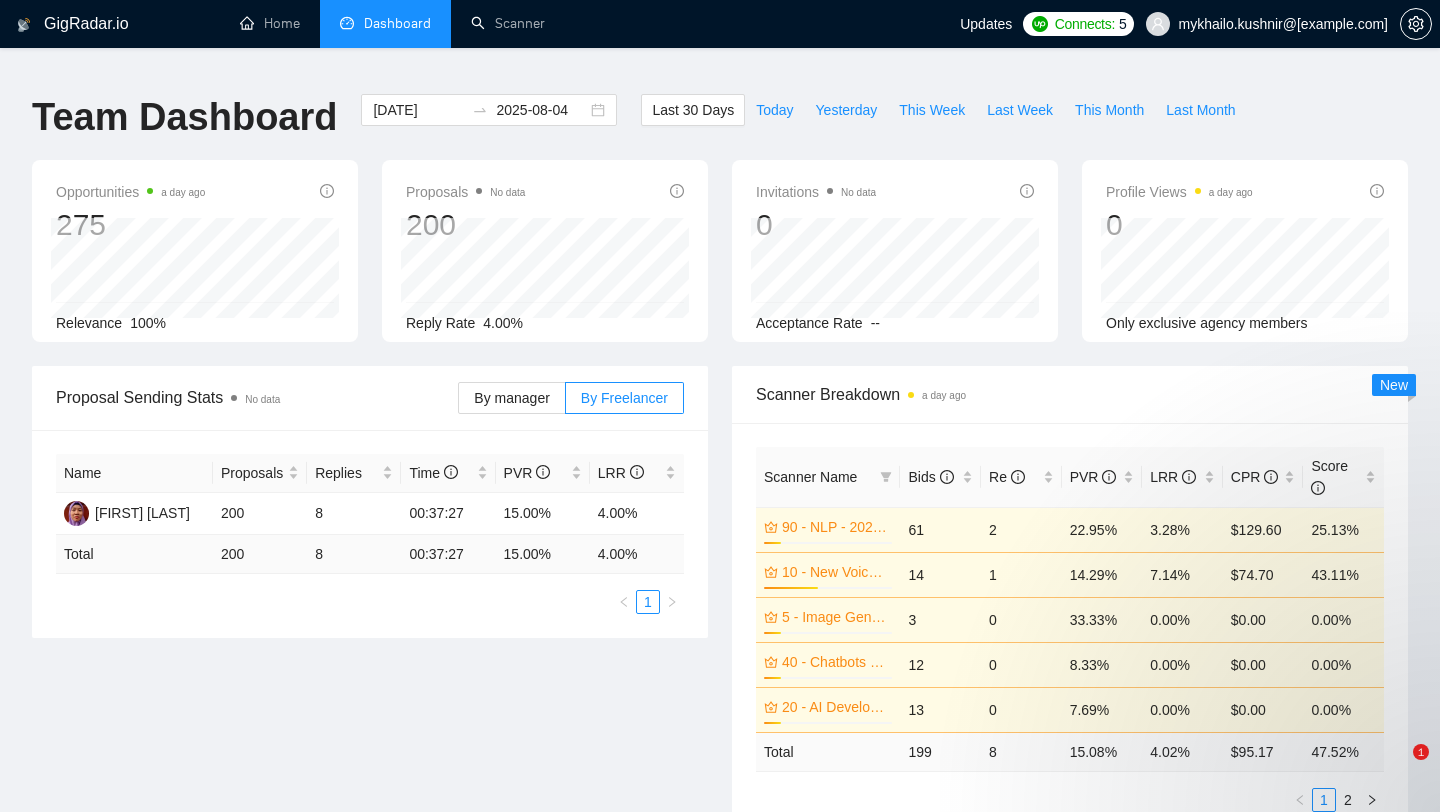 scroll, scrollTop: 0, scrollLeft: 0, axis: both 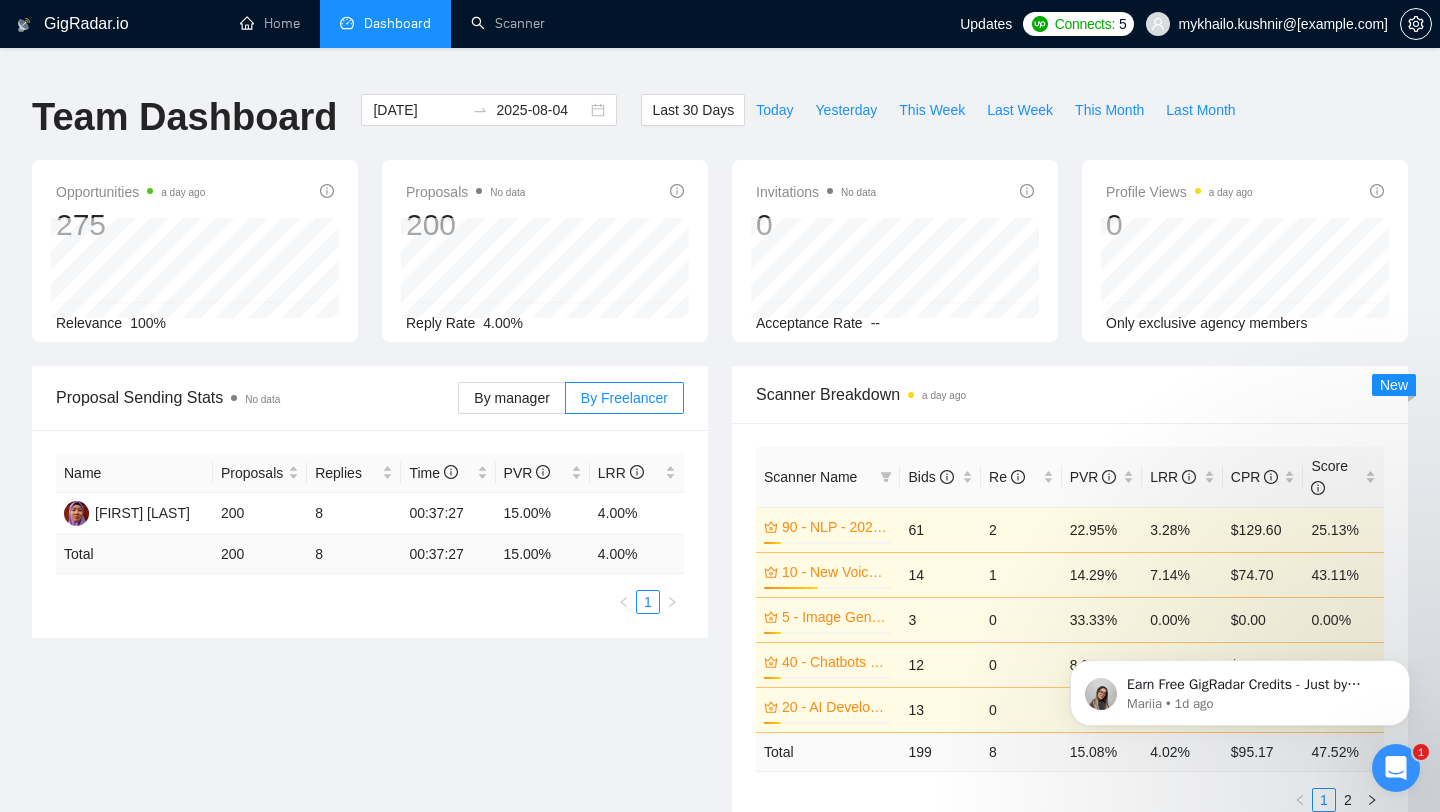click on "0" at bounding box center (816, 225) 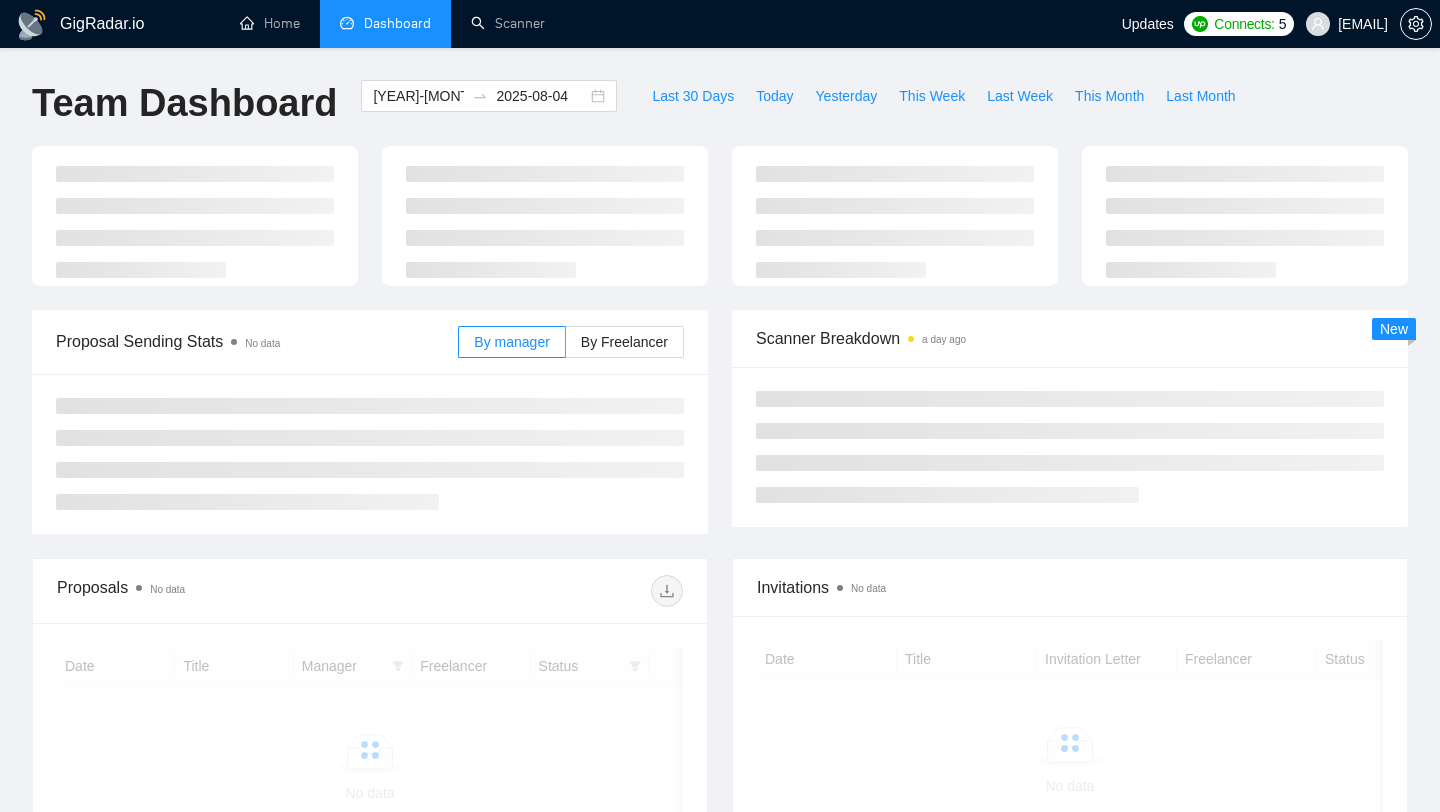 scroll, scrollTop: 0, scrollLeft: 0, axis: both 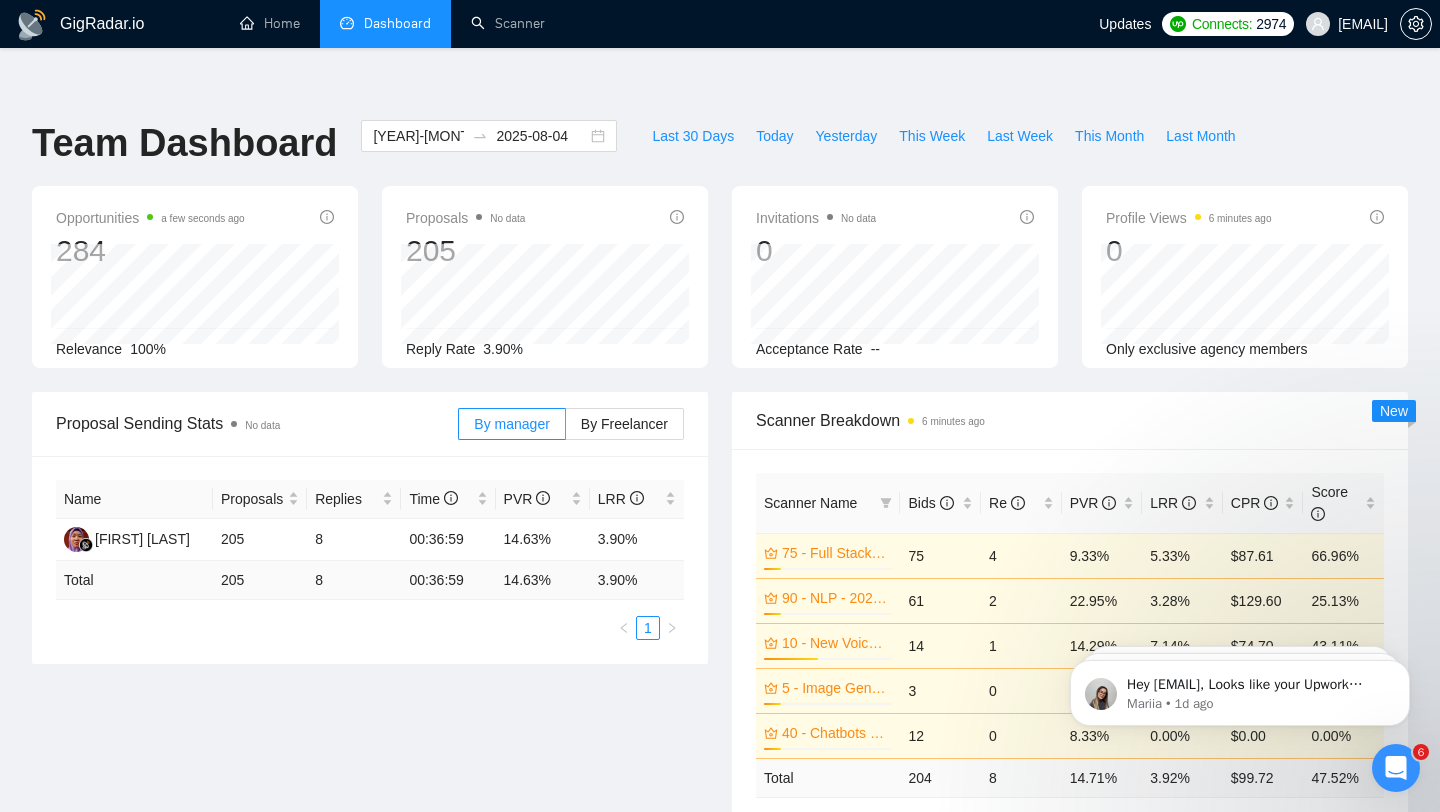 click on "0" at bounding box center [816, 251] 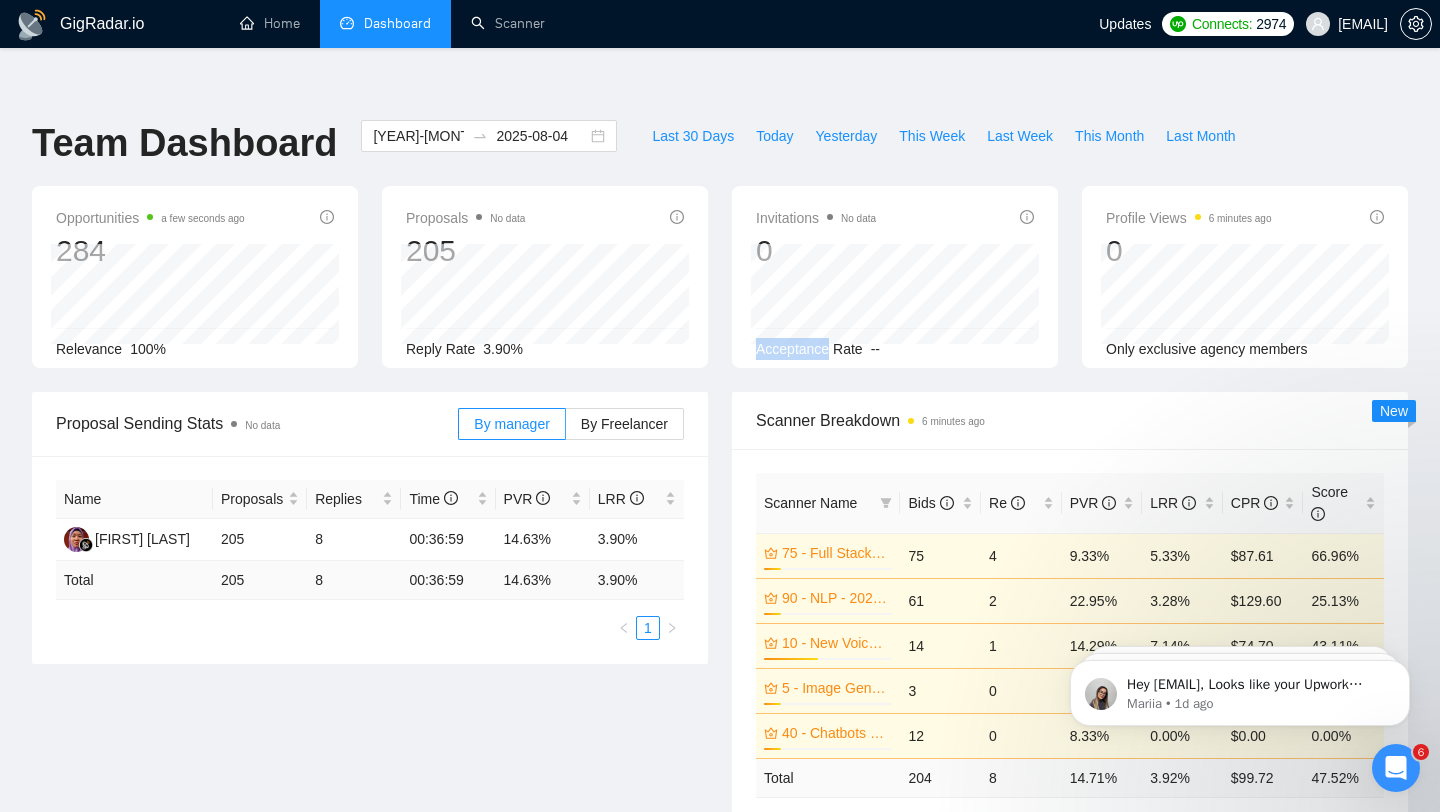click on "Acceptance Rate" at bounding box center (809, 349) 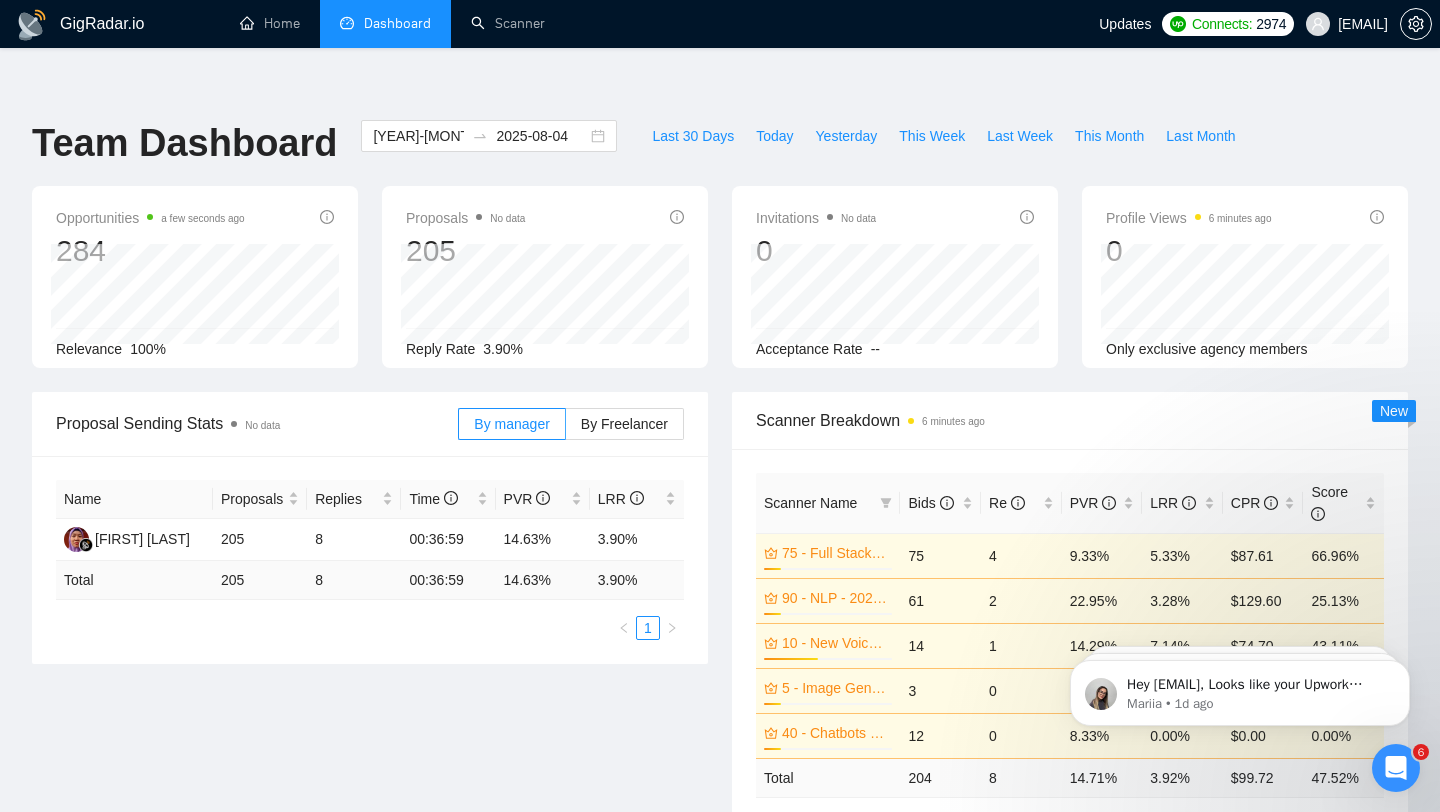 click on "0" at bounding box center [816, 251] 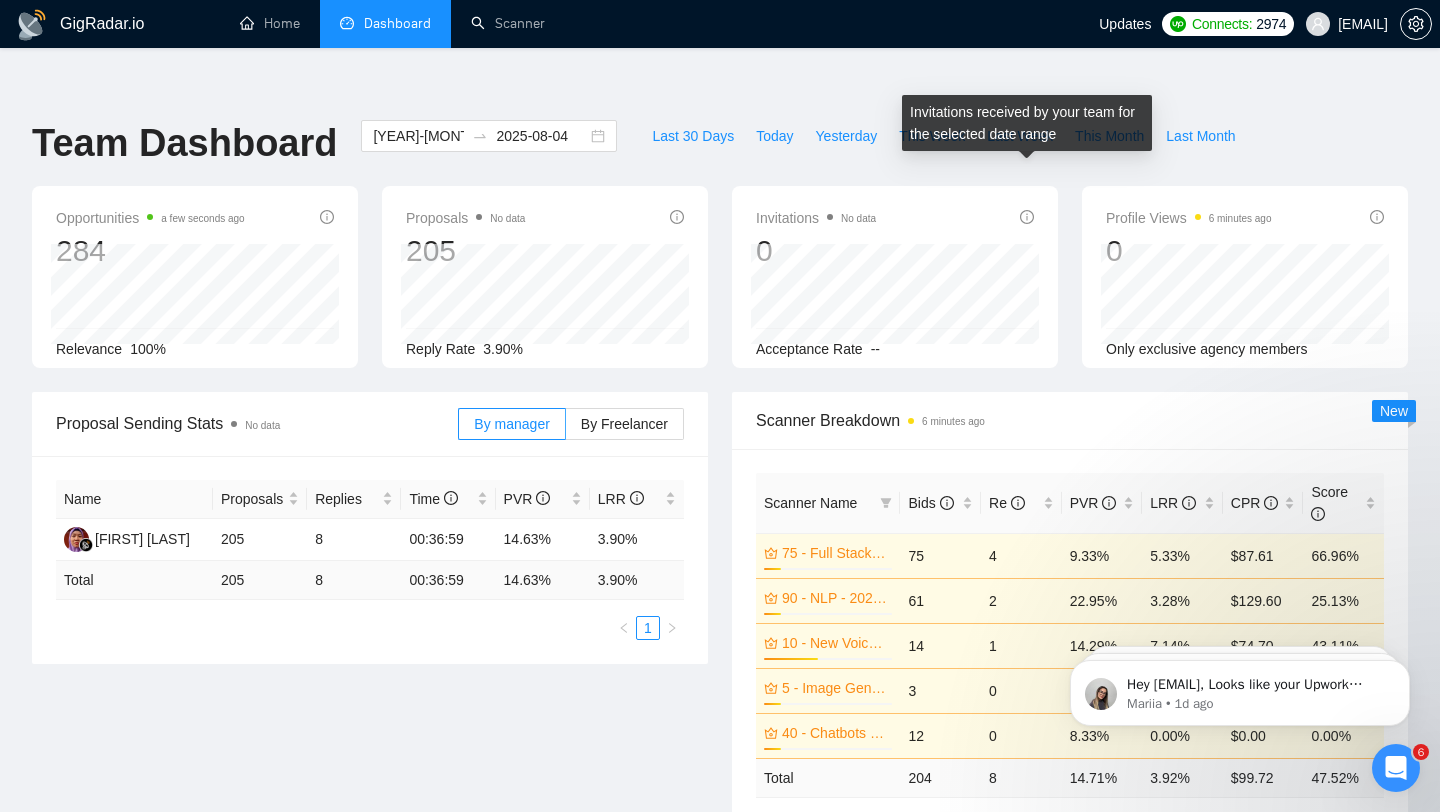 click 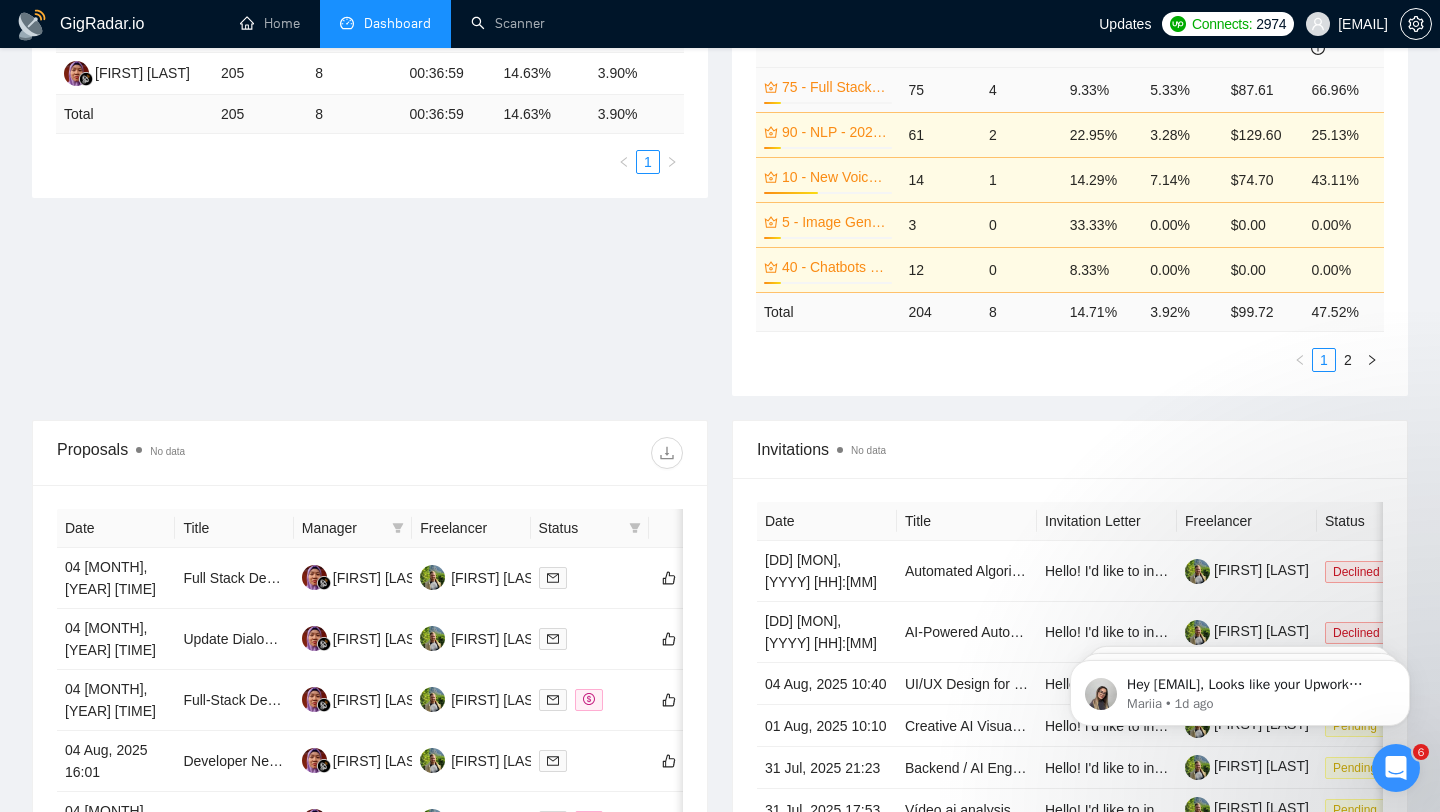 scroll, scrollTop: 673, scrollLeft: 0, axis: vertical 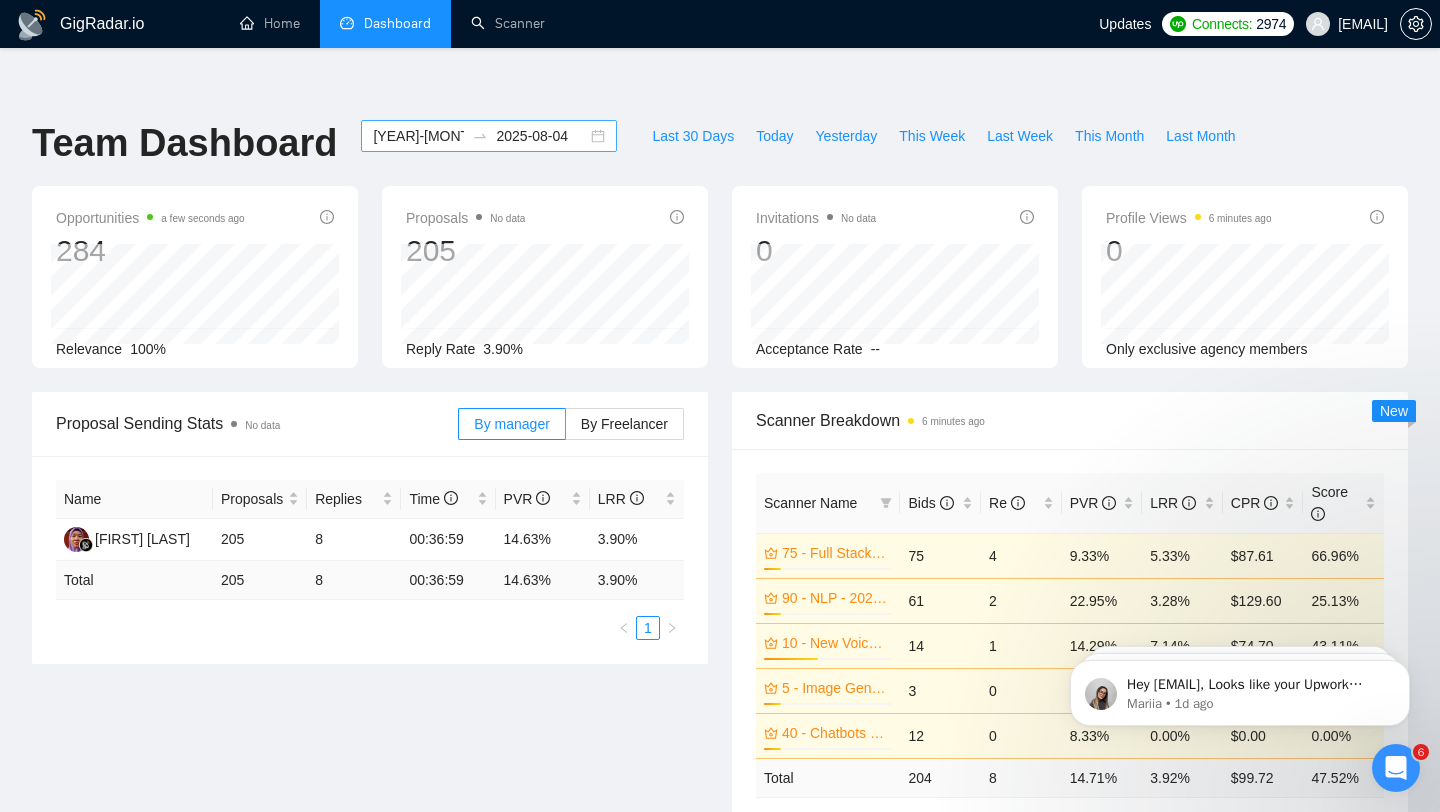 click on "2025-08-04" at bounding box center [541, 136] 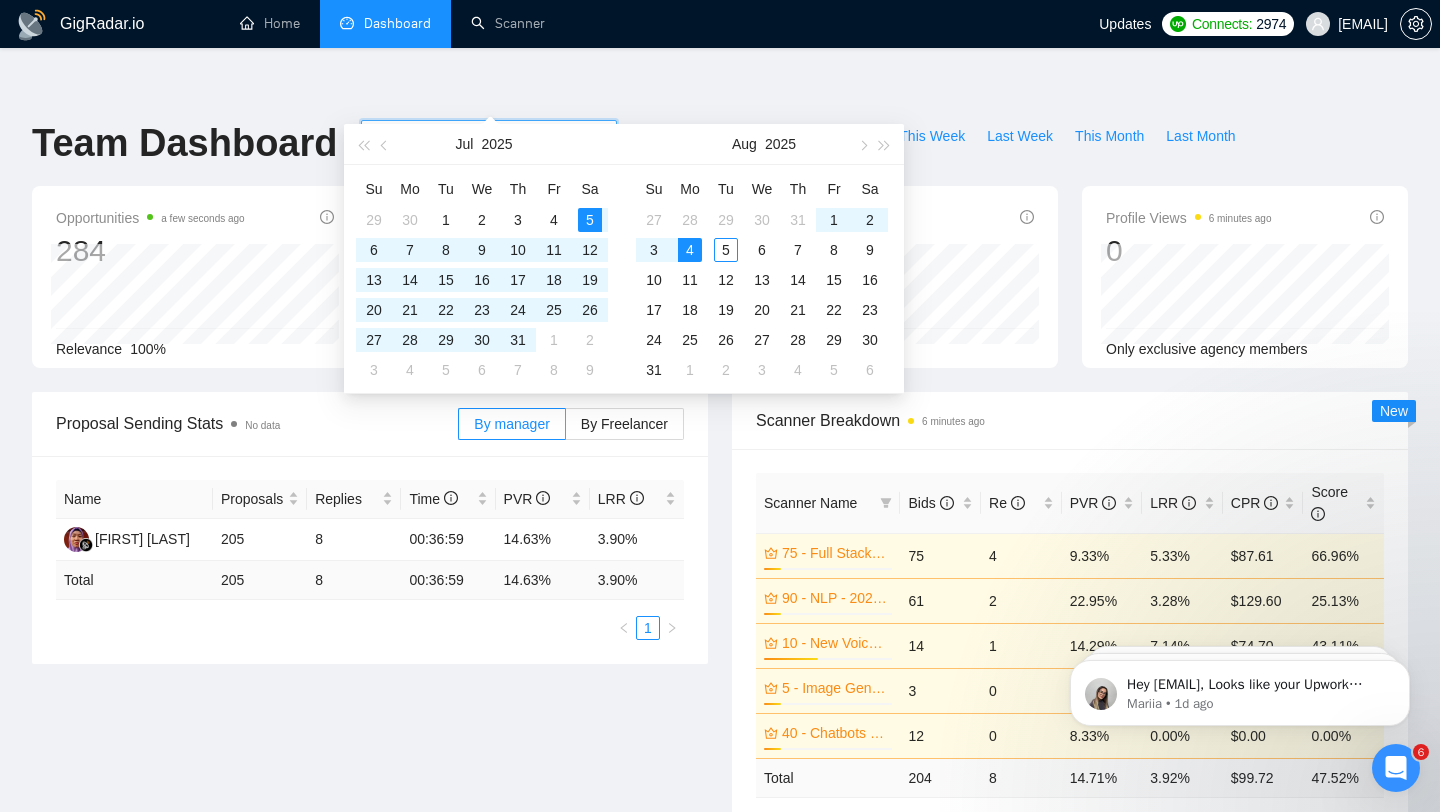 click on "5" at bounding box center (590, 220) 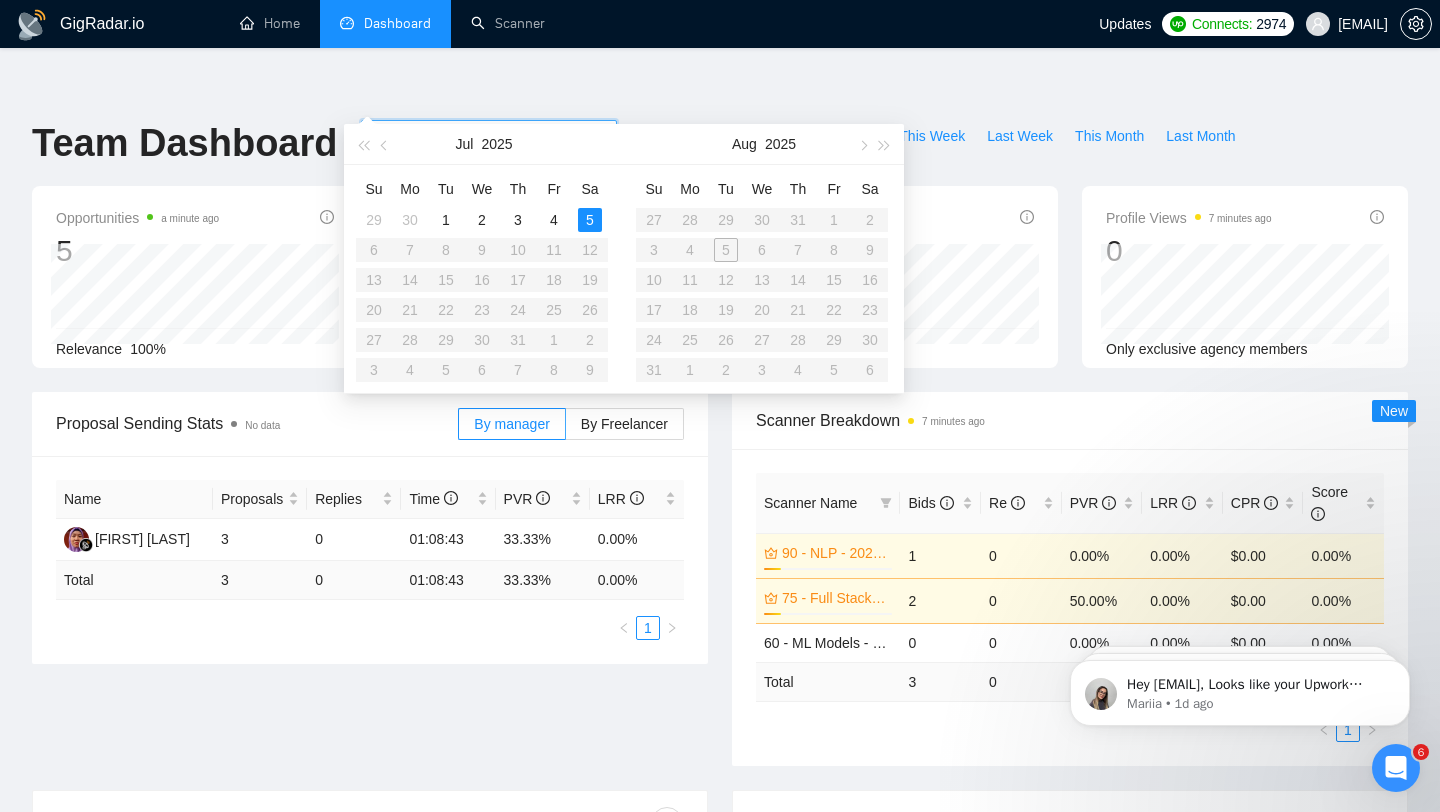 click on "Su Mo Tu We Th Fr Sa 27 28 29 30 31 1 2 3 4 5 6 7 8 9 10 11 12 13 14 15 16 17 18 19 20 21 22 23 24 25 26 27 28 29 30 31 1 2 3 4 5 6" at bounding box center (762, 279) 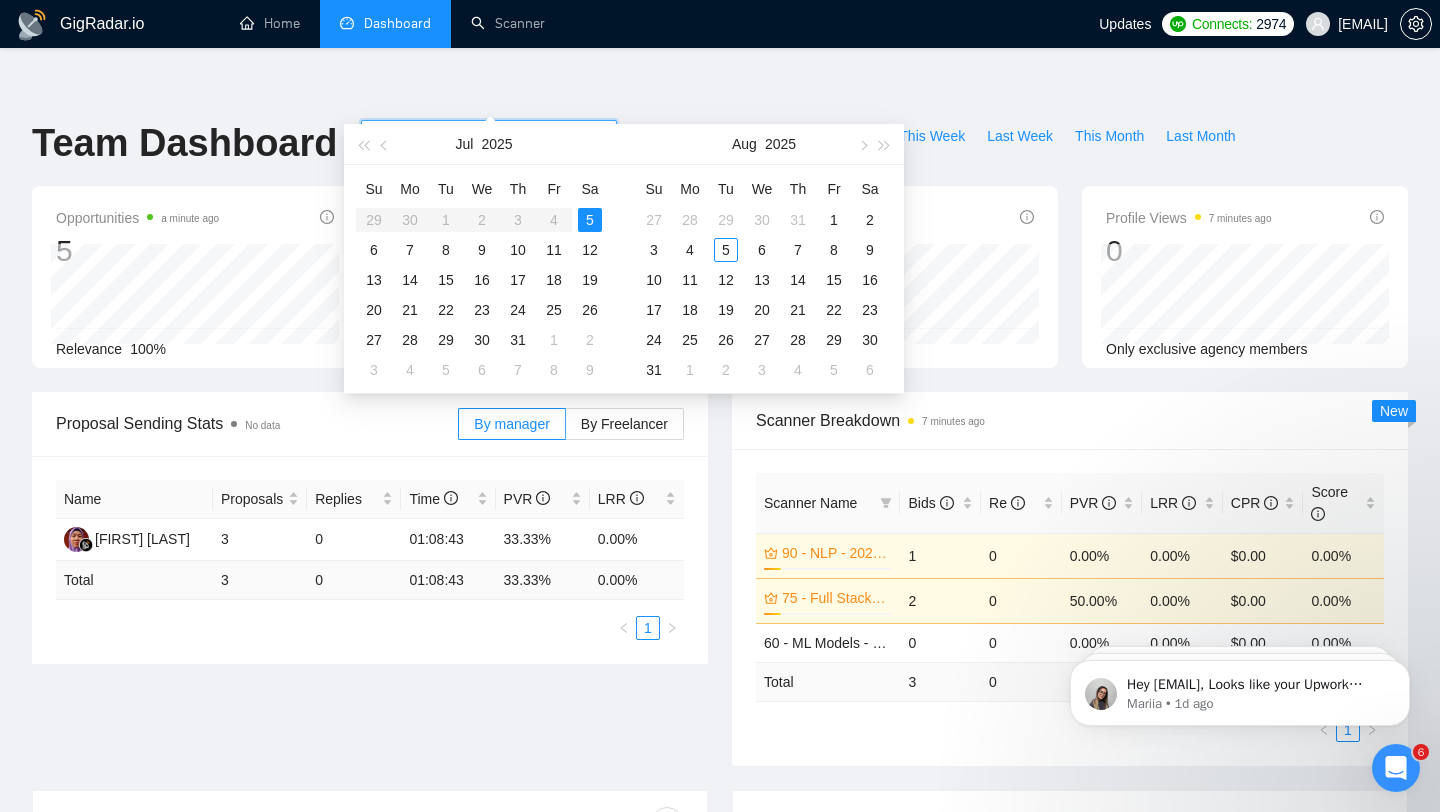 click on "[YEAR]-[MONTH]-[DAY]" at bounding box center (541, 136) 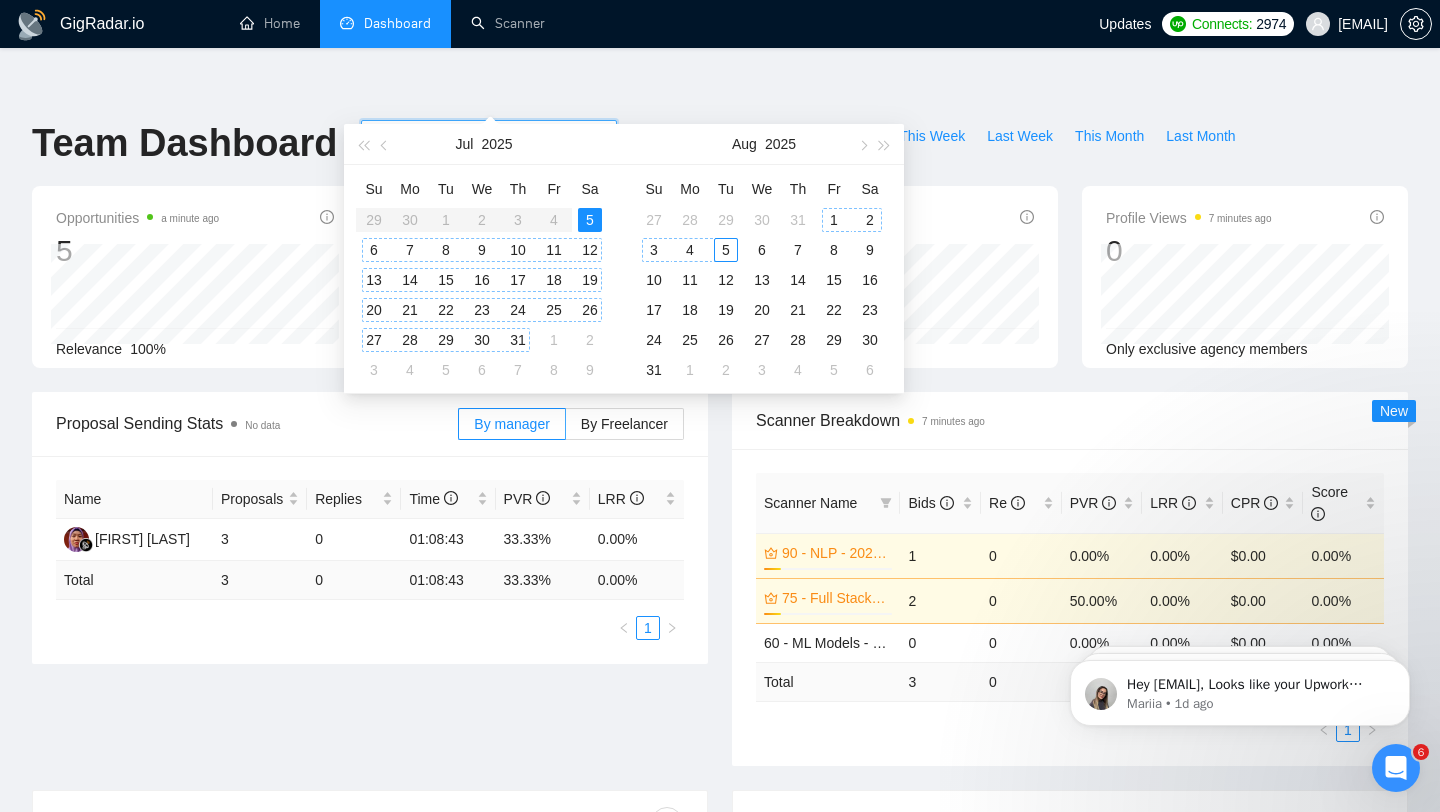 click on "5" at bounding box center (726, 250) 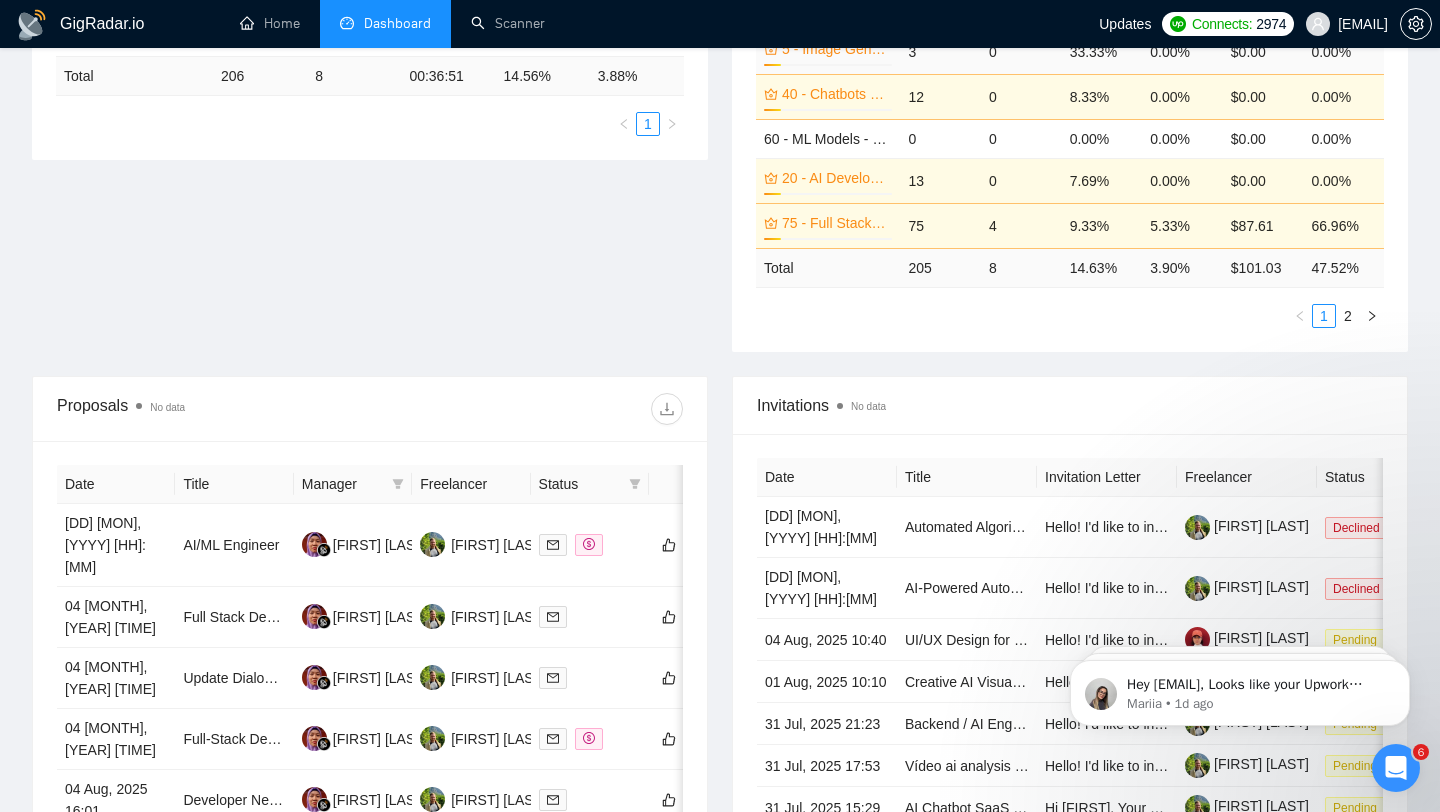 scroll, scrollTop: 1016, scrollLeft: 0, axis: vertical 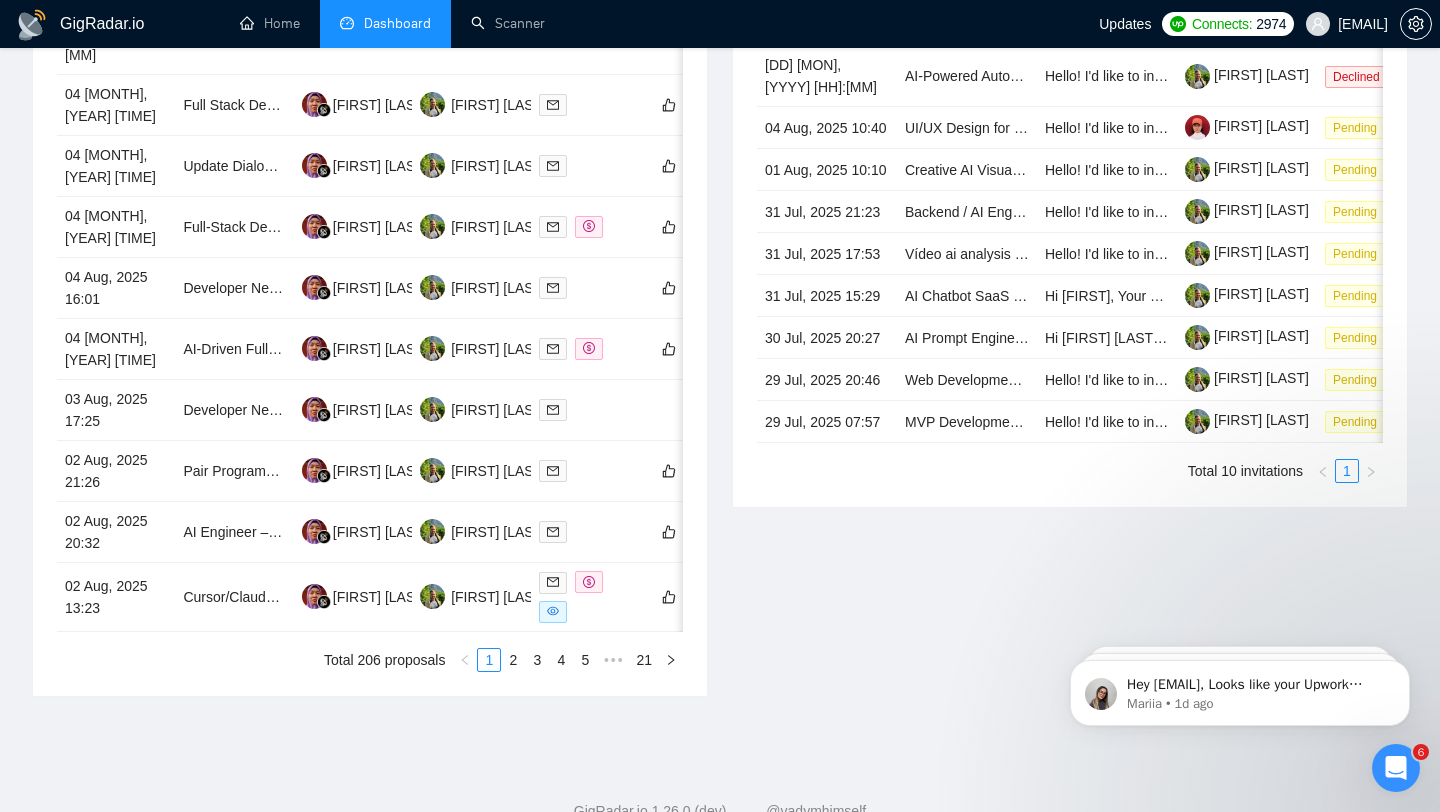 click on "Total 10 invitations" at bounding box center [1245, 471] 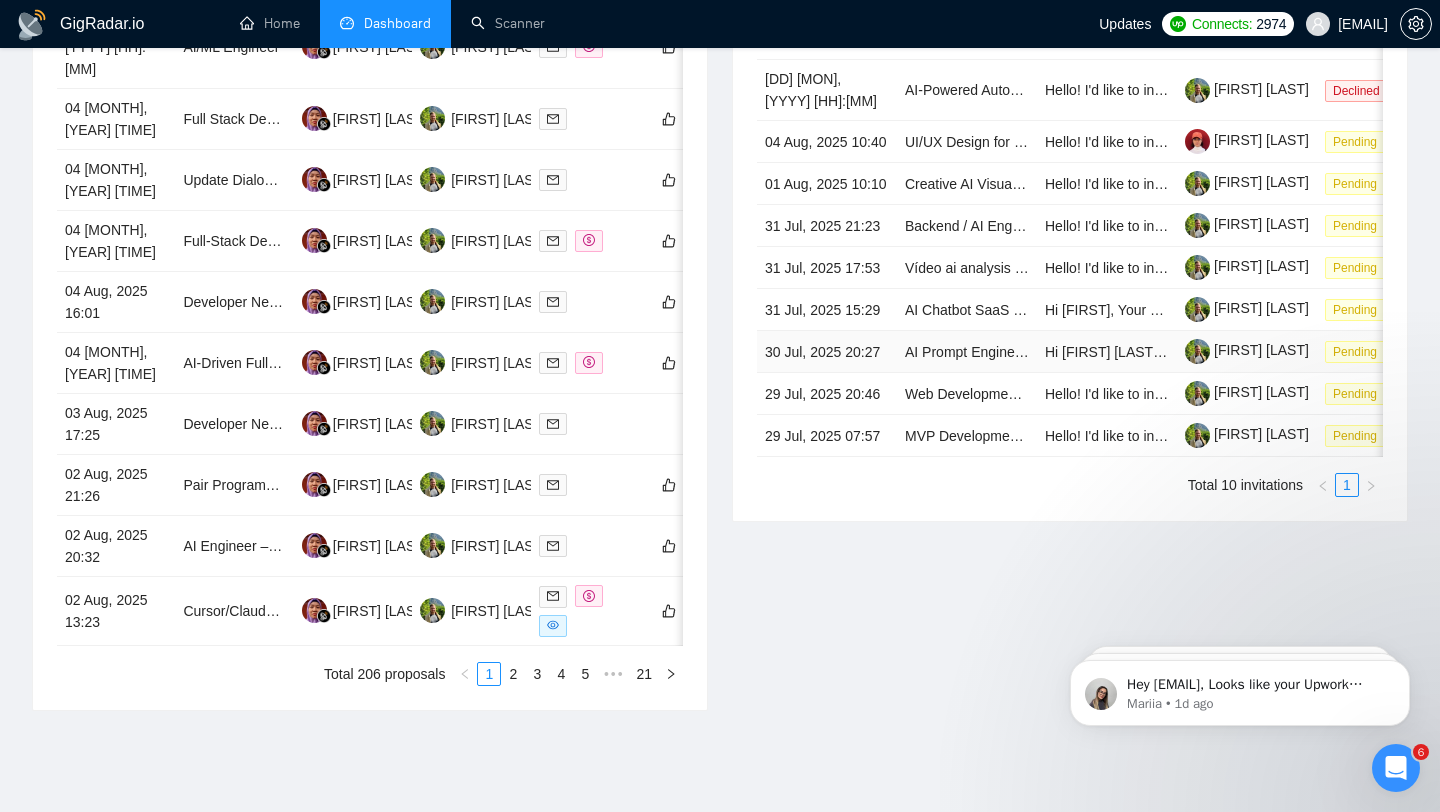 scroll, scrollTop: 1016, scrollLeft: 0, axis: vertical 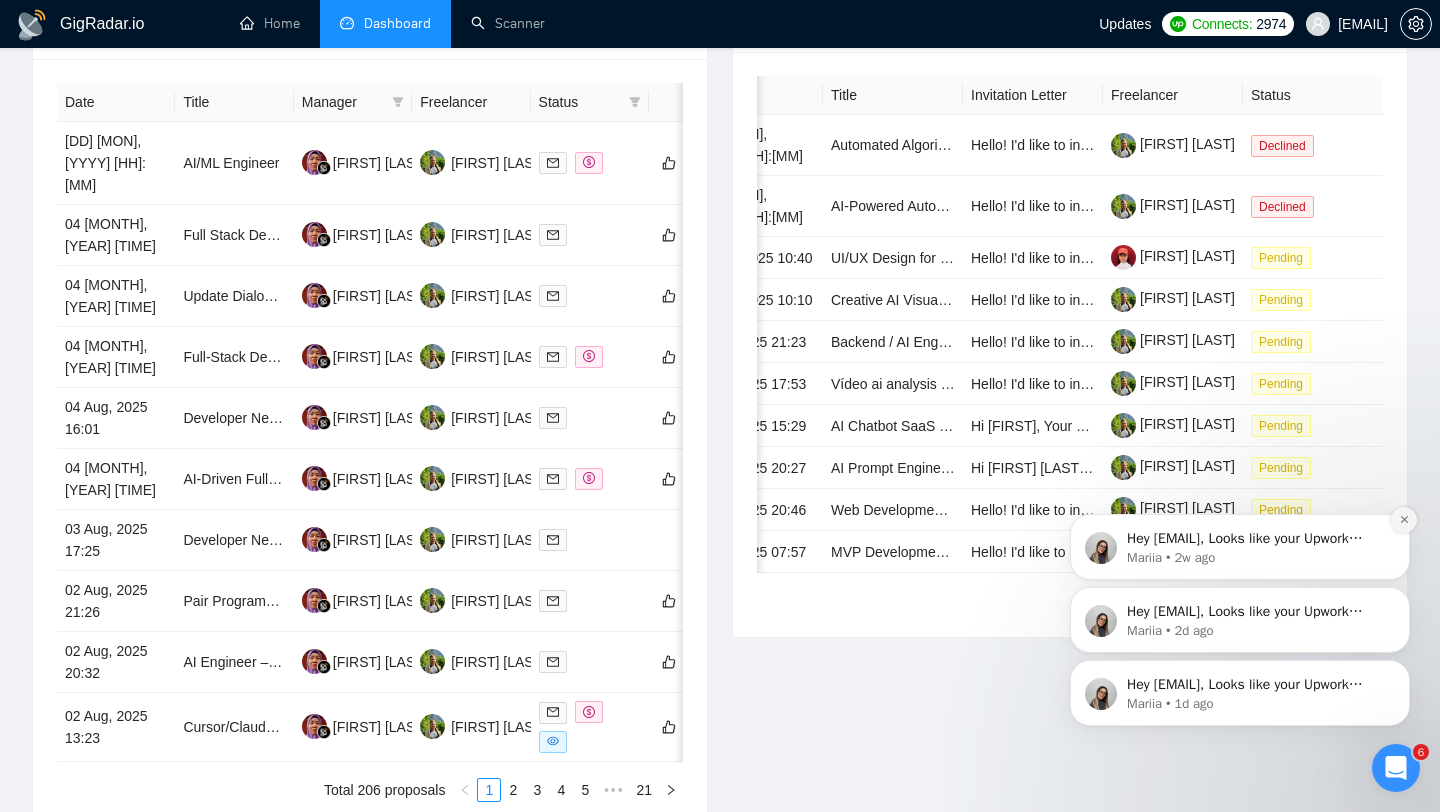 click at bounding box center [1404, 520] 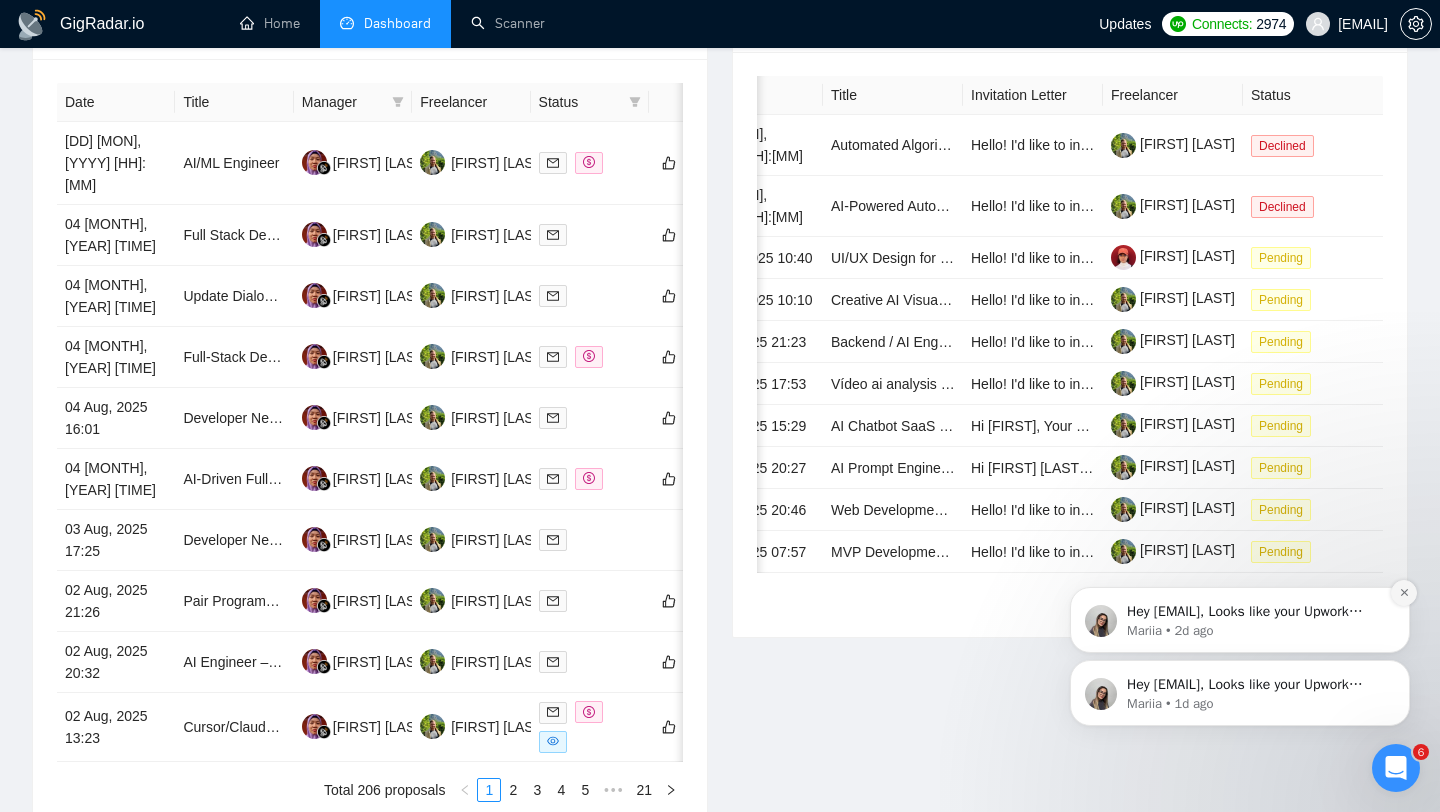 click at bounding box center (1404, 593) 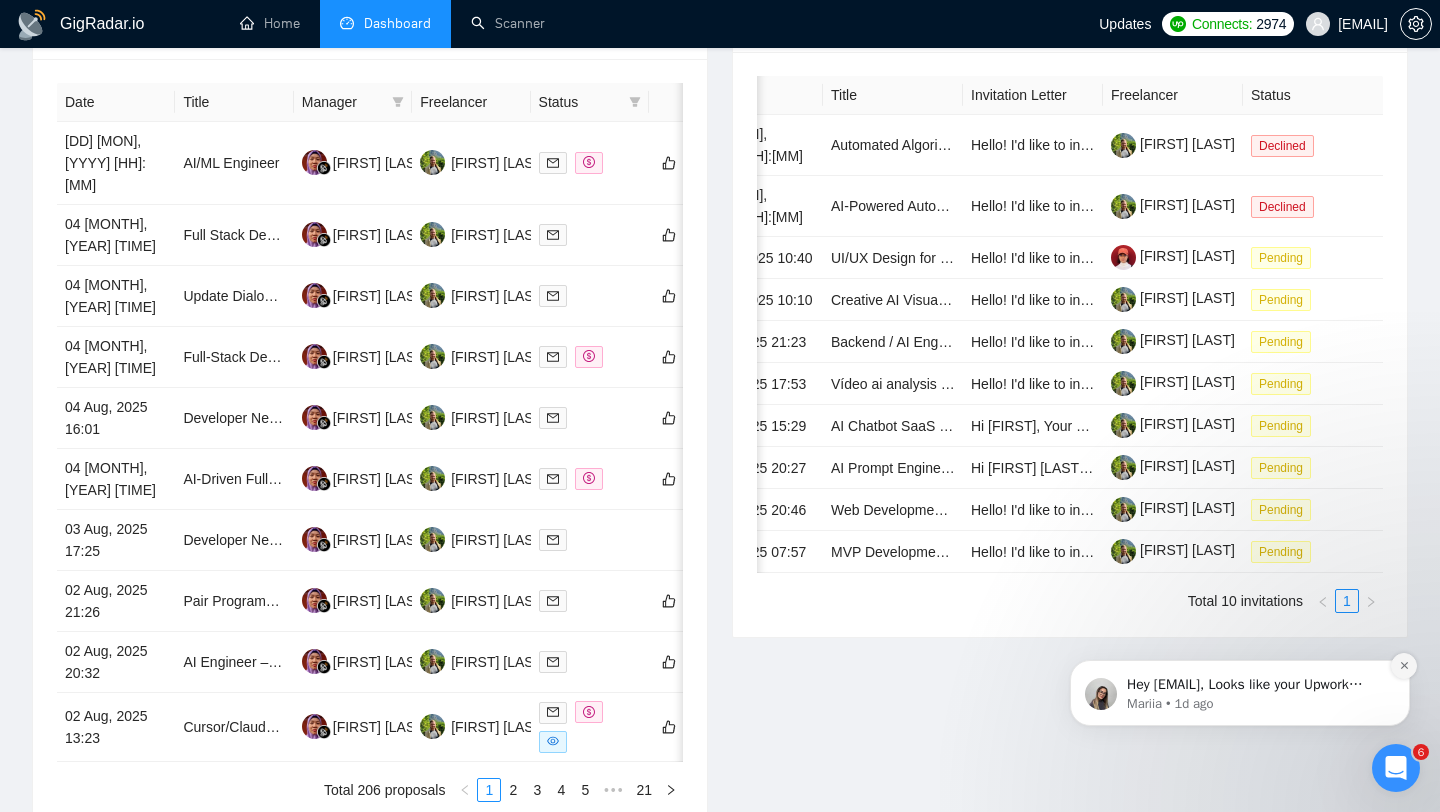 click 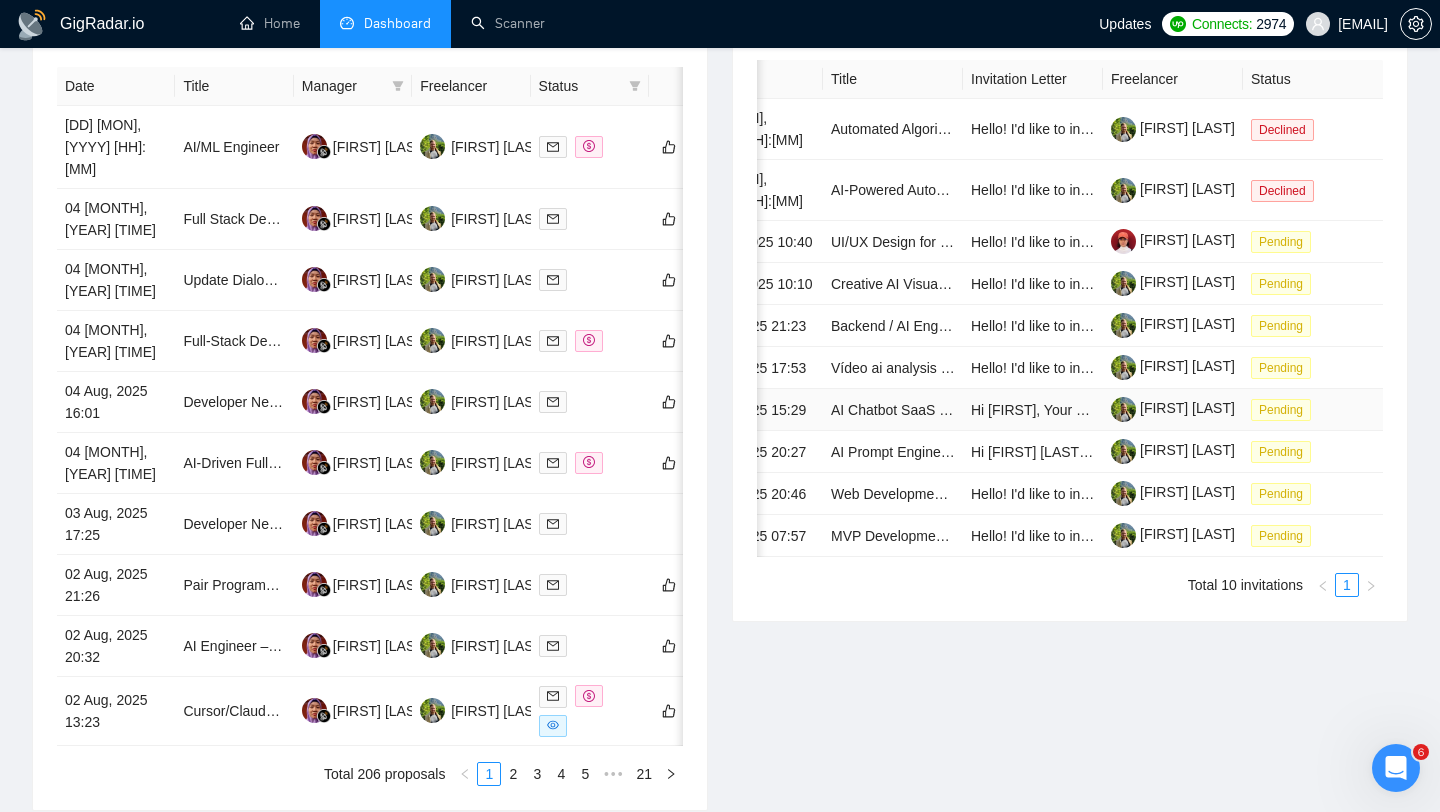 scroll, scrollTop: 1016, scrollLeft: 0, axis: vertical 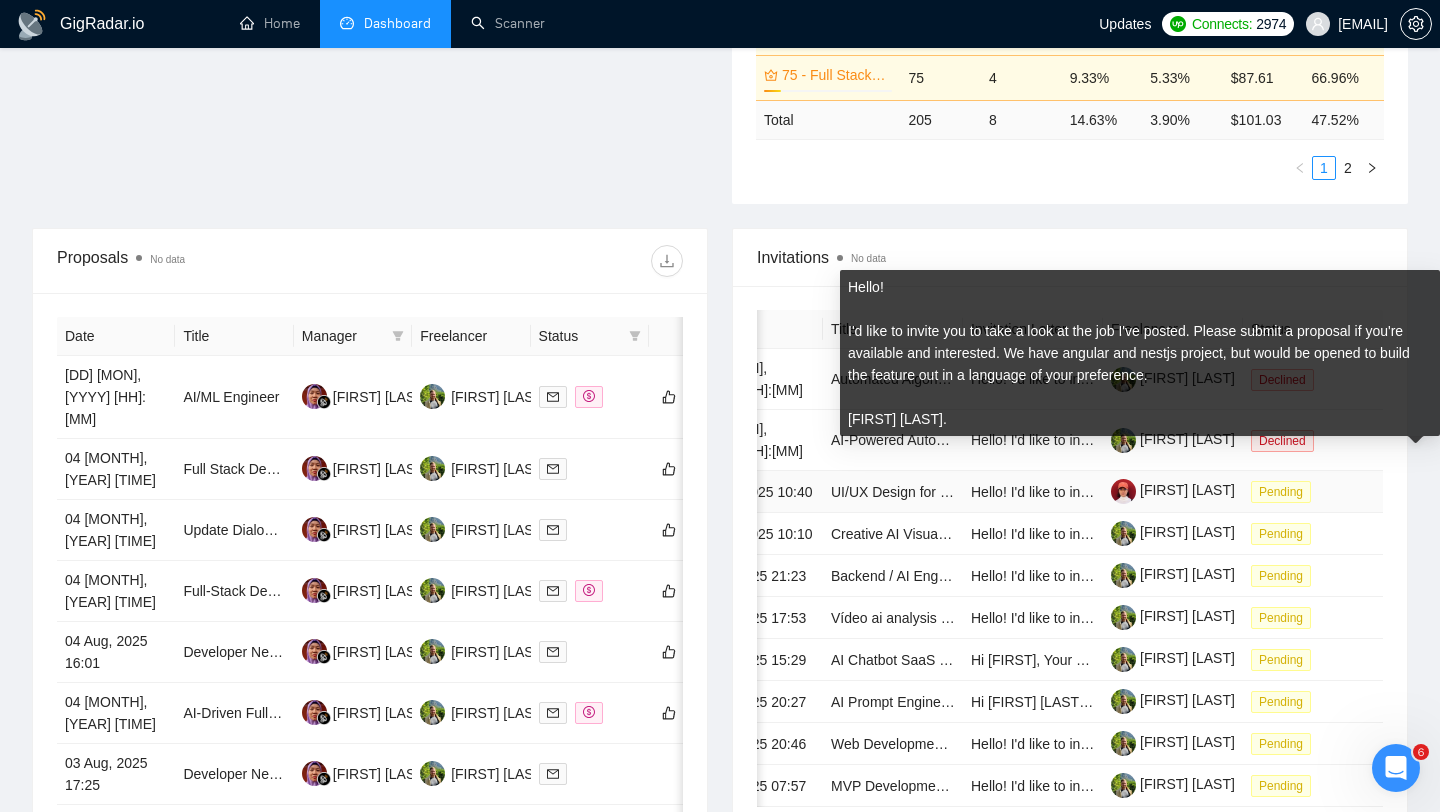 click on "Hello!
I'd like to invite you to take a look at the job I've posted. Please submit a proposal if you're available and interested. We have angular and nestjs project, but would be opened to build the feature out in a language of your preference.
[FIRST] [LAST]." at bounding box center [1754, 492] 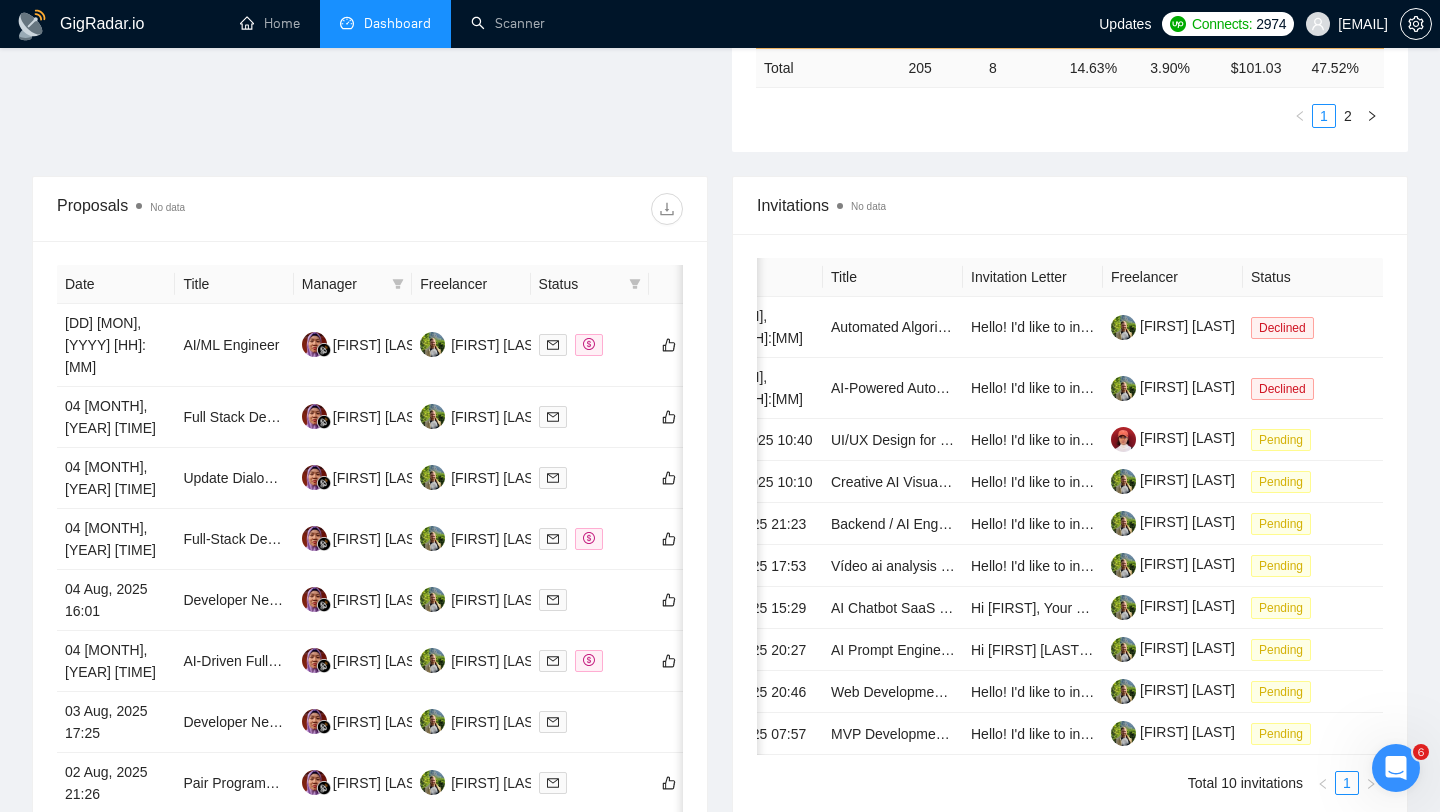 scroll, scrollTop: 1016, scrollLeft: 0, axis: vertical 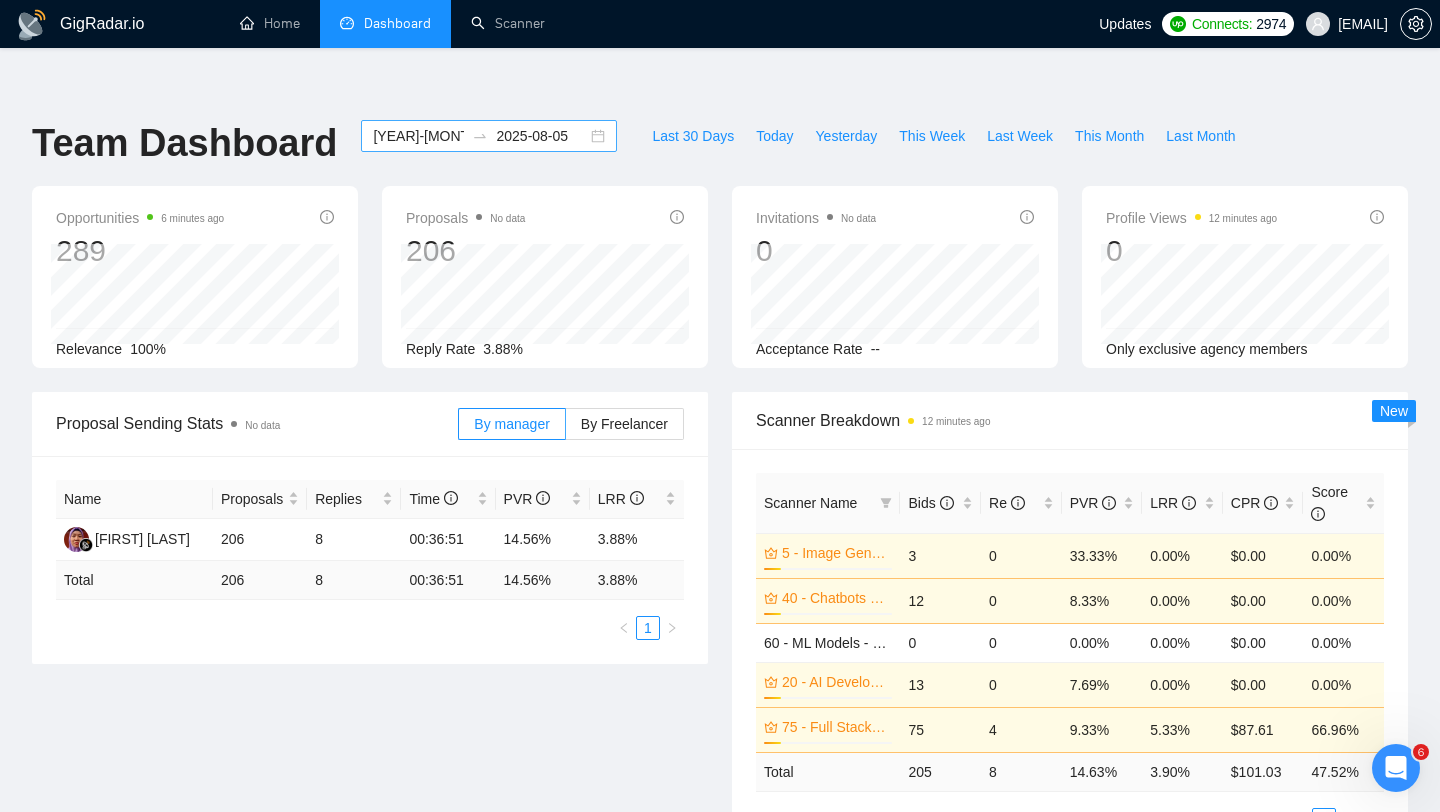click on "2025-08-05" at bounding box center (541, 136) 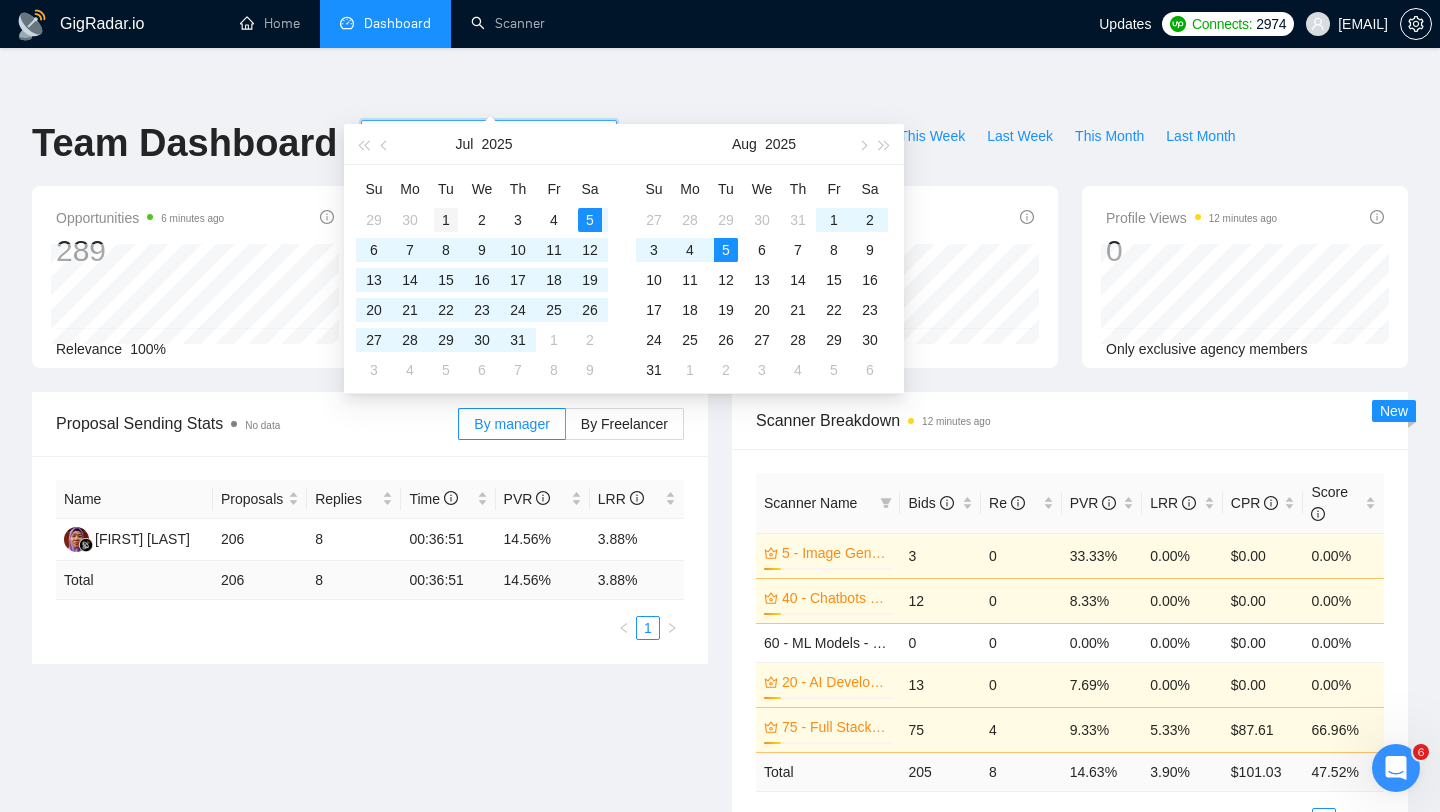 type on "[YEAR]-[MONTH]-[DAY]" 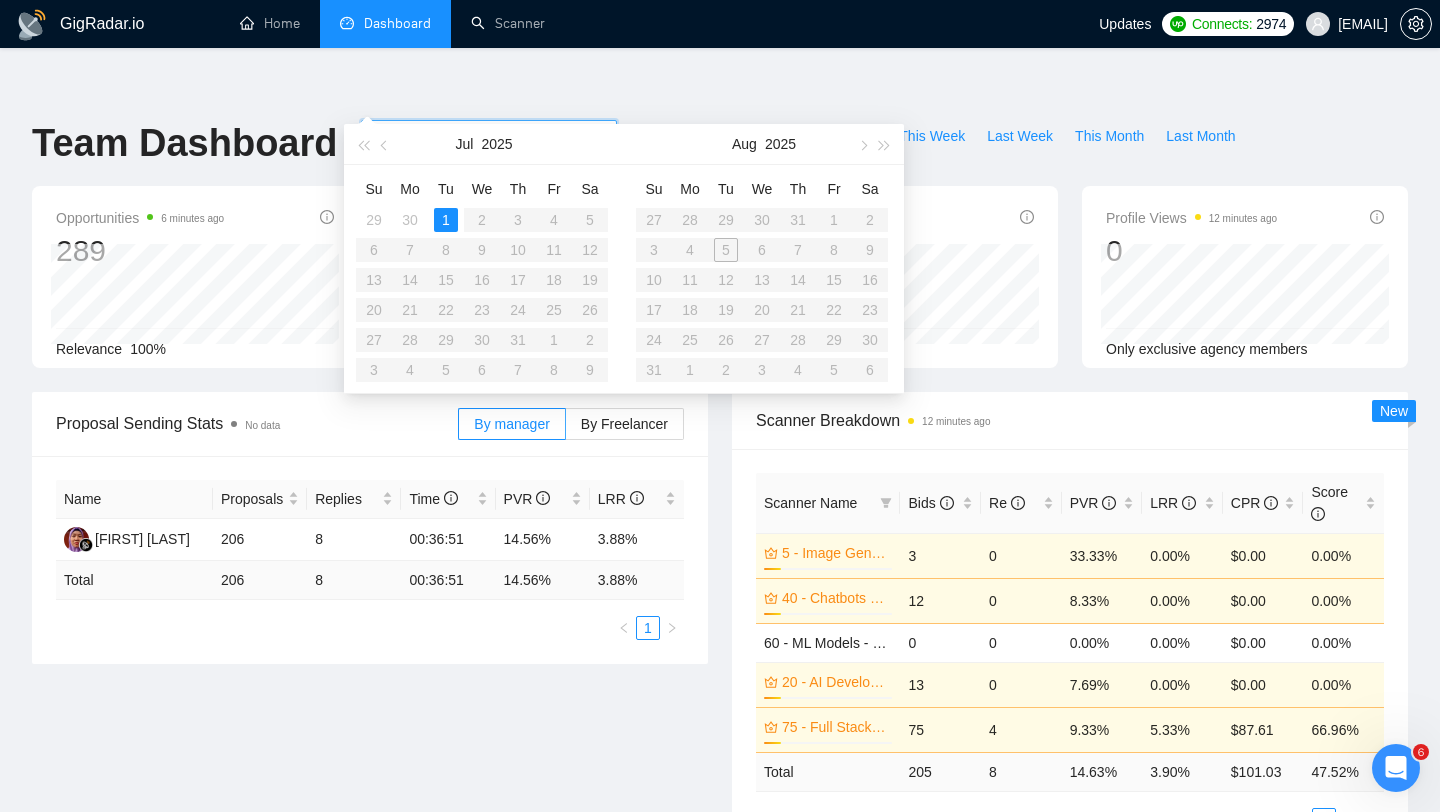 click on "Su Mo Tu We Th Fr Sa 27 28 29 30 31 1 2 3 4 5 6 7 8 9 10 11 12 13 14 15 16 17 18 19 20 21 22 23 24 25 26 27 28 29 30 31 1 2 3 4 5 6" at bounding box center [762, 279] 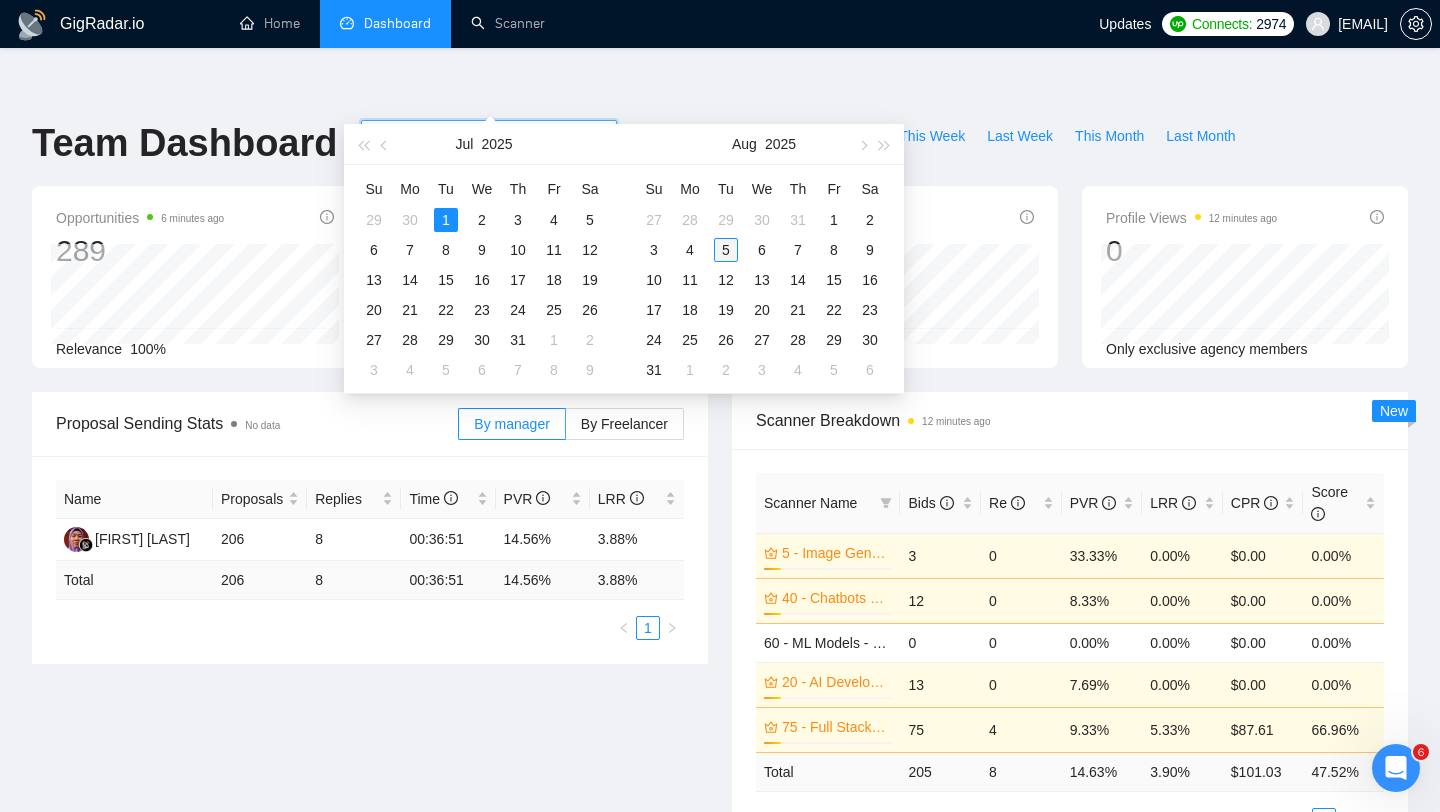 type on "2025-08-05" 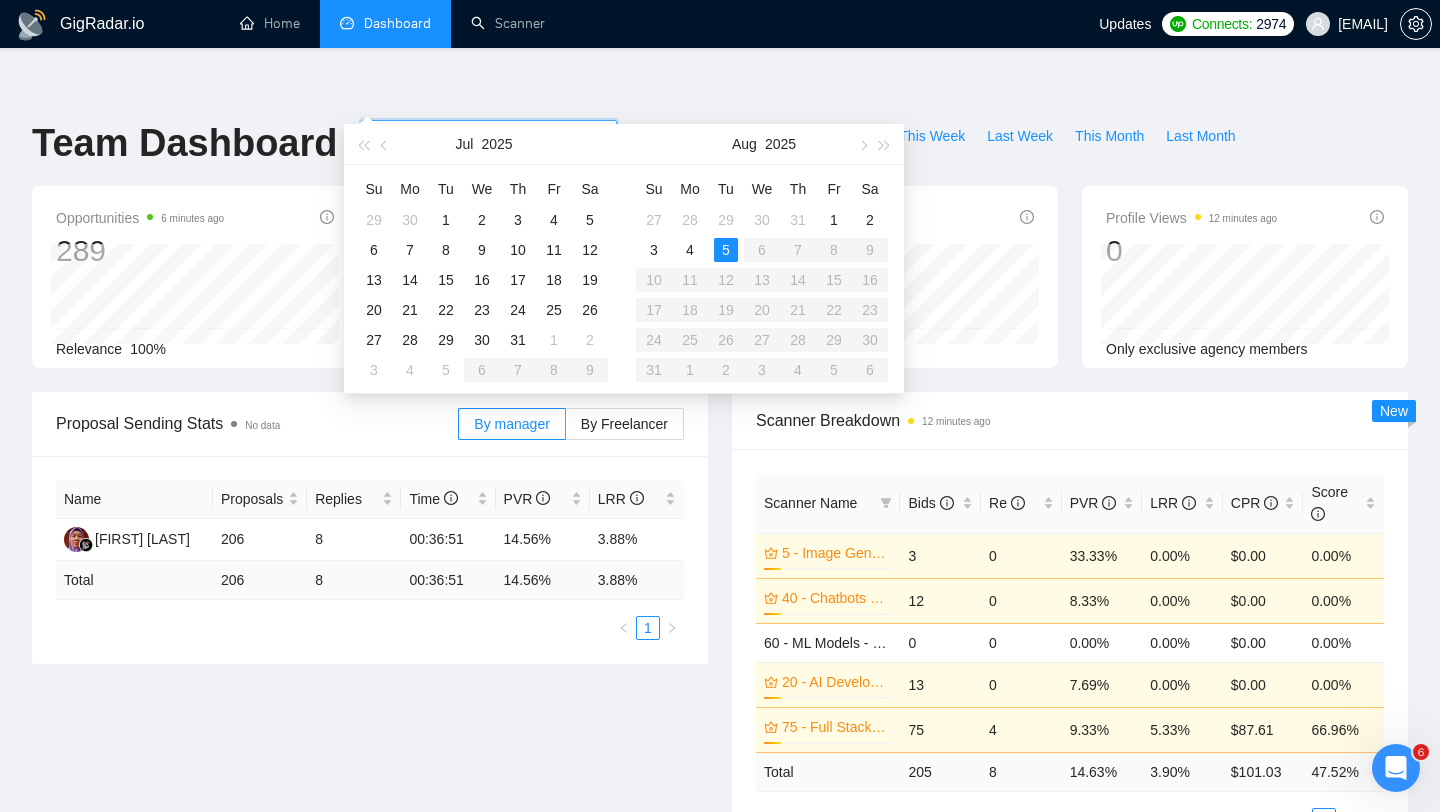 type on "[YEAR]-[MONTH]-[DAY]" 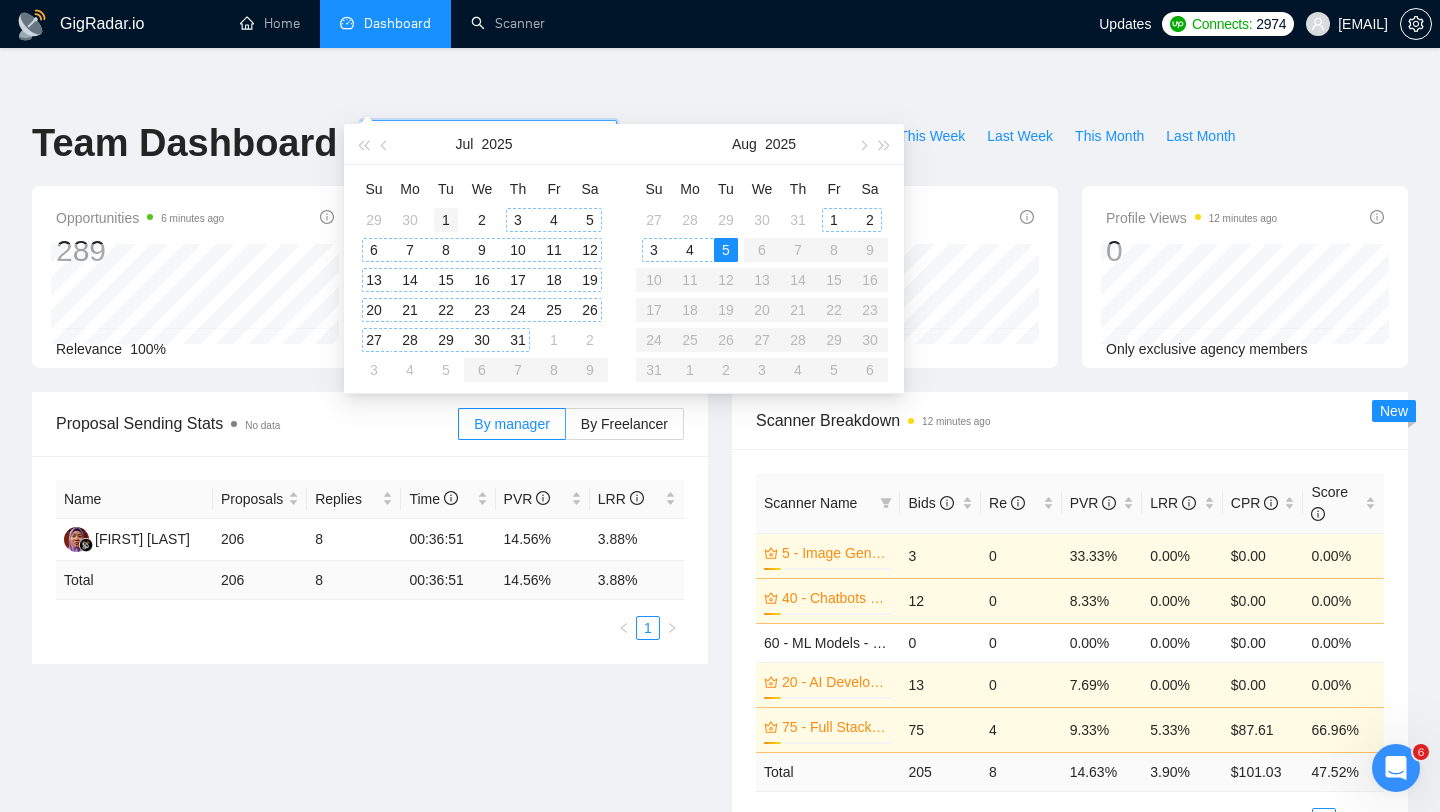 type on "[YEAR]-[MONTH]-[DAY]" 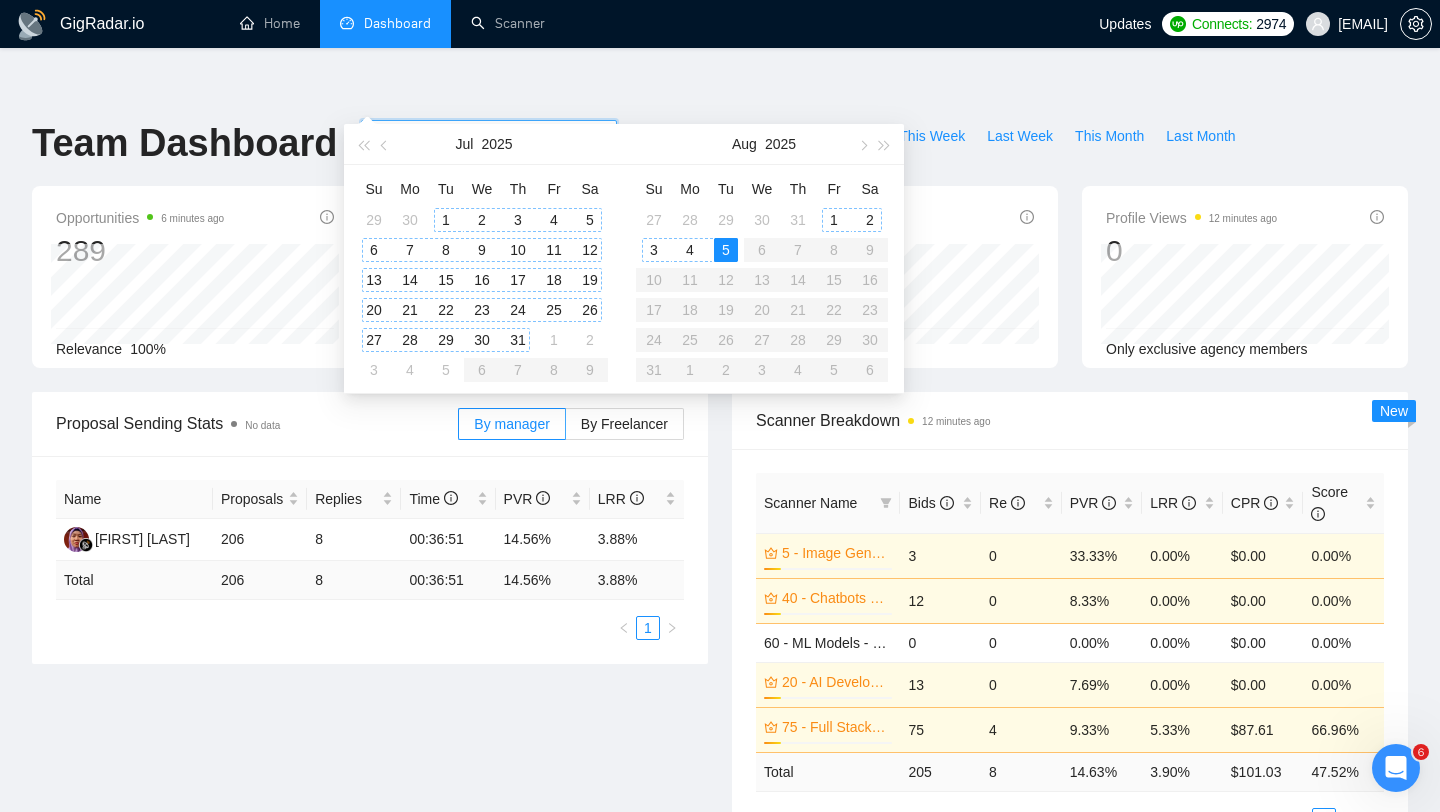 click on "1" at bounding box center (446, 220) 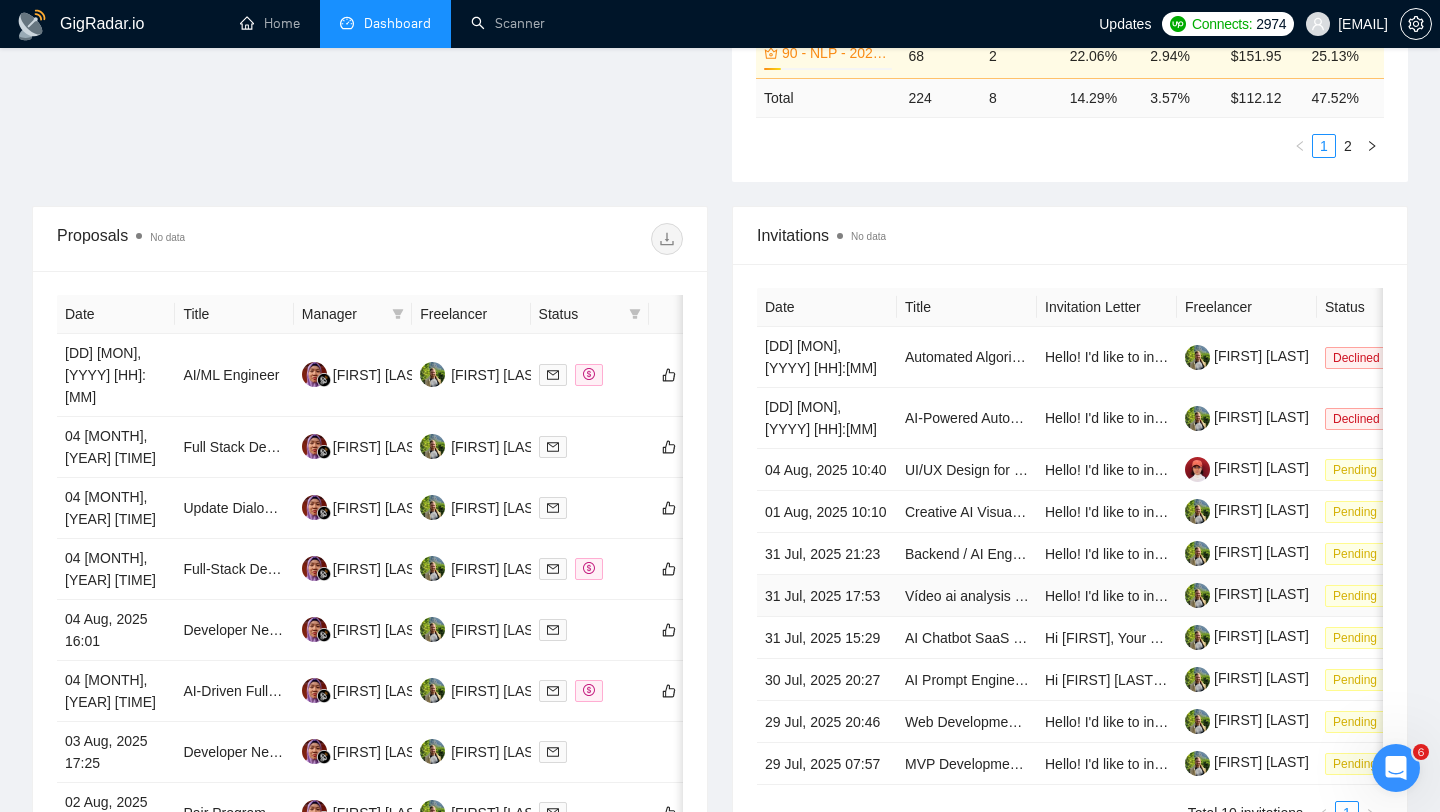 scroll, scrollTop: 1016, scrollLeft: 0, axis: vertical 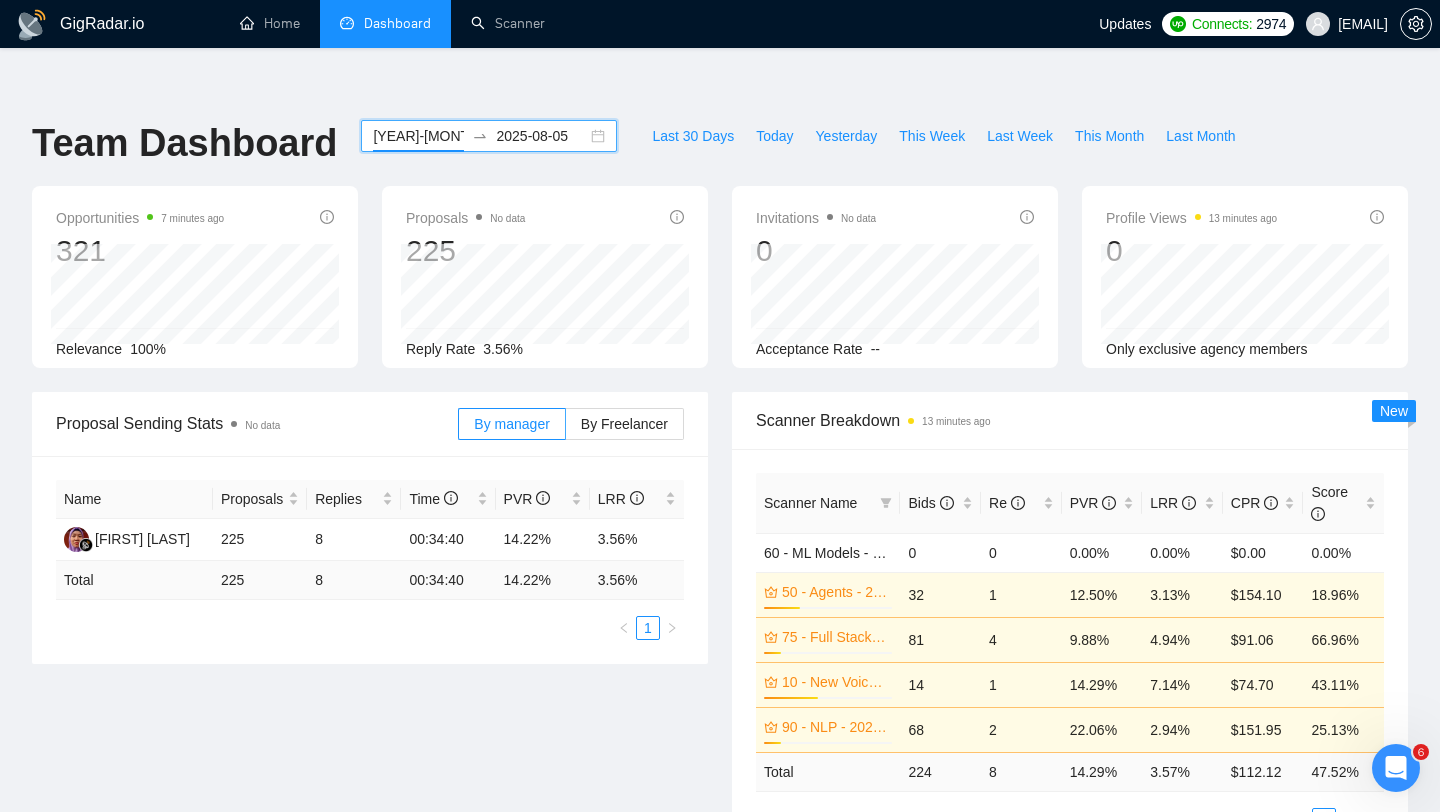 click on "2025-08-05" at bounding box center [541, 136] 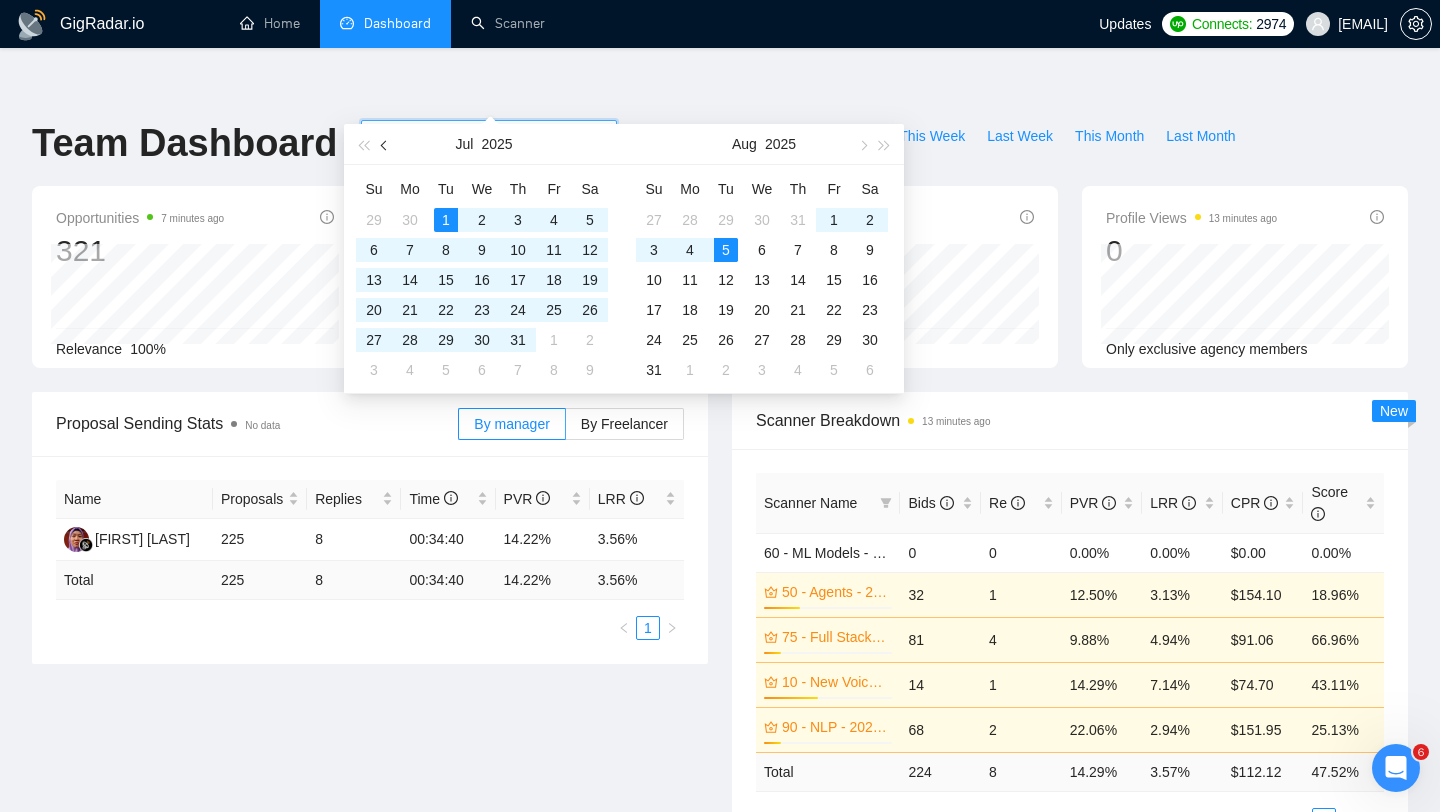 click at bounding box center [386, 145] 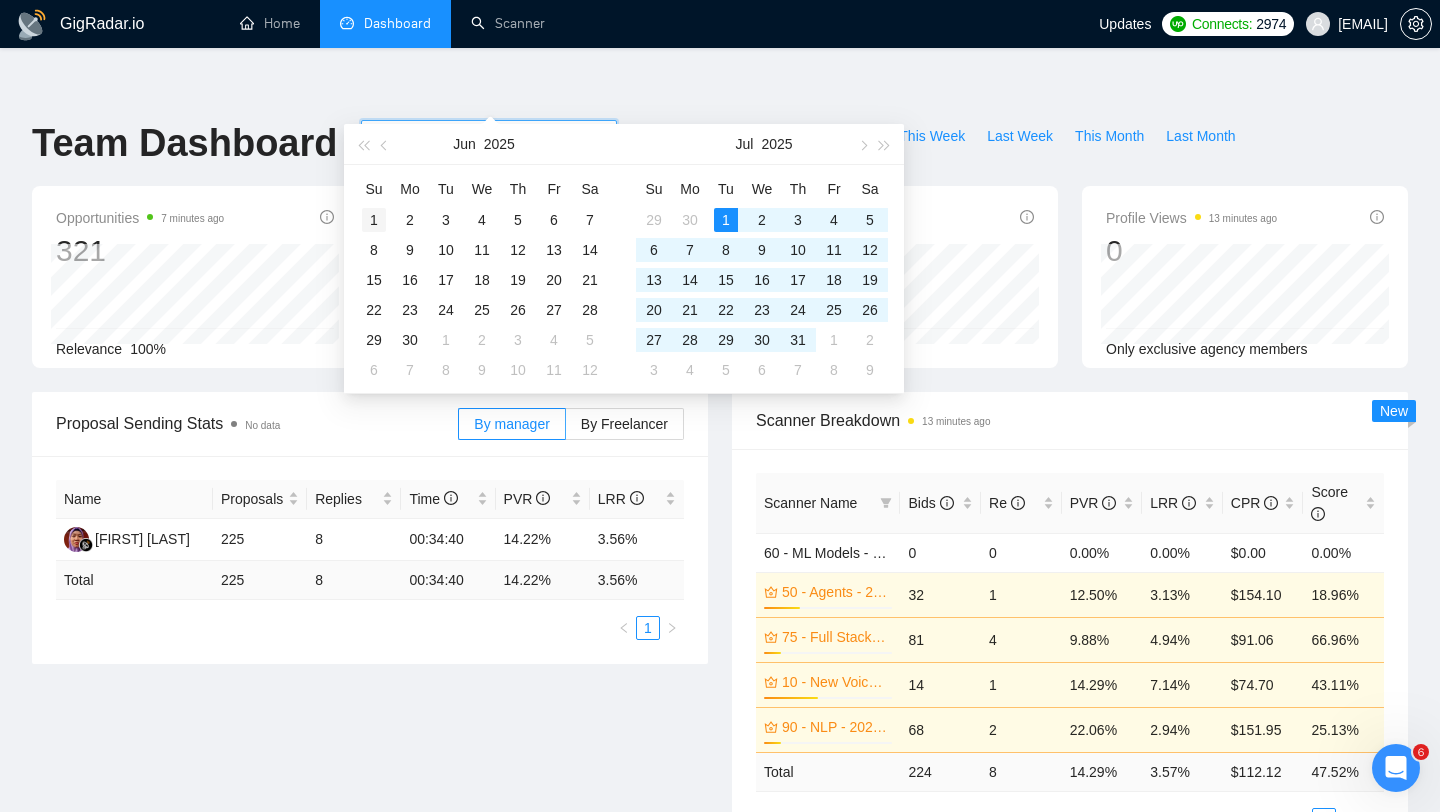 type on "[YEAR]-[MONTH]-[DAY]" 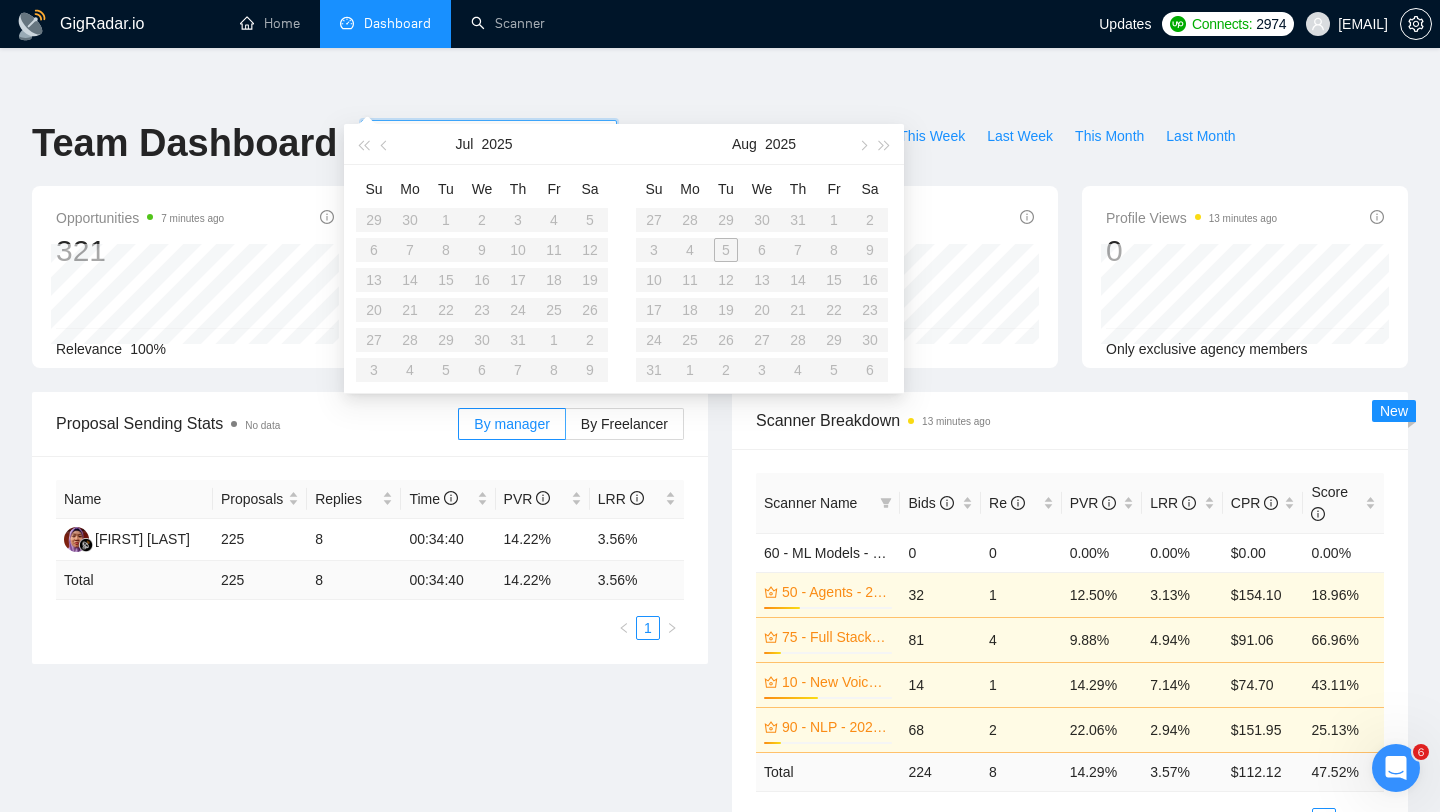 click on "[YEAR]-[MONTH]-[DAY]" at bounding box center [541, 136] 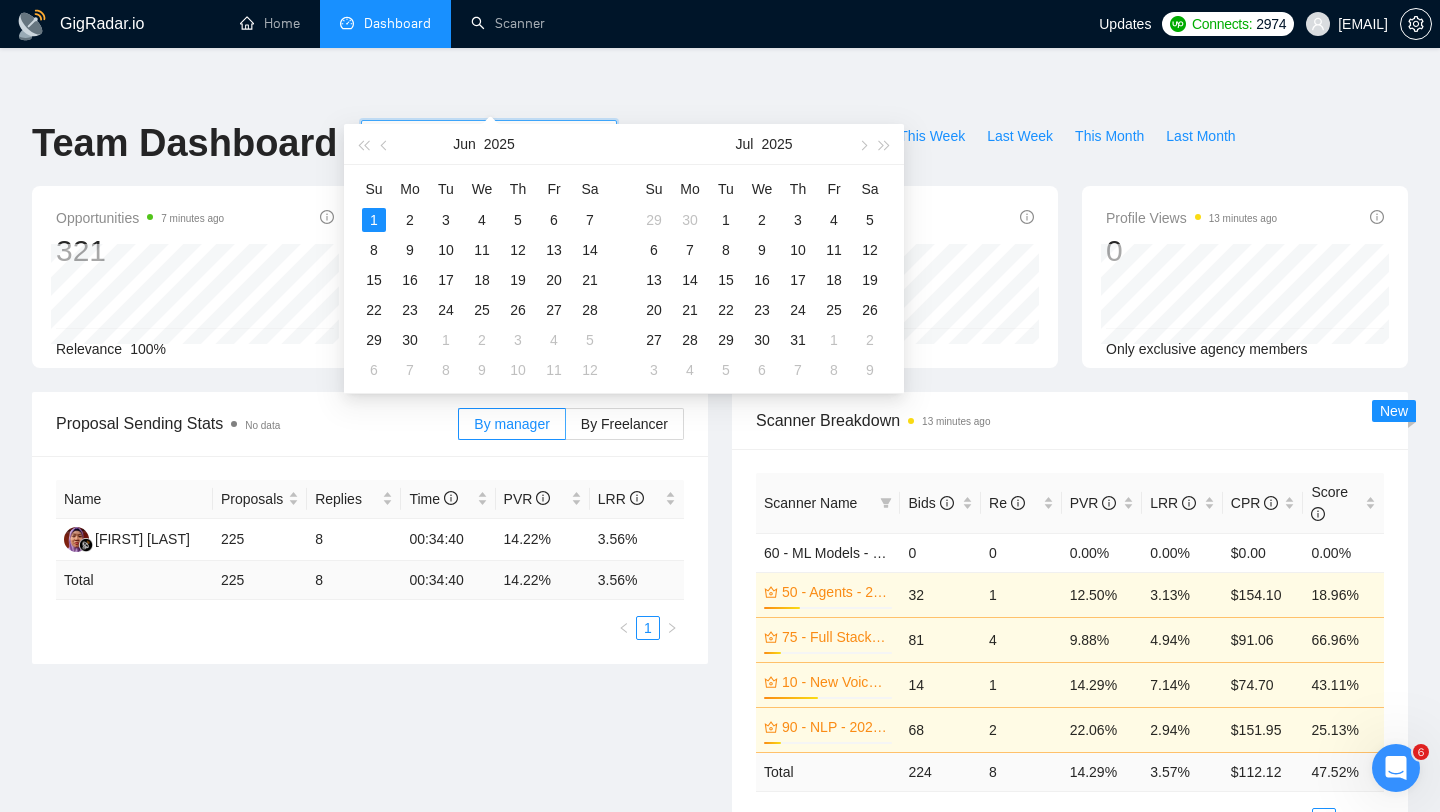 type on "[YEAR]-[MONTH]-[DAY]" 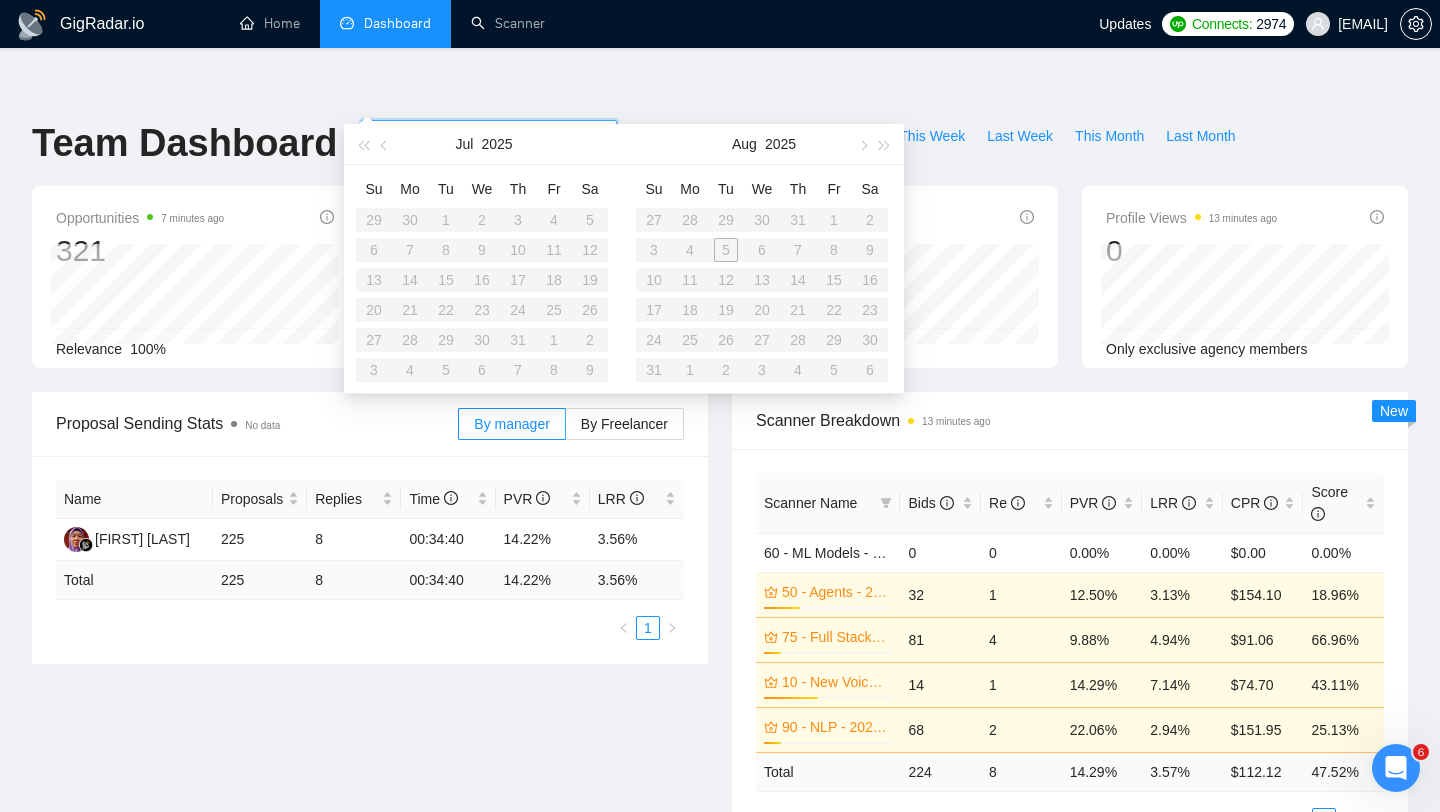 click at bounding box center [418, 136] 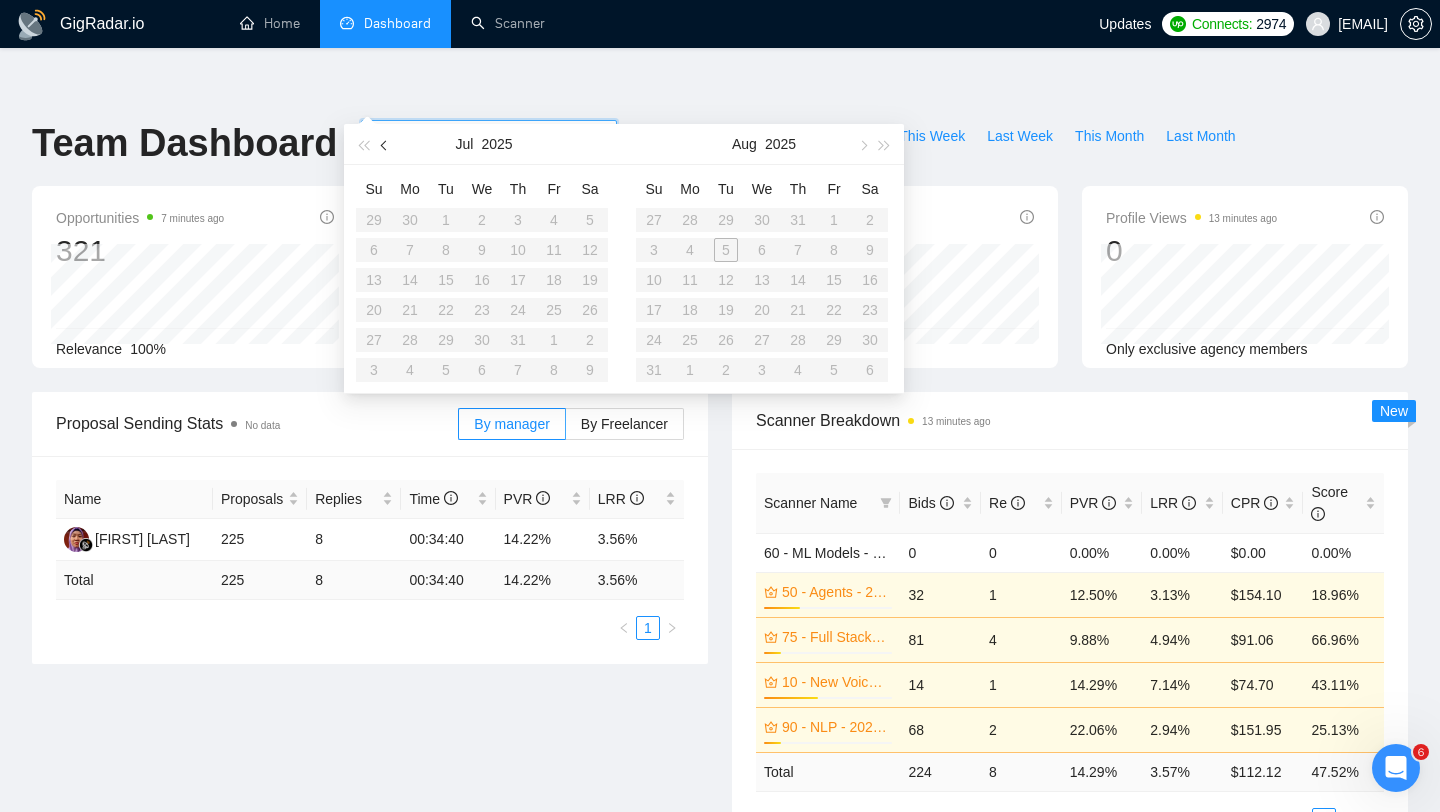 click at bounding box center [386, 145] 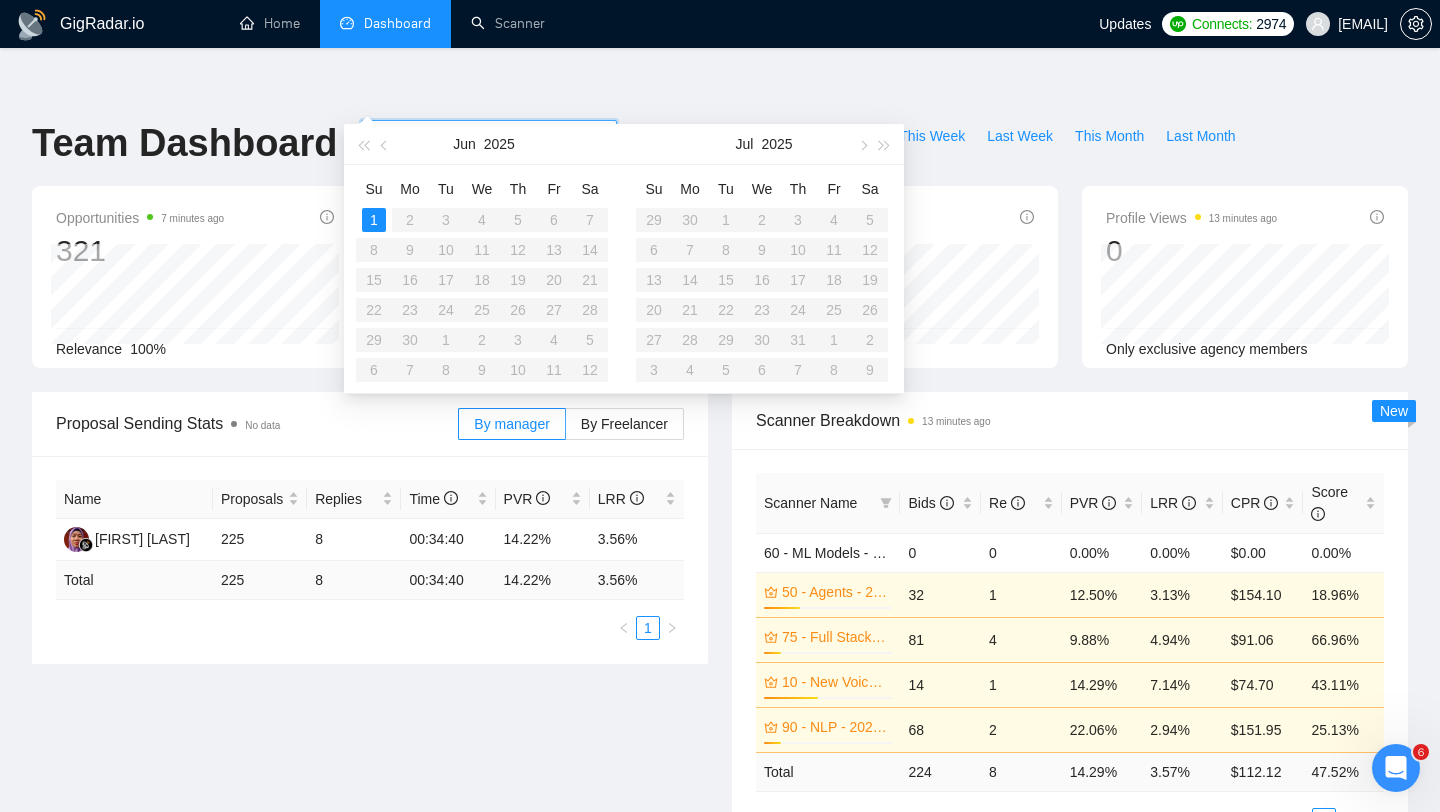 click on "1" at bounding box center [374, 220] 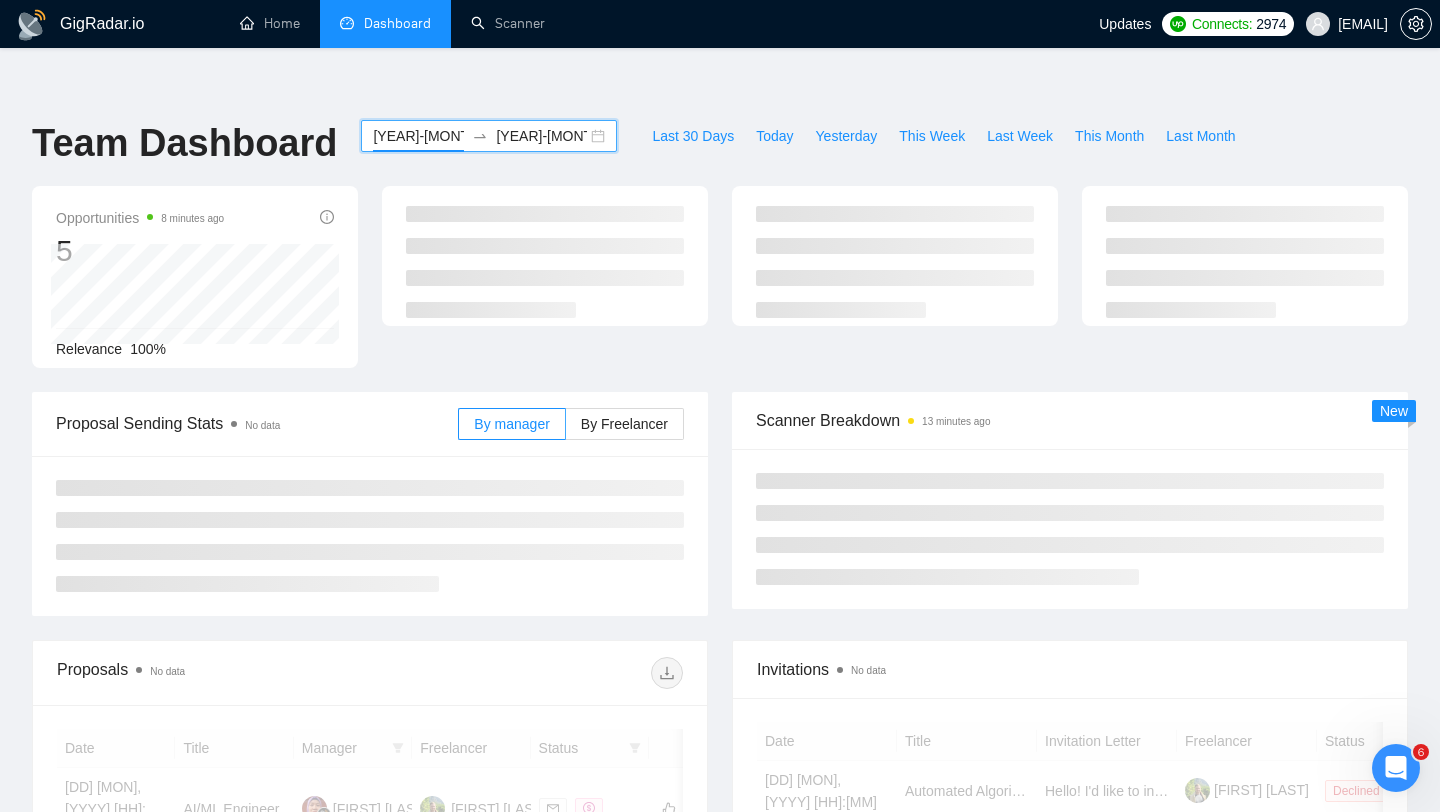 click on "[YEAR]-[MONTH]-[DAY] [YEAR]-[MONTH]-[DAY]" at bounding box center (489, 136) 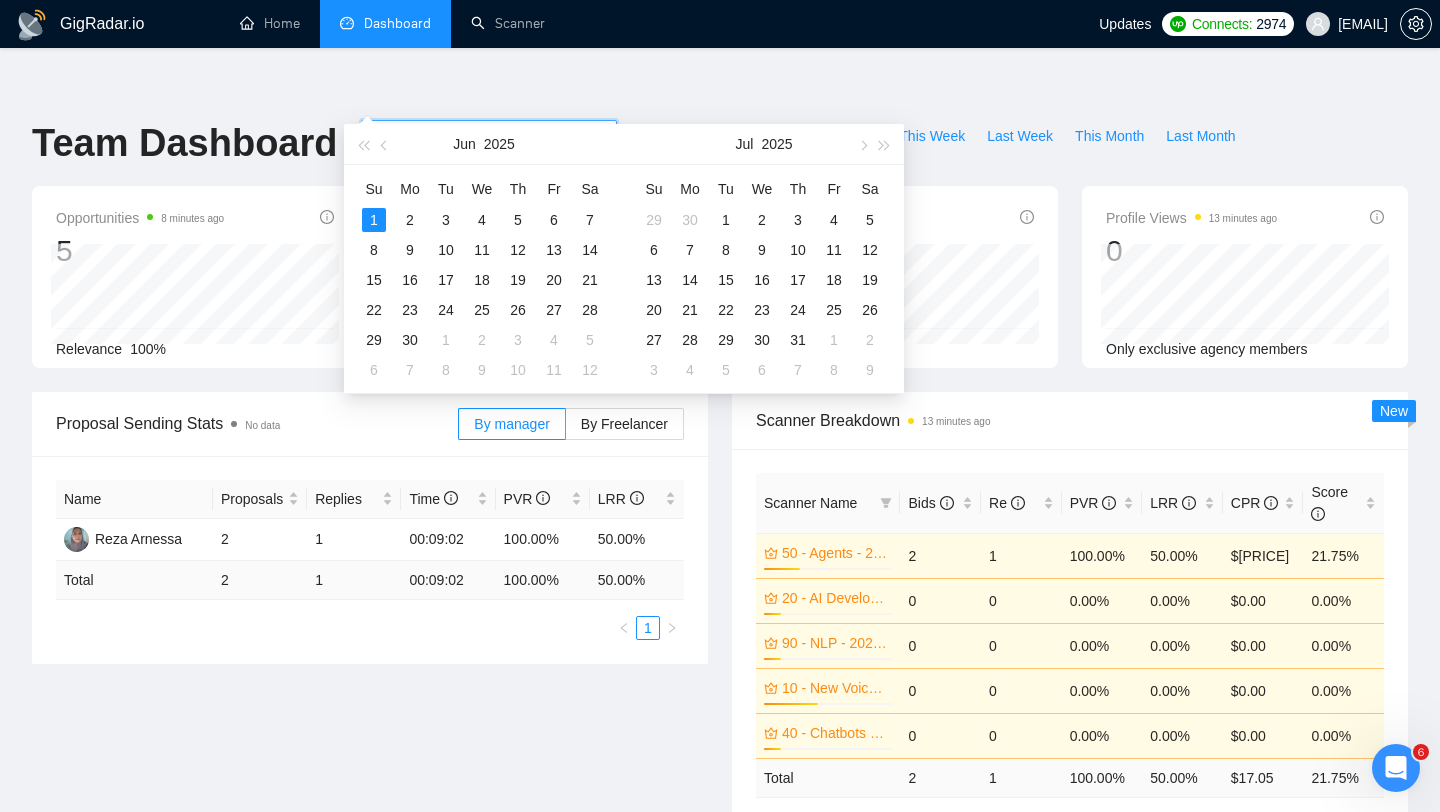 click on "[YEAR]-[MONTH]-[DAY] [YEAR]-[MONTH]-[DAY]" at bounding box center [489, 136] 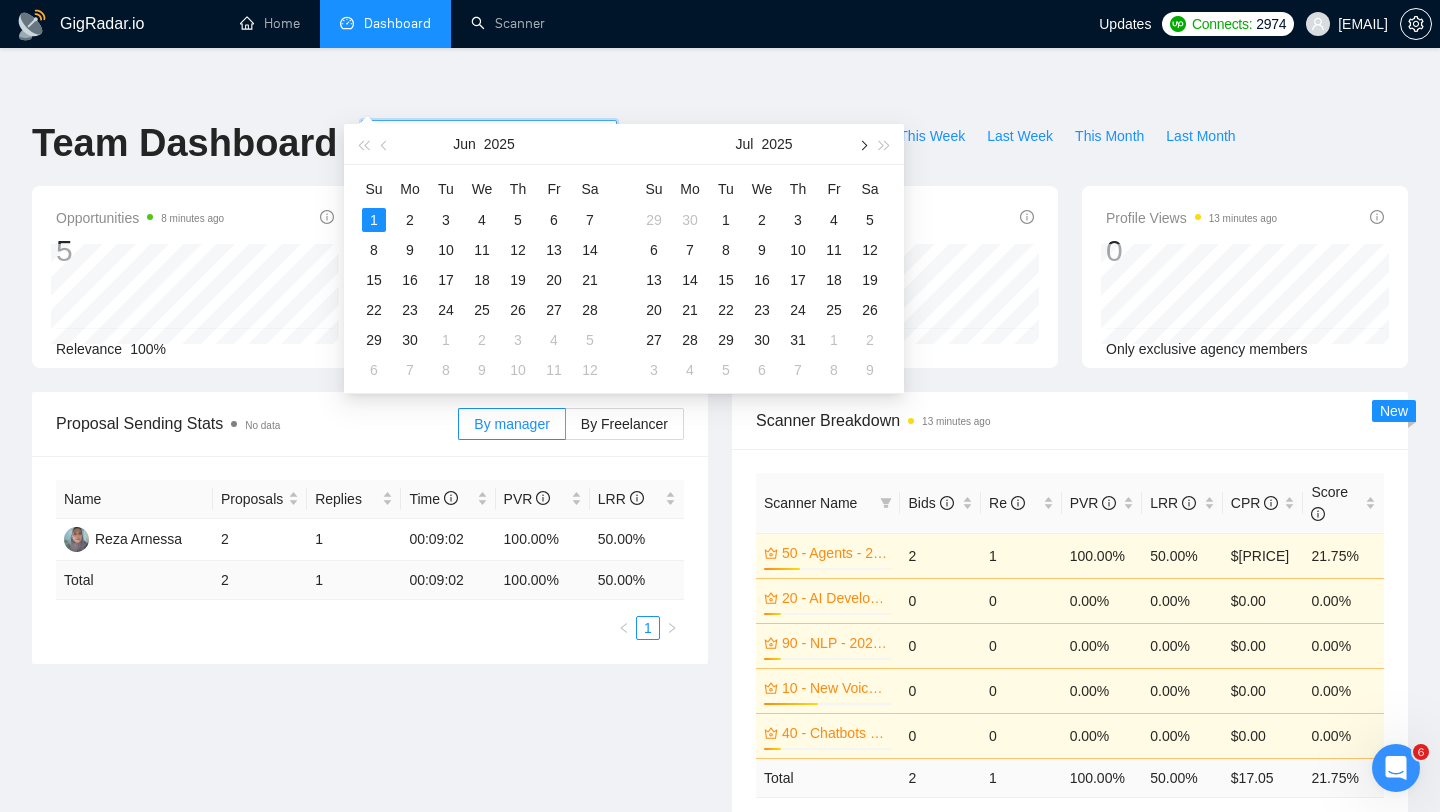 click at bounding box center [862, 145] 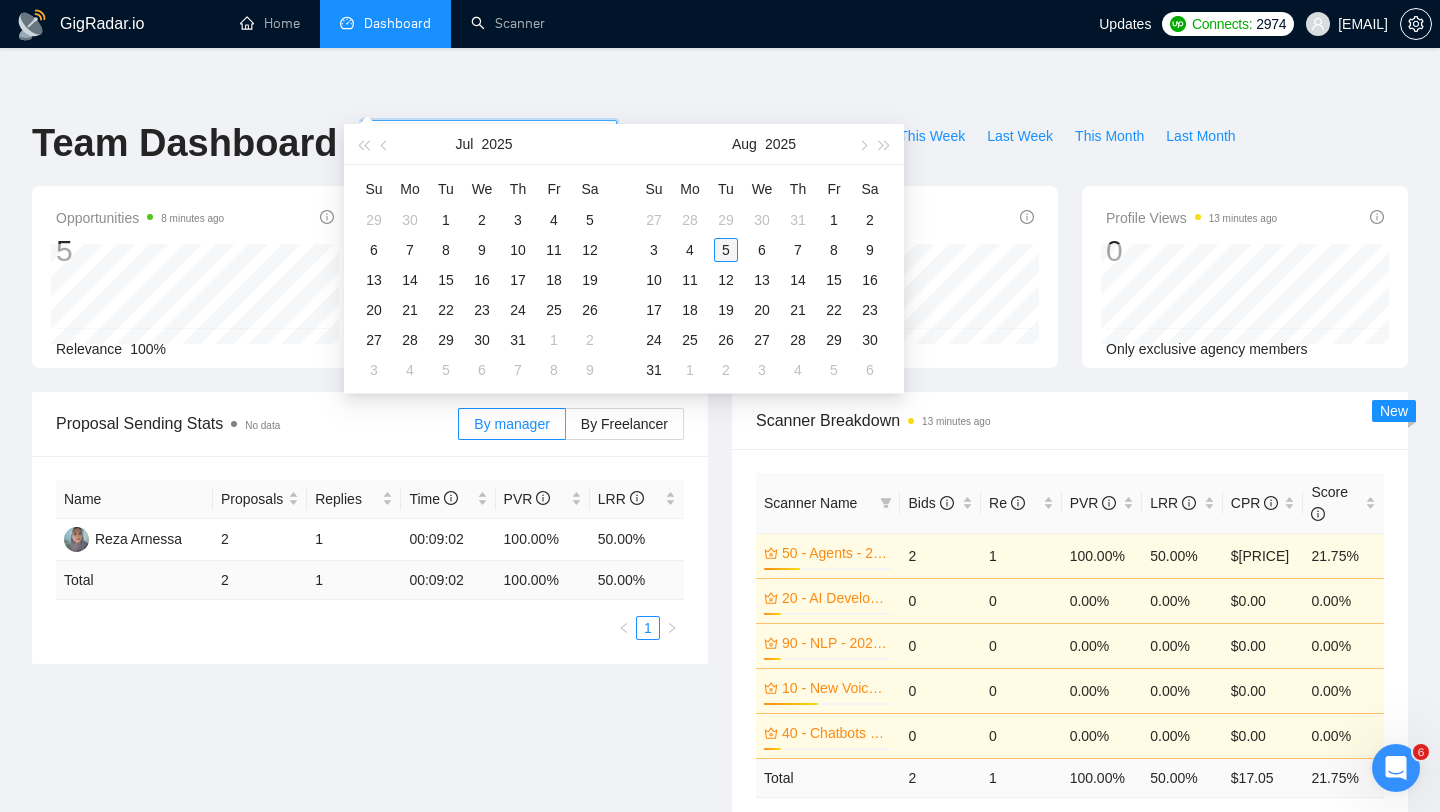 type on "2025-08-05" 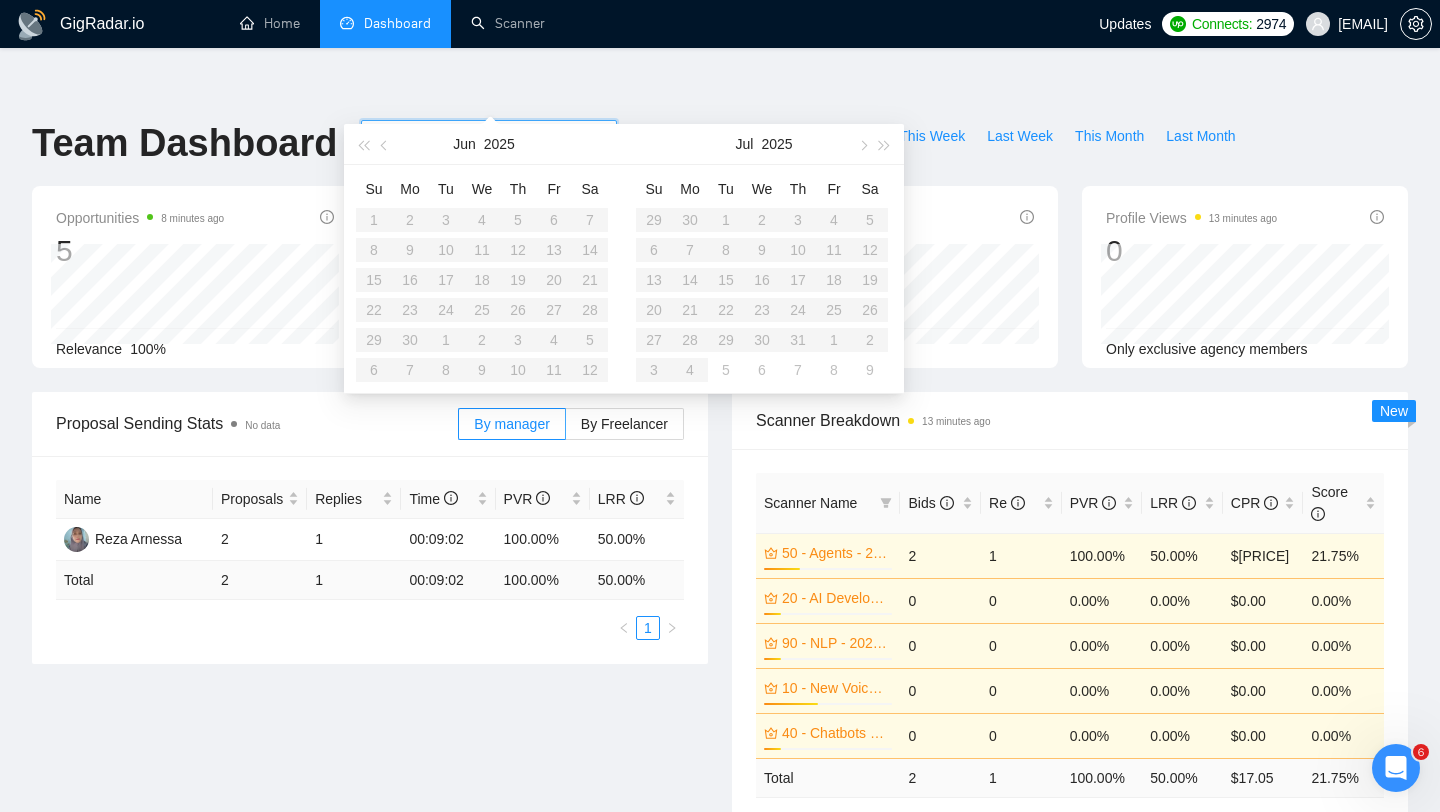 click on "2025-08-05" at bounding box center (418, 136) 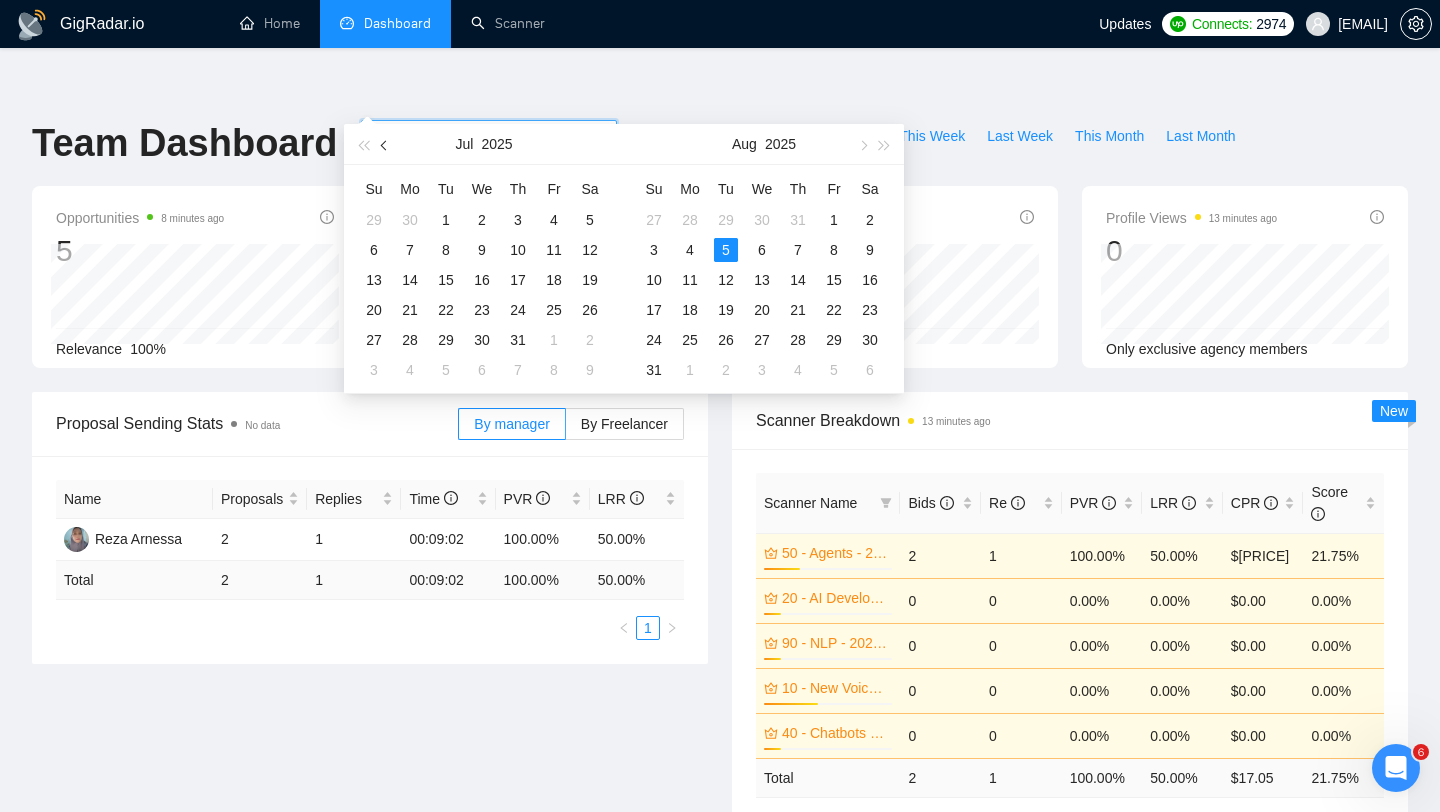 click at bounding box center [385, 144] 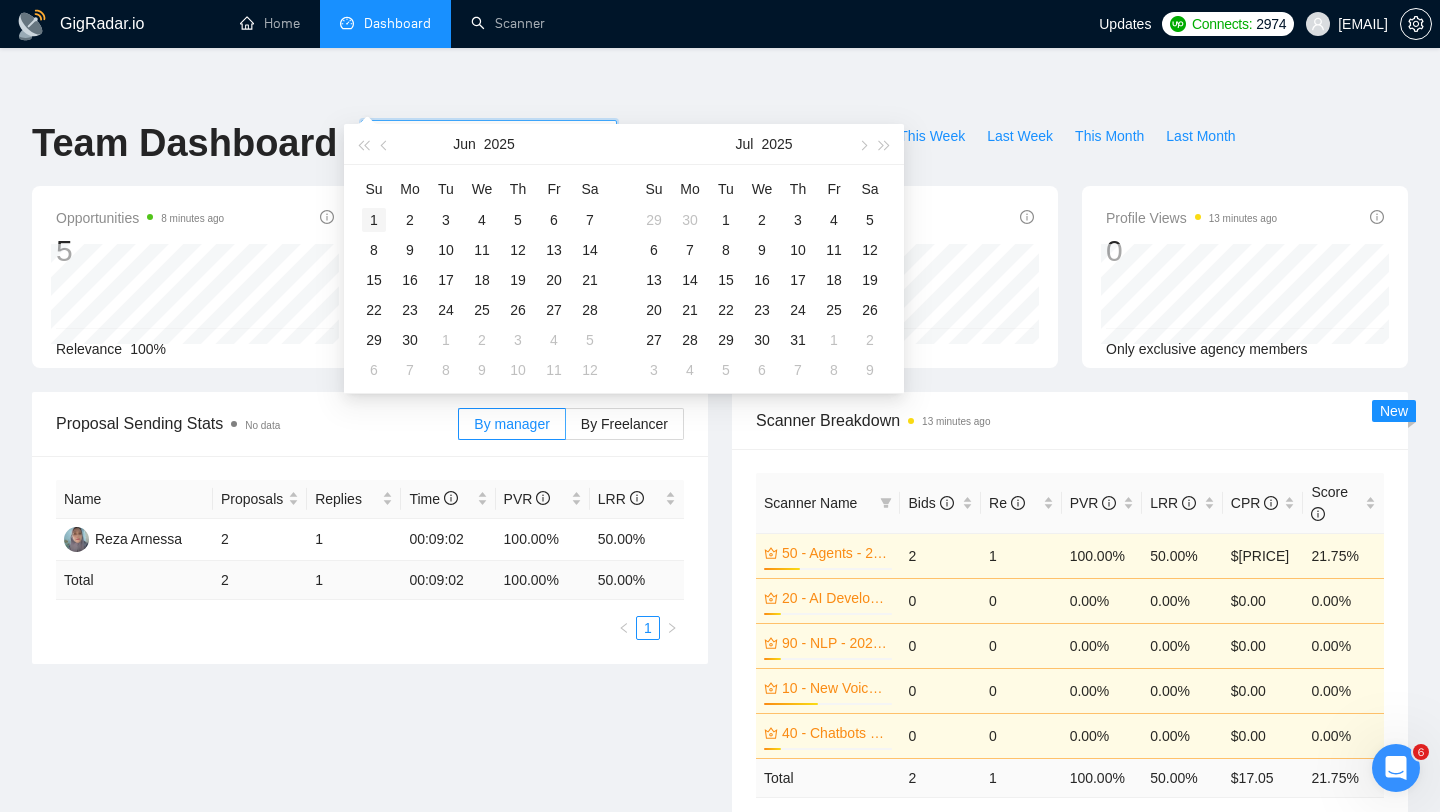type on "[YEAR]-[MONTH]-[DAY]" 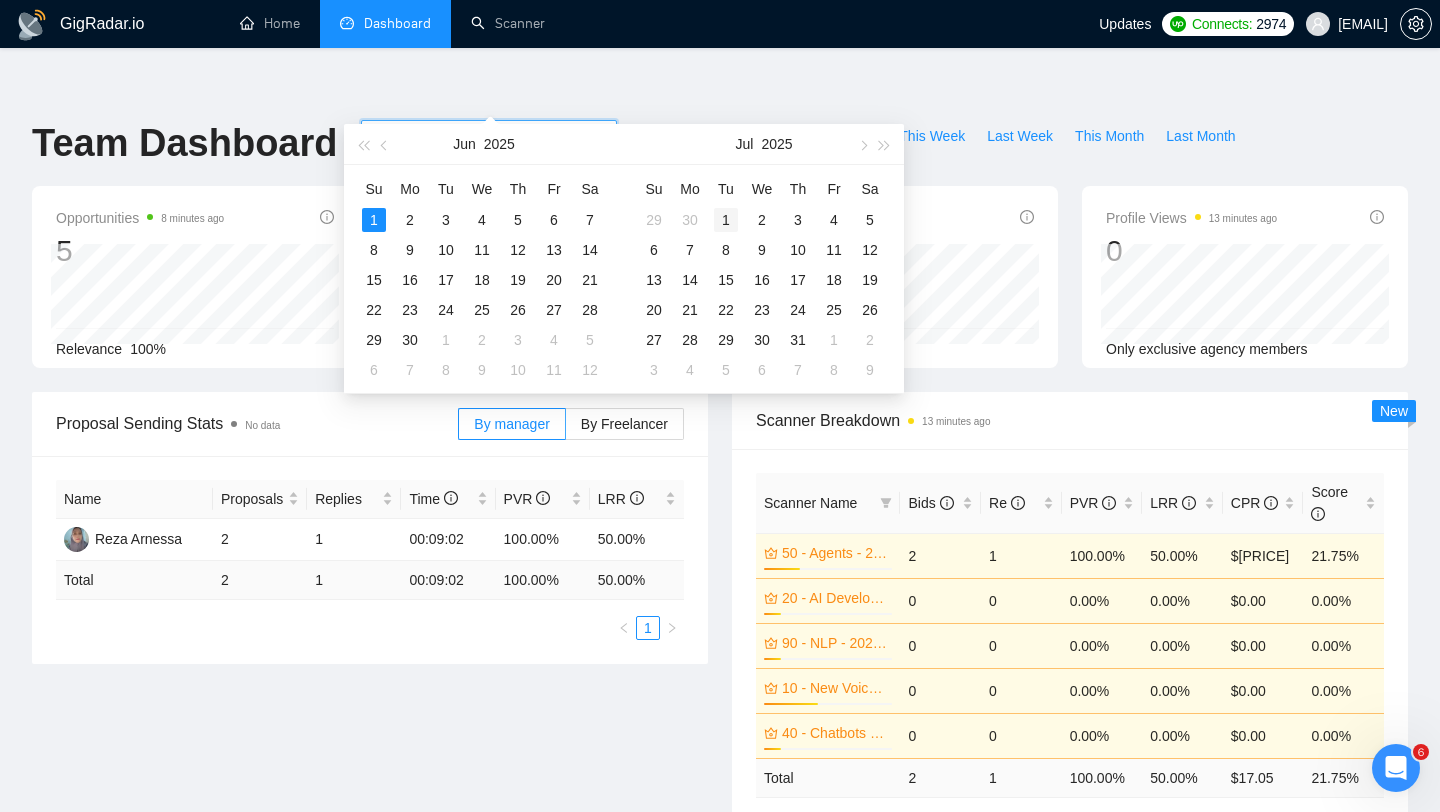 type on "[YEAR]-[MONTH]-[DAY]" 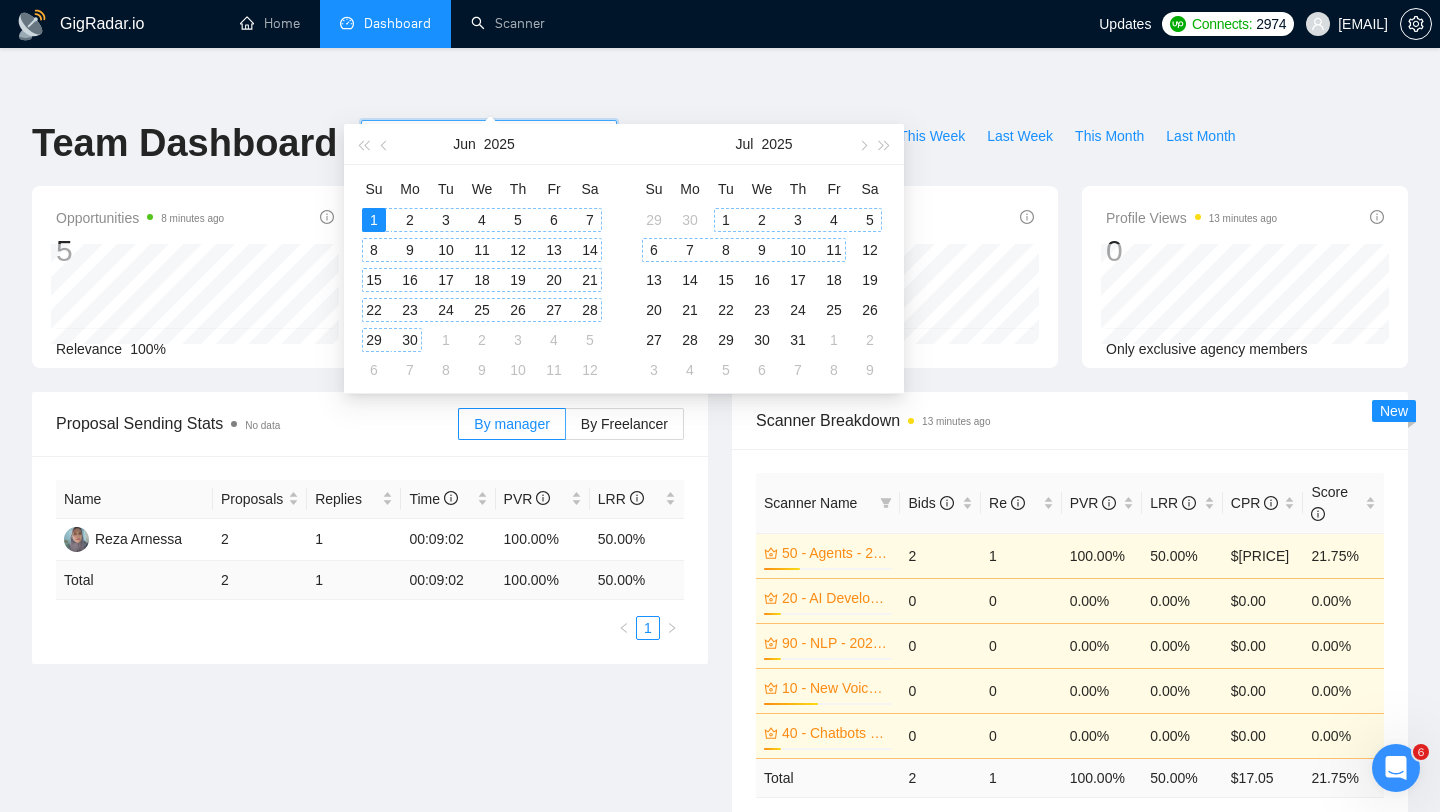 type on "[YYYY]-[MM]-[DD]" 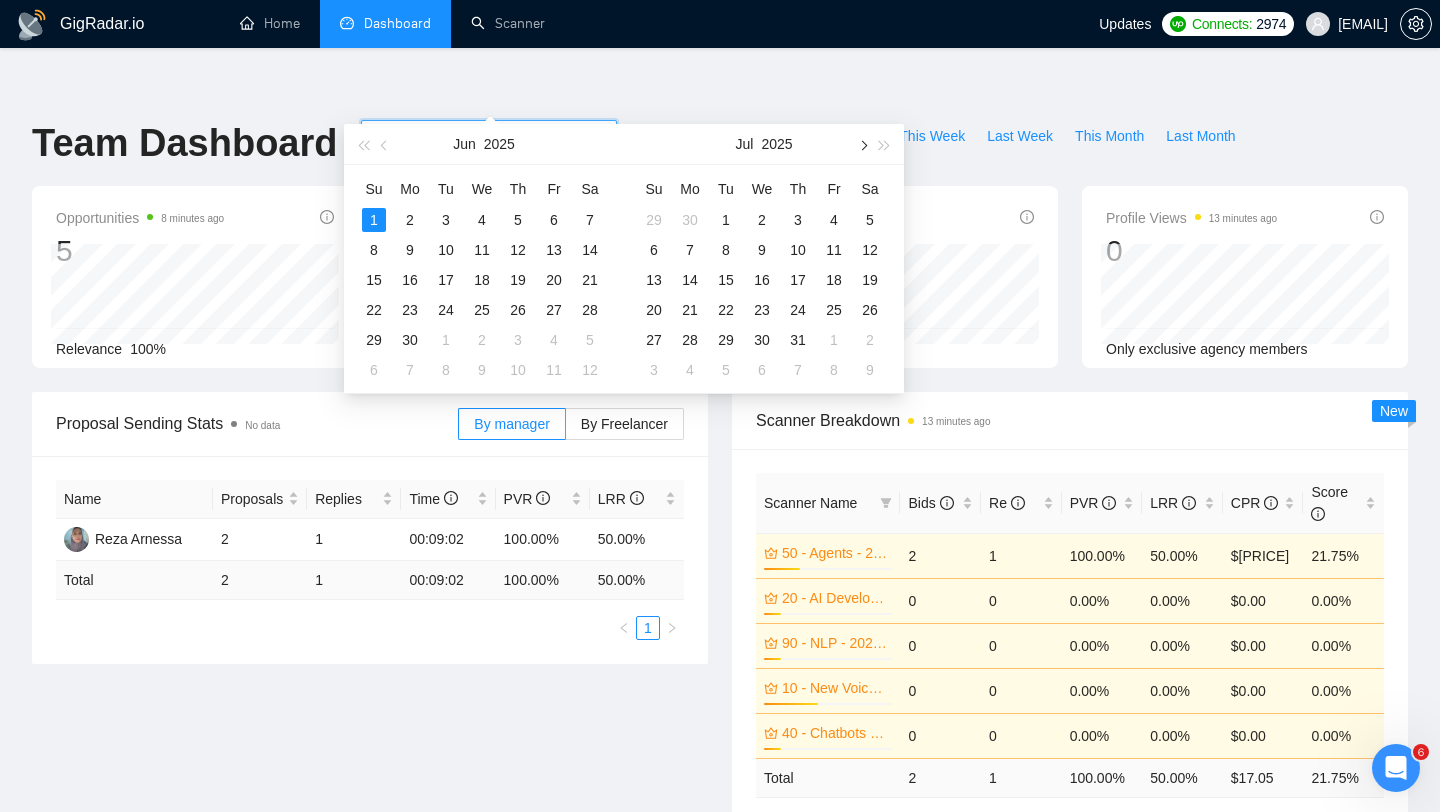 click at bounding box center (862, 144) 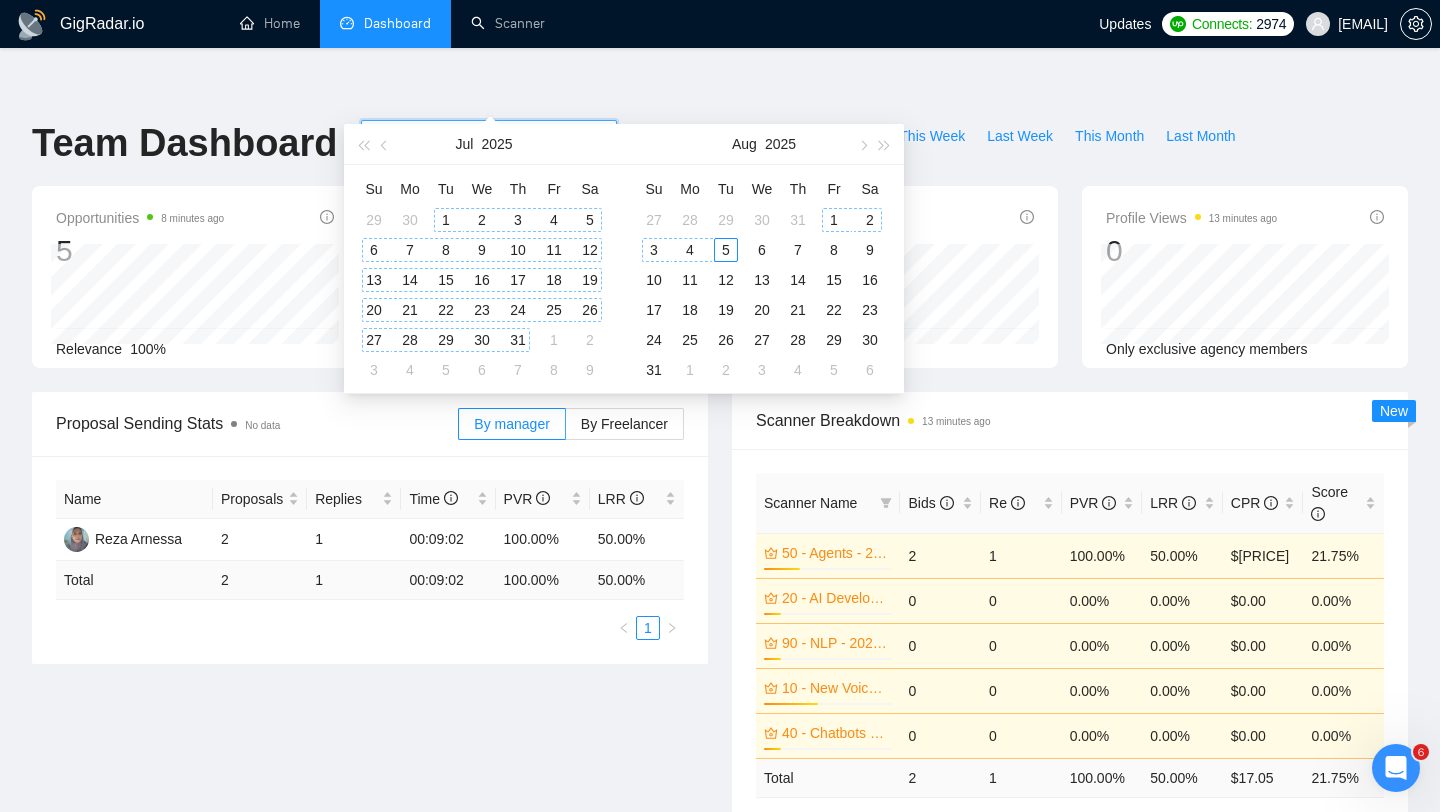 click on "5" at bounding box center [726, 250] 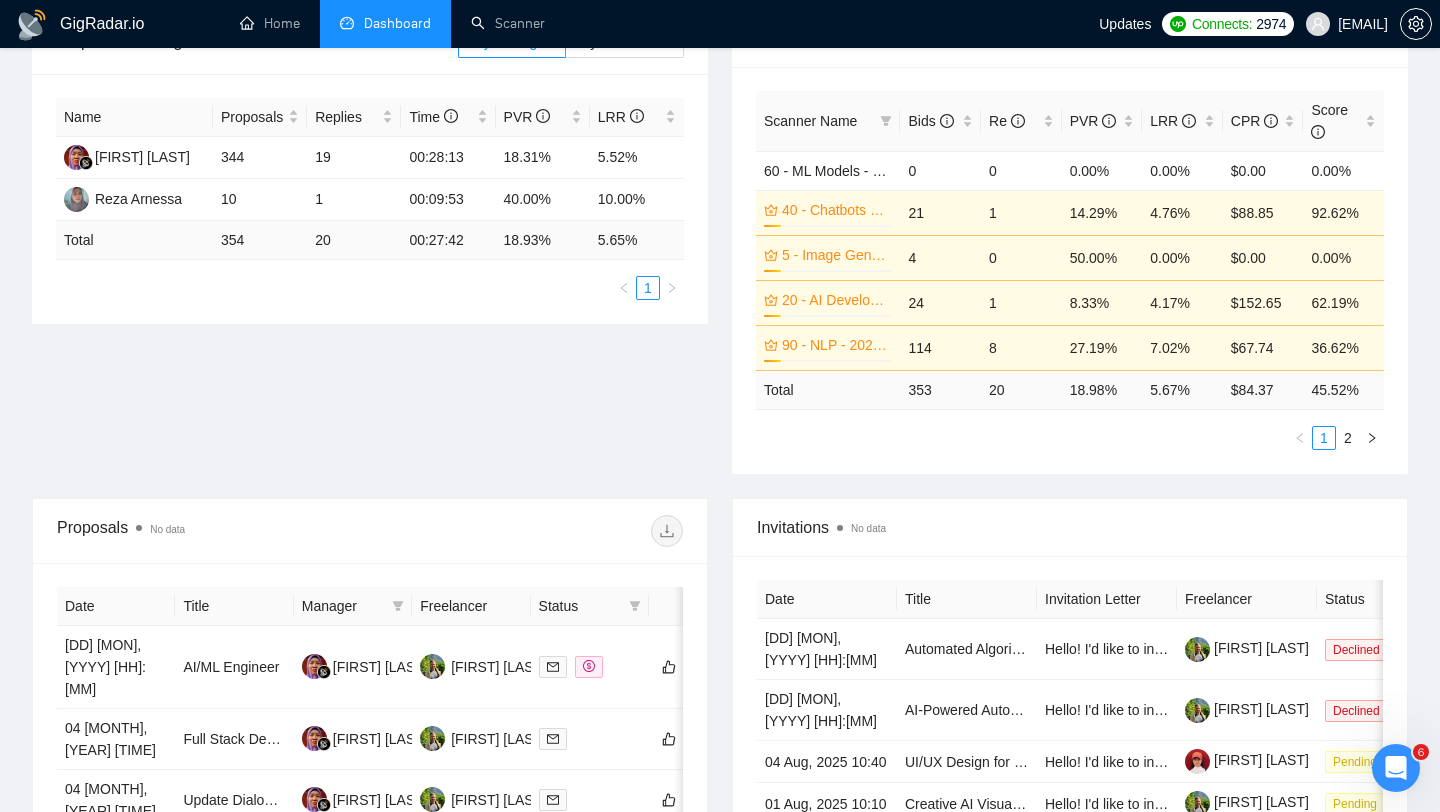scroll, scrollTop: 0, scrollLeft: 0, axis: both 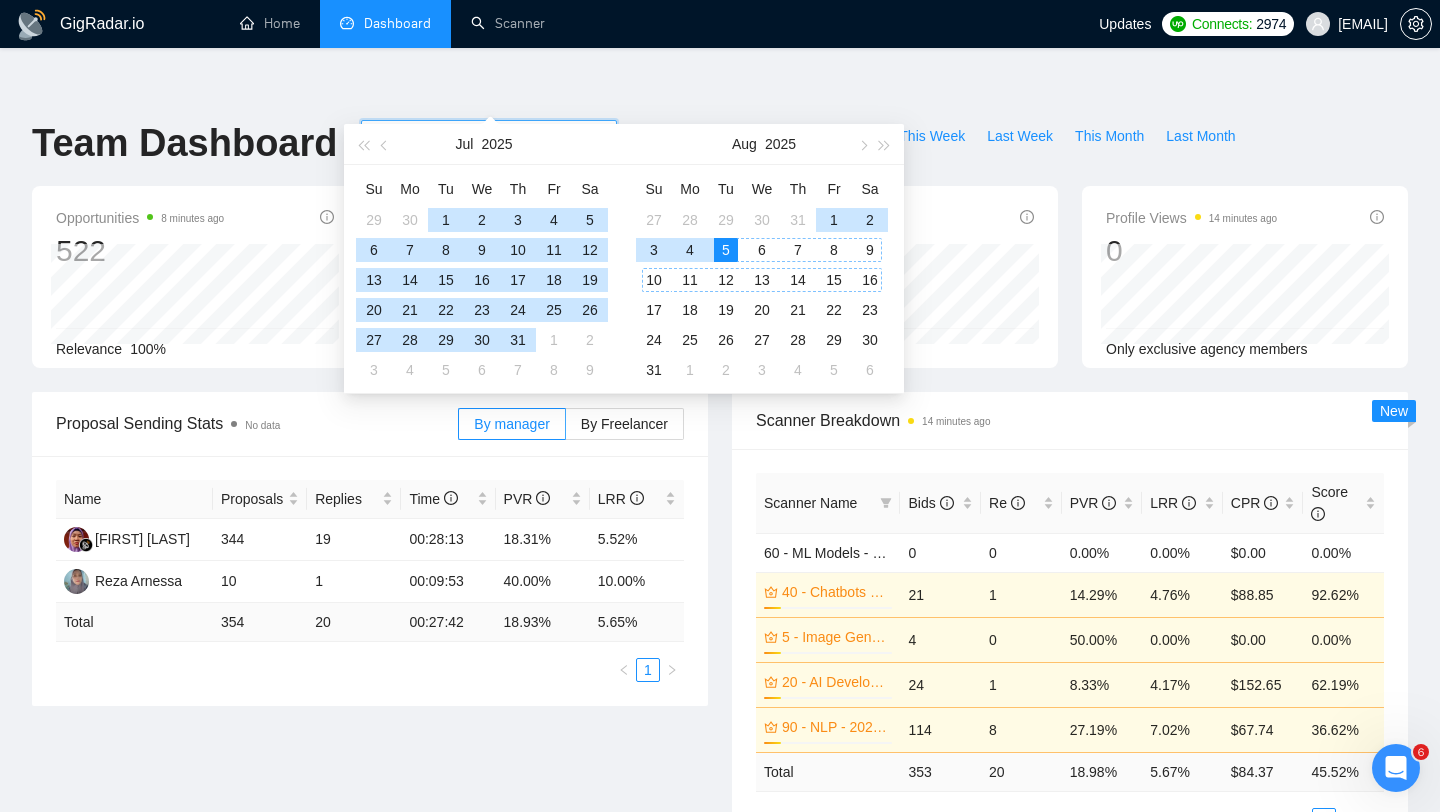 type on "2025-08-05" 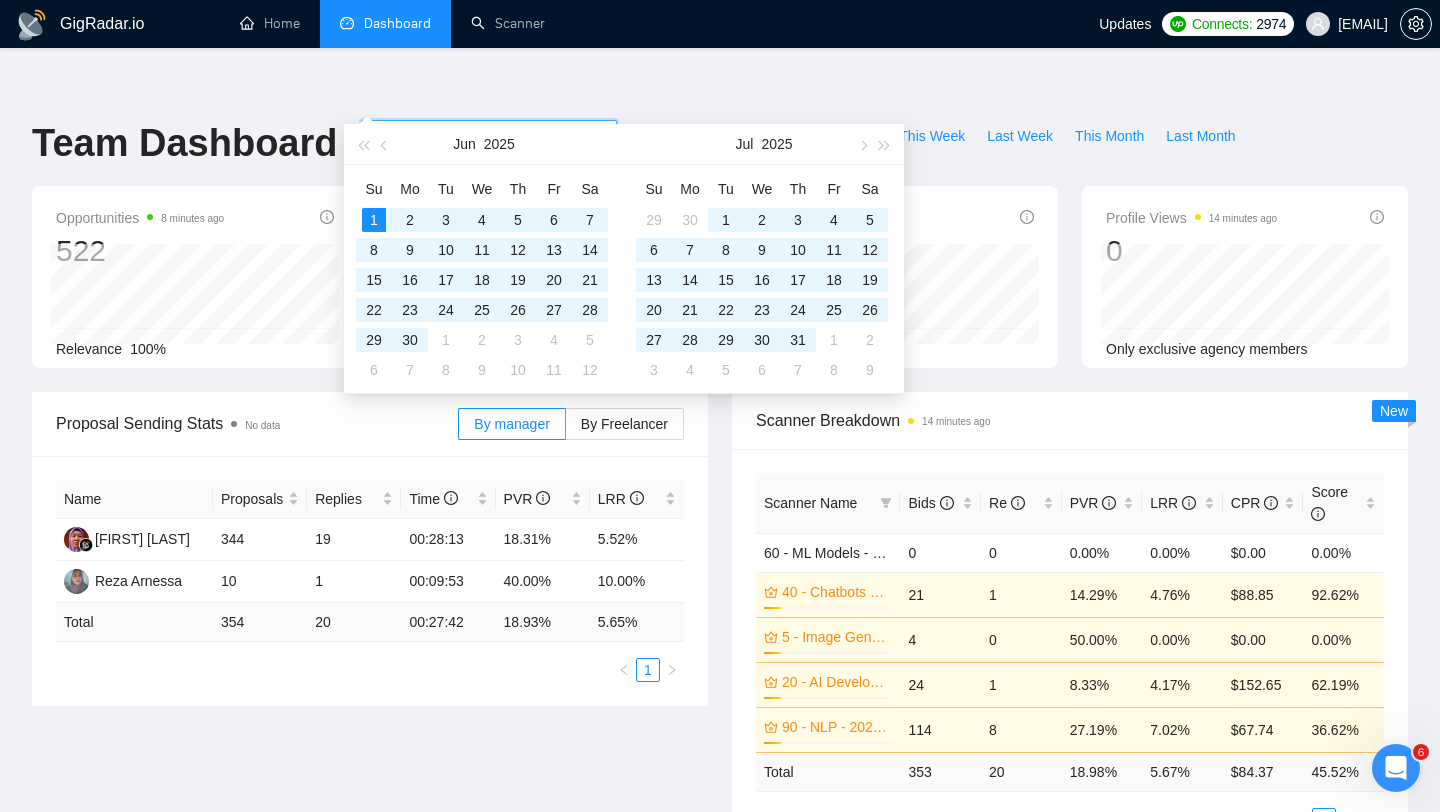 scroll, scrollTop: 1016, scrollLeft: 0, axis: vertical 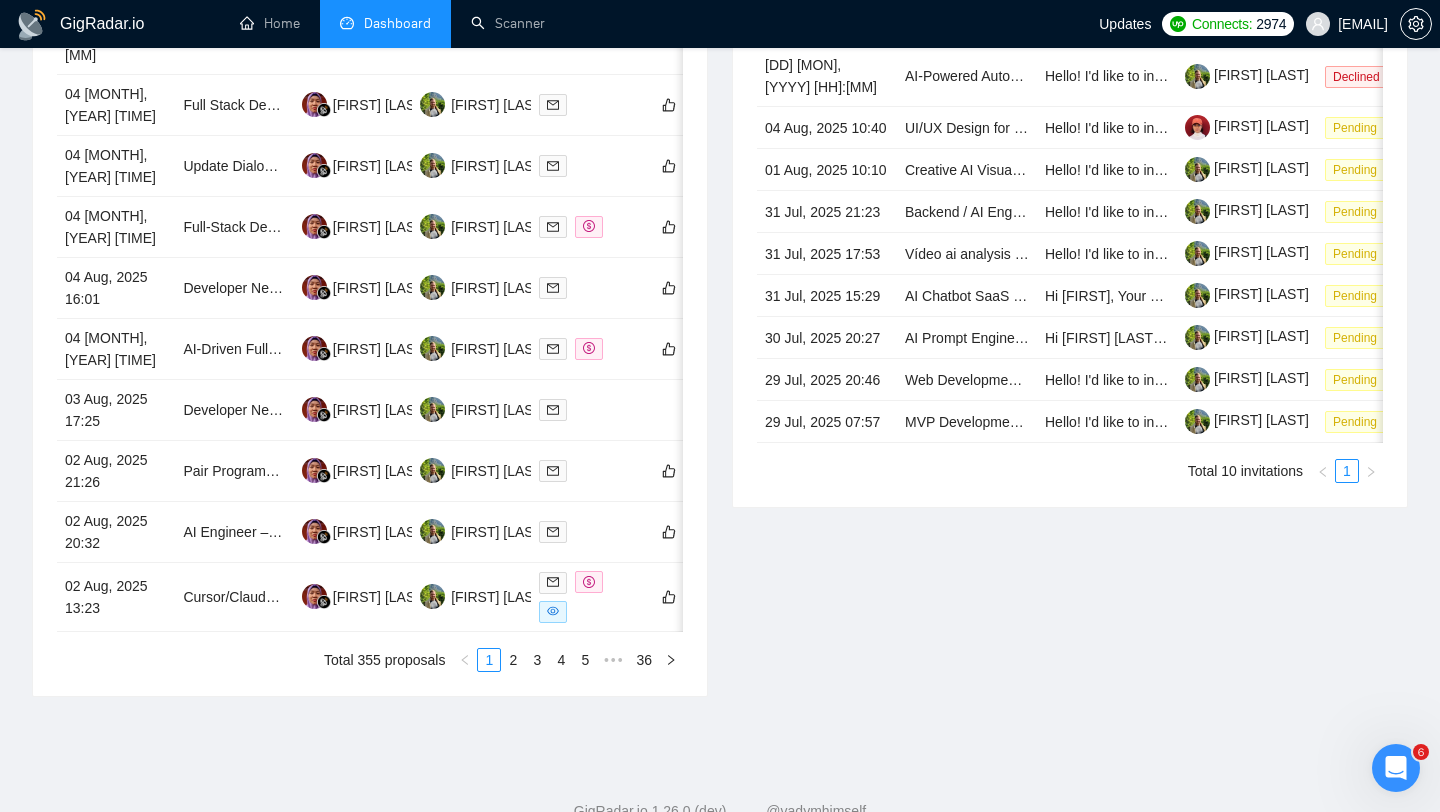 click on "Proposals No data Date Title Manager Freelancer Status               05 [MONTH], [YEAR] AI/ML Engineer [FIRST] [LAST] [FIRST] [LAST] 04 [MONTH], [YEAR] Full Stack Developer Needed for AI-Enhanced Dashboard and Mobile App [FIRST] [LAST] [FIRST] [LAST] 04 [MONTH], [YEAR] Update Dialogflow to Conversational Agent [FIRST] [LAST] [FIRST] [LAST] 04 [MONTH], [YEAR] Full-Stack Developer [FIRST] [LAST] [FIRST] [LAST] 04 [MONTH], [YEAR] Developer Needed to Build Claude-to-Notion Integration (MCP) [FIRST] [LAST] [FIRST] [LAST] 04 [MONTH], [YEAR] AI-Driven Full Stack Developer/Architect – Next.js, React, Node.js (AWS) [FIRST] [LAST] [FIRST] [LAST] 03 [MONTH], [YEAR] Developer Needed to Build a ChatGPT Agent with Shopify + Klaviyo Integration [FIRST] [LAST] [FIRST] [LAST] 02 [MONTH], [YEAR] Pair Programming Mentor Needed for Software Development [FIRST] [LAST] [FIRST] [LAST] 02 [MONTH], [YEAR] AI Engineer – Build AI Agent Workflows in N&N for SEO Strategy Automation [FIRST] [LAST] [FIRST] [LAST] 02 [MONTH], [YEAR] 1 2 3" at bounding box center (720, 292) 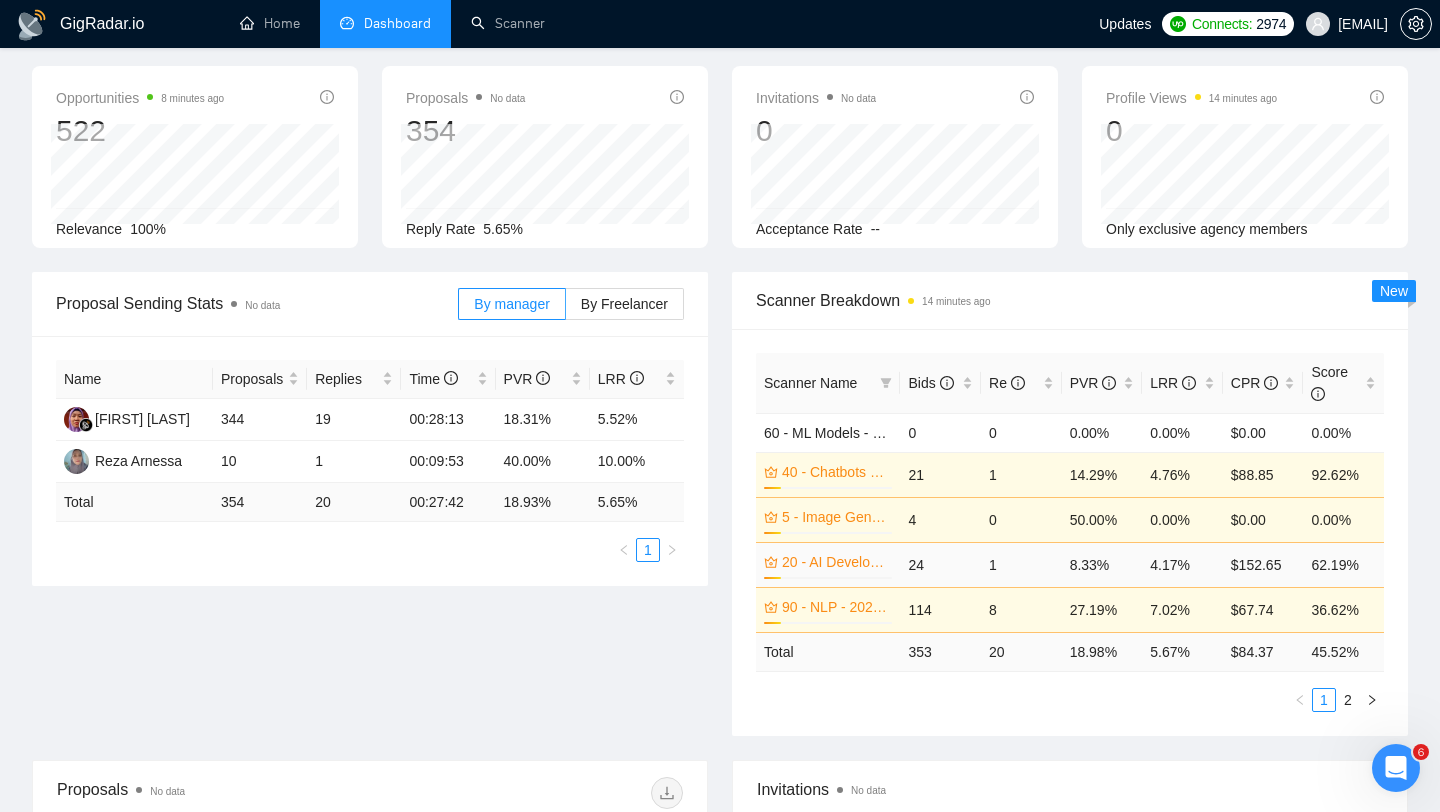 scroll, scrollTop: 0, scrollLeft: 0, axis: both 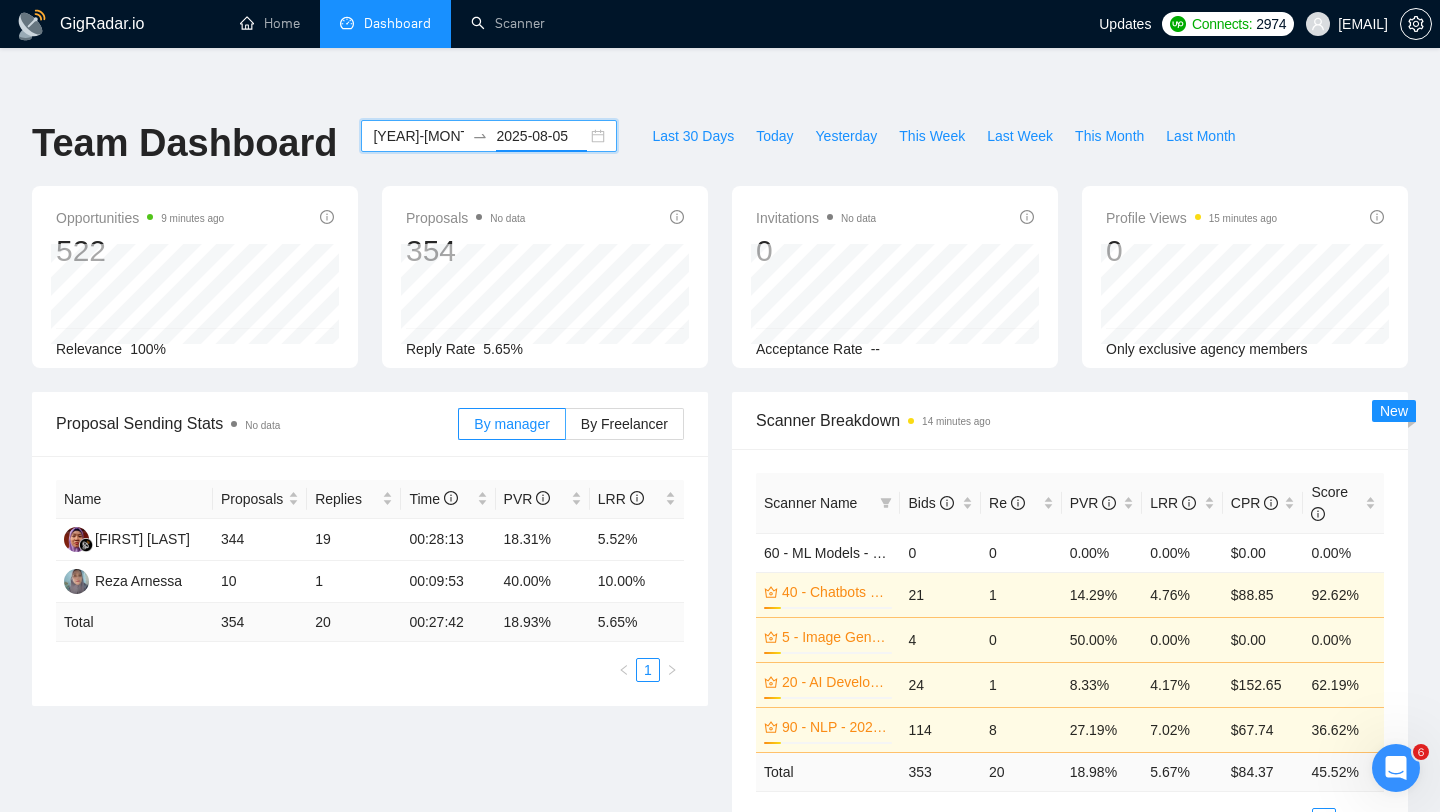 click on "2025-08-05" at bounding box center (541, 136) 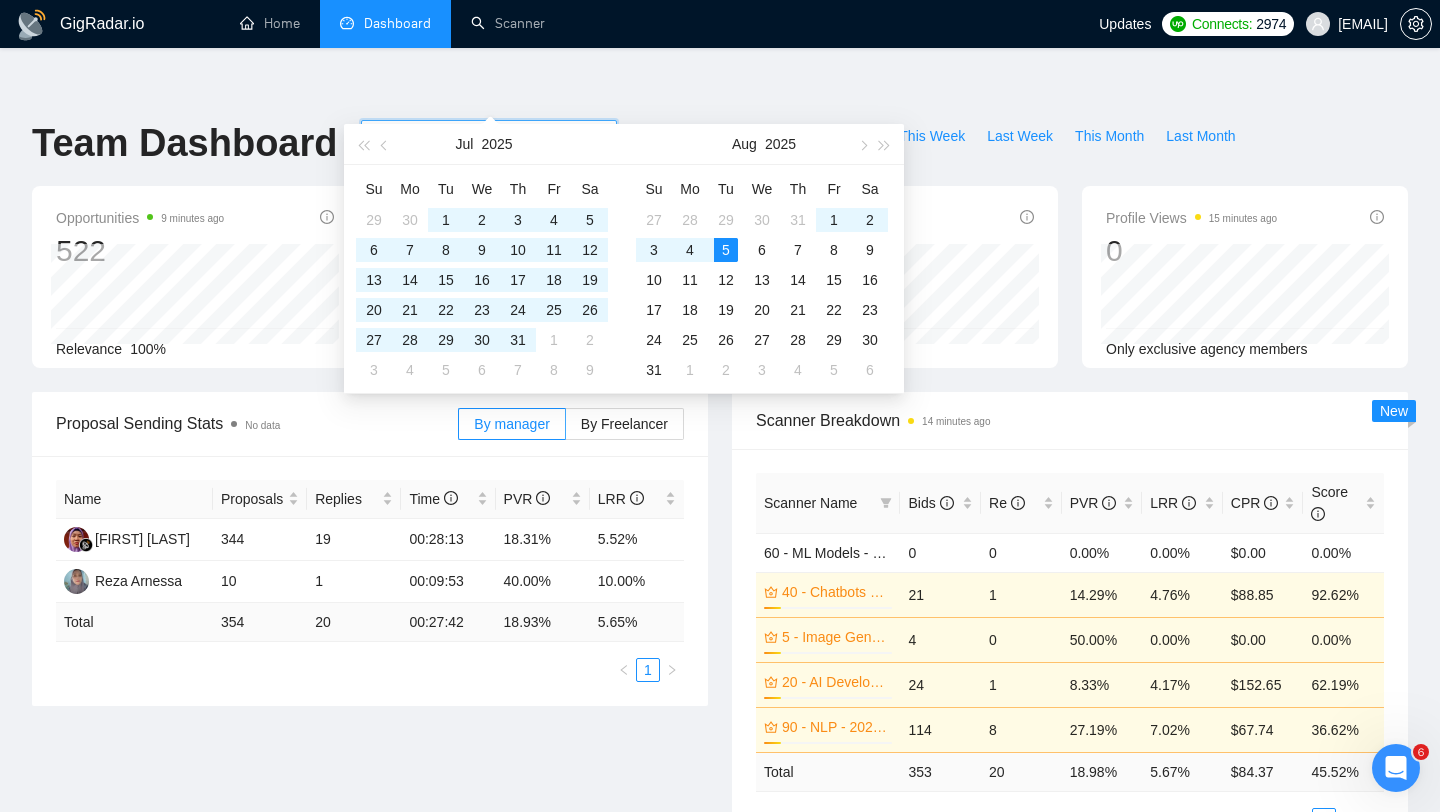 click on "Last 30 Days" at bounding box center [693, 136] 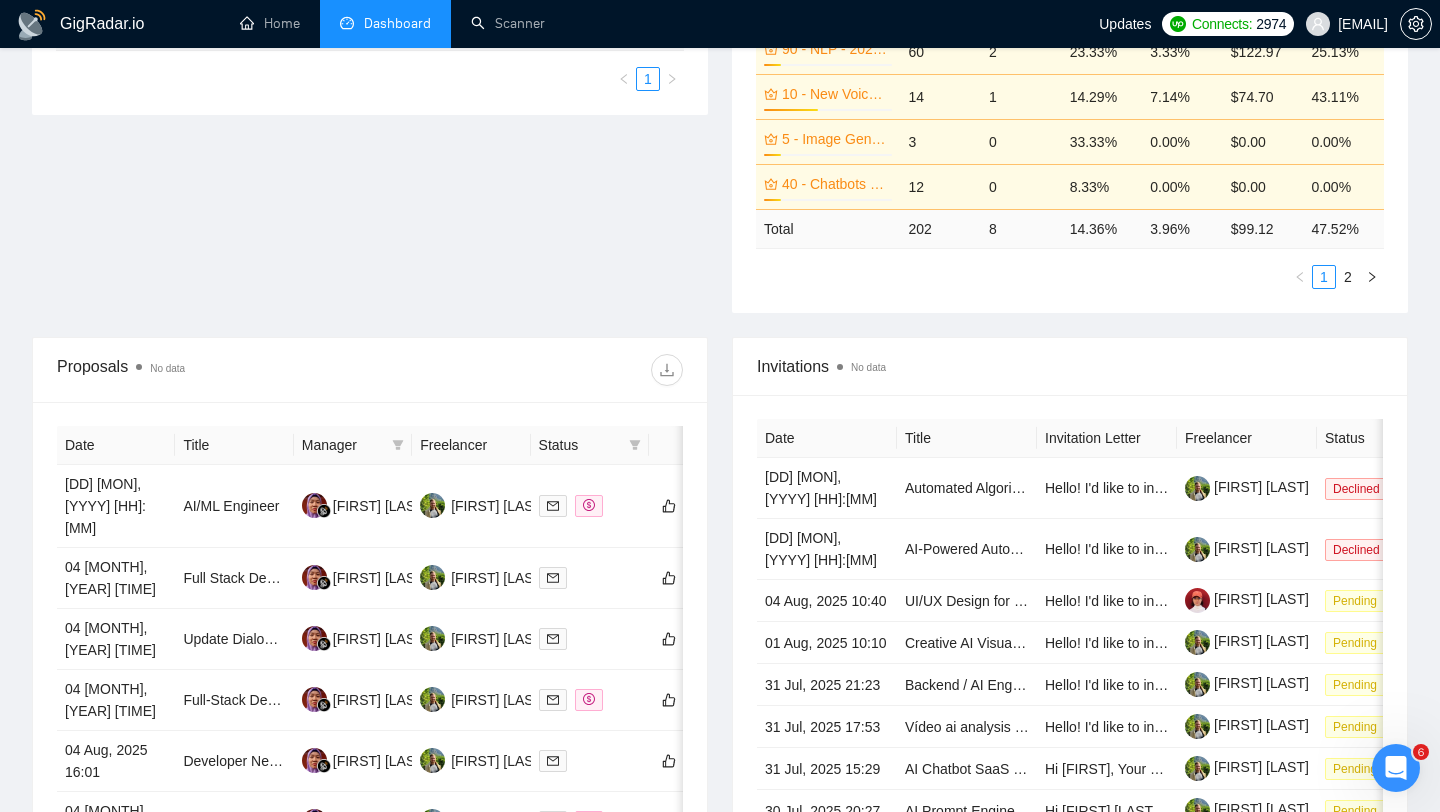 scroll, scrollTop: 1022, scrollLeft: 0, axis: vertical 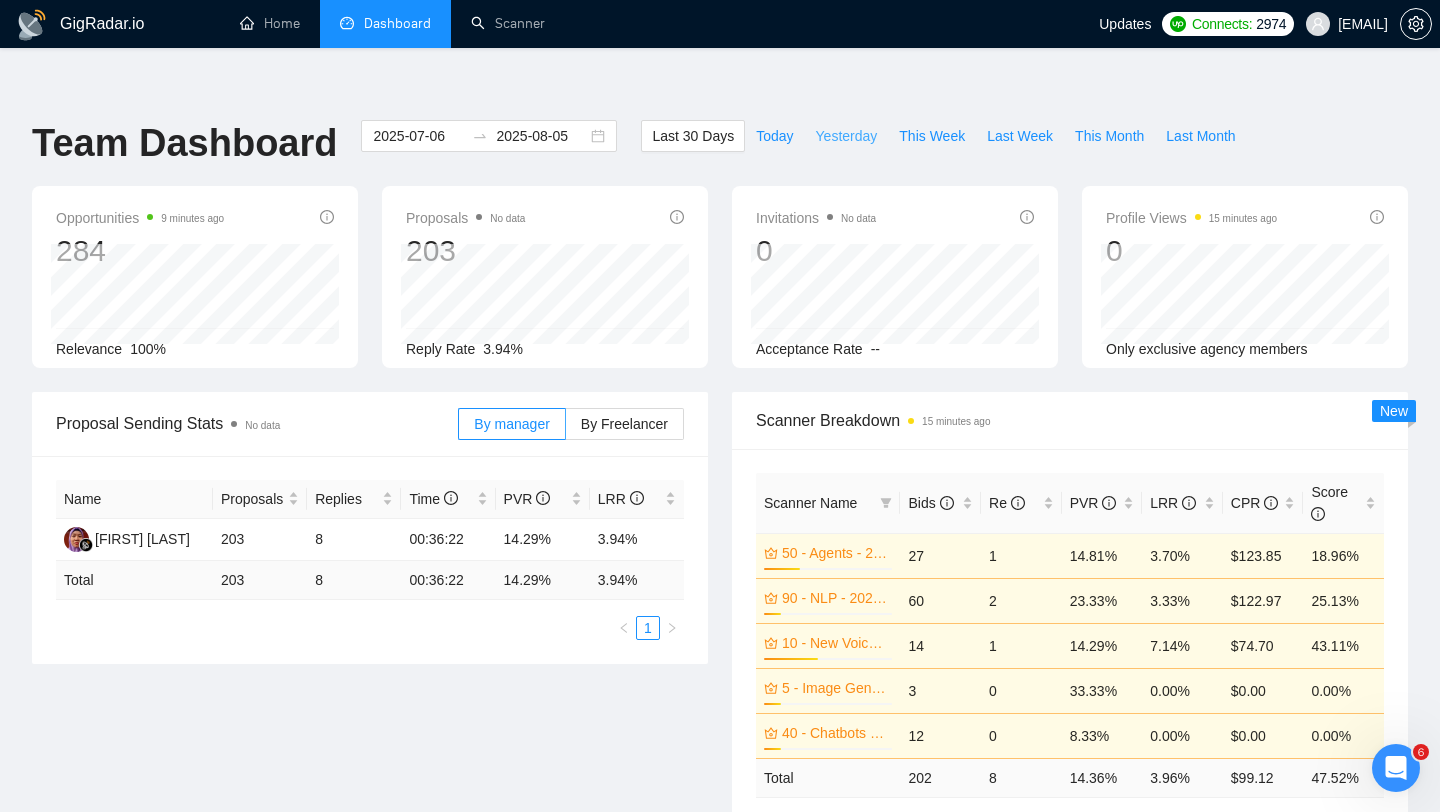click on "Yesterday" at bounding box center (847, 136) 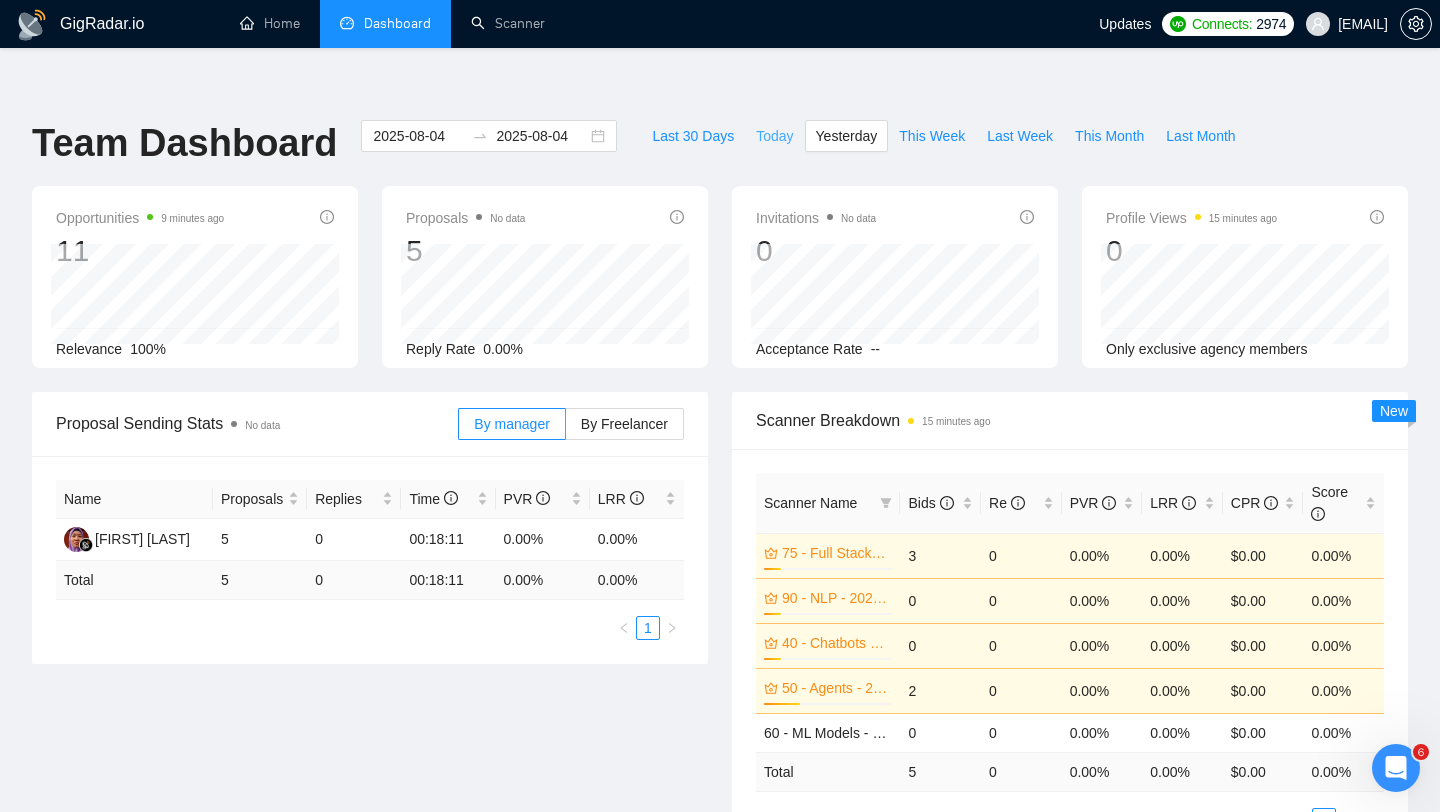 click on "Today" at bounding box center (774, 136) 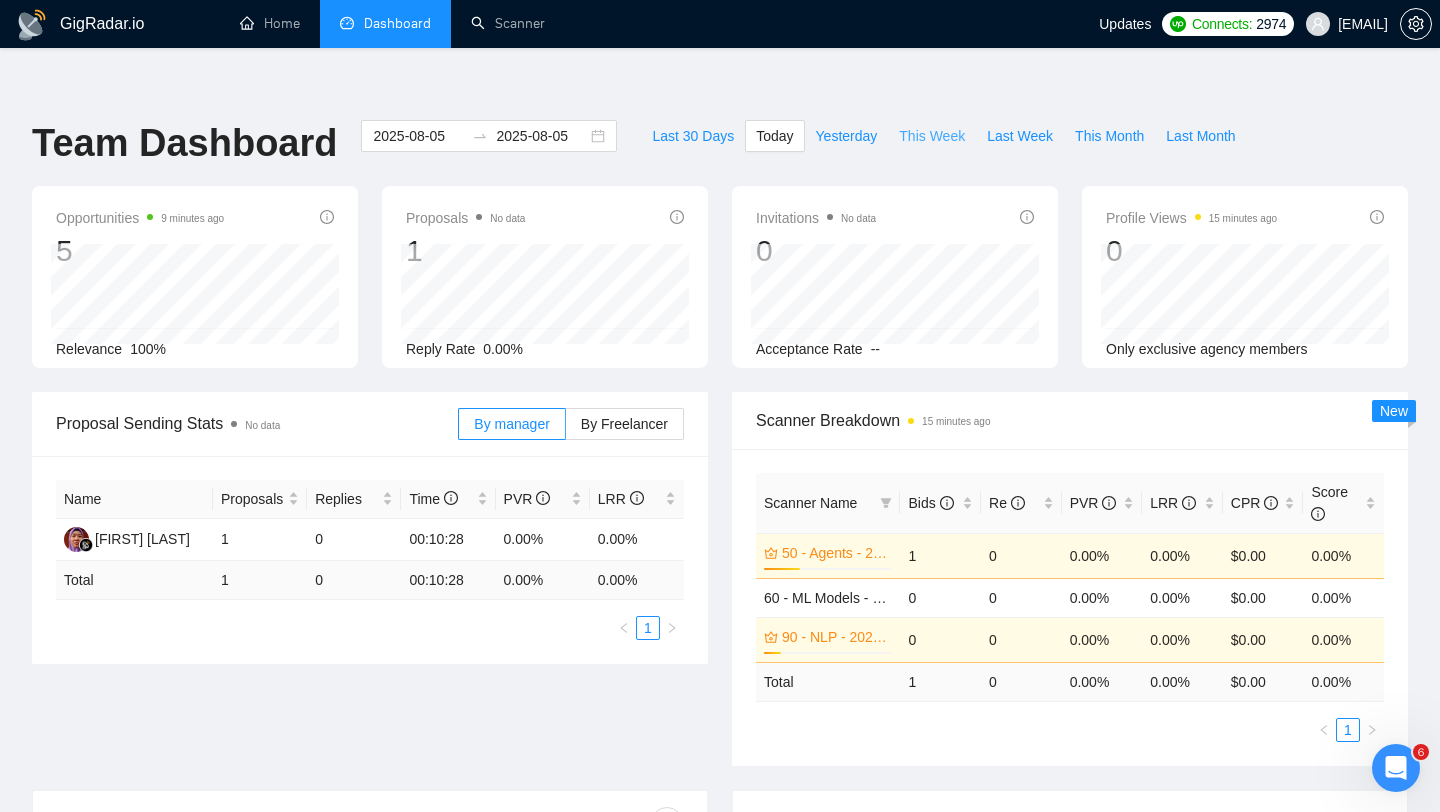 click on "This Week" at bounding box center (932, 136) 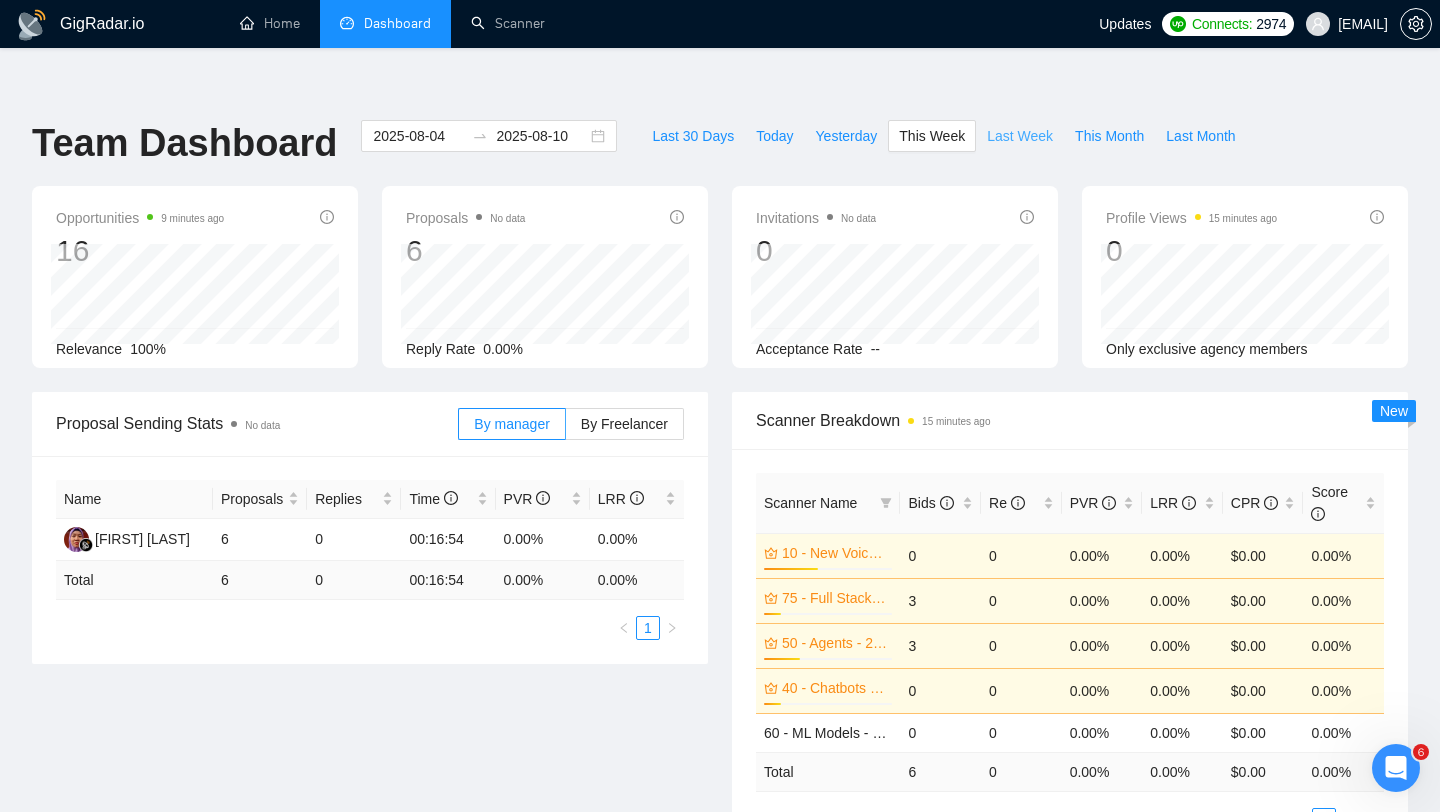 click on "Last Week" at bounding box center [1020, 136] 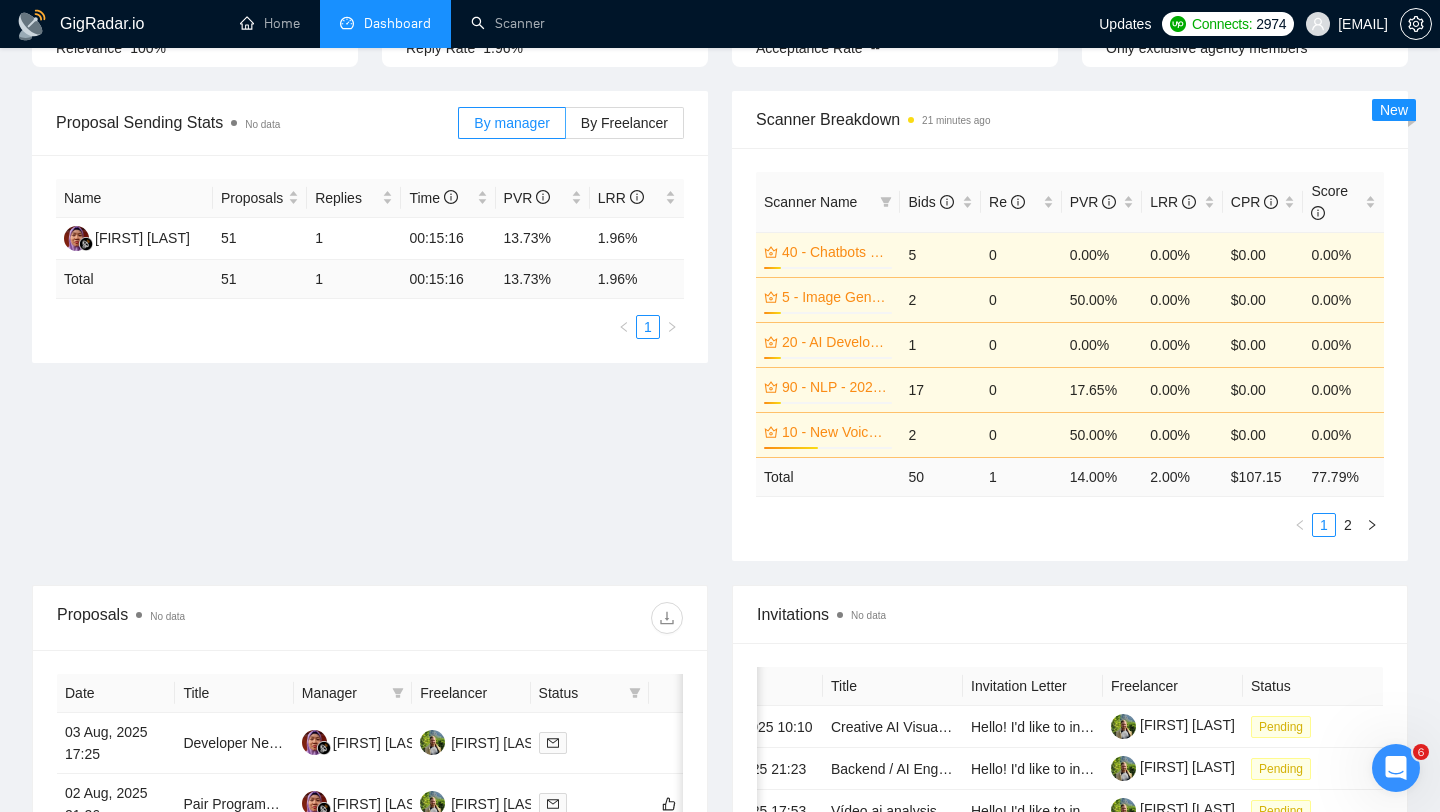 scroll, scrollTop: 0, scrollLeft: 0, axis: both 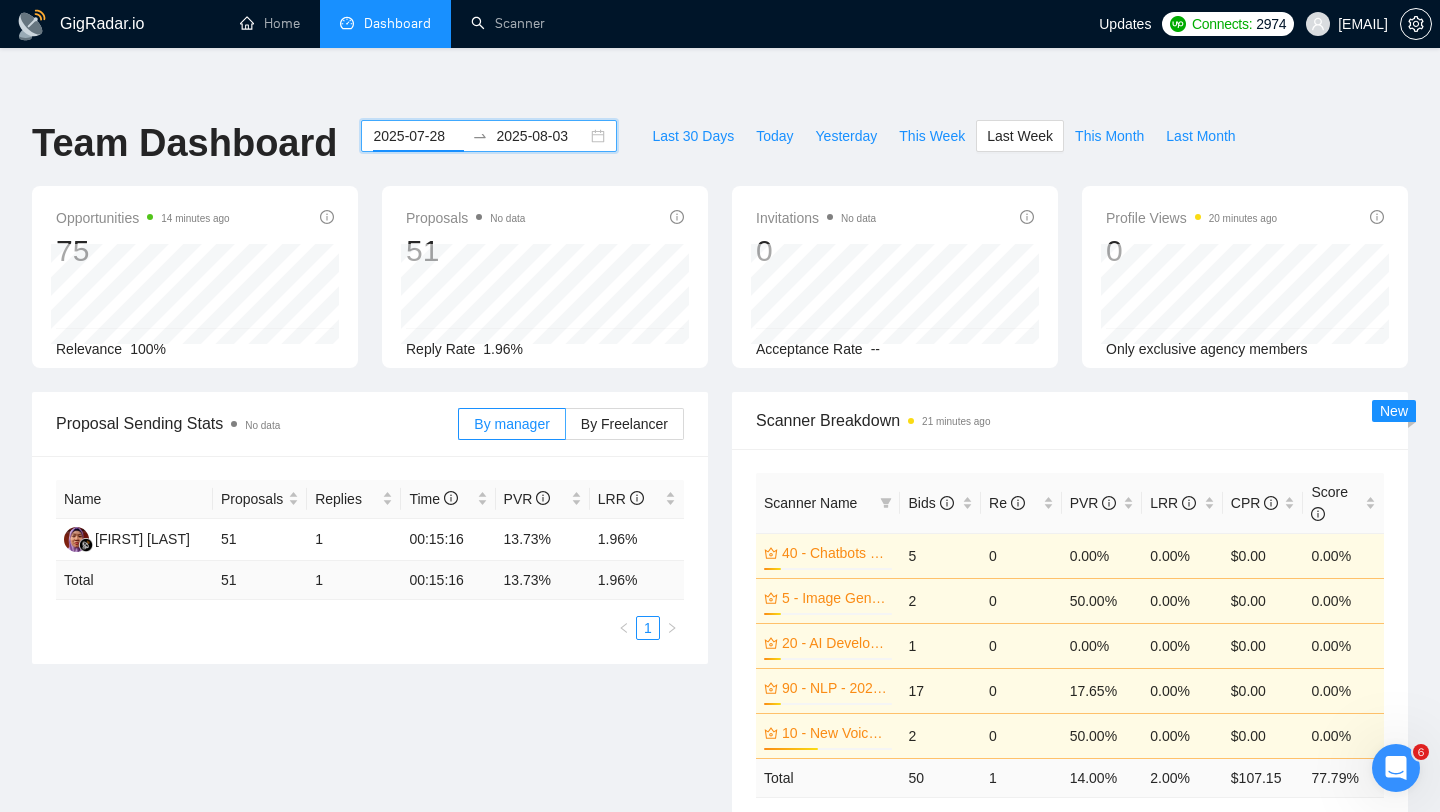 click on "2025-07-28" at bounding box center (418, 136) 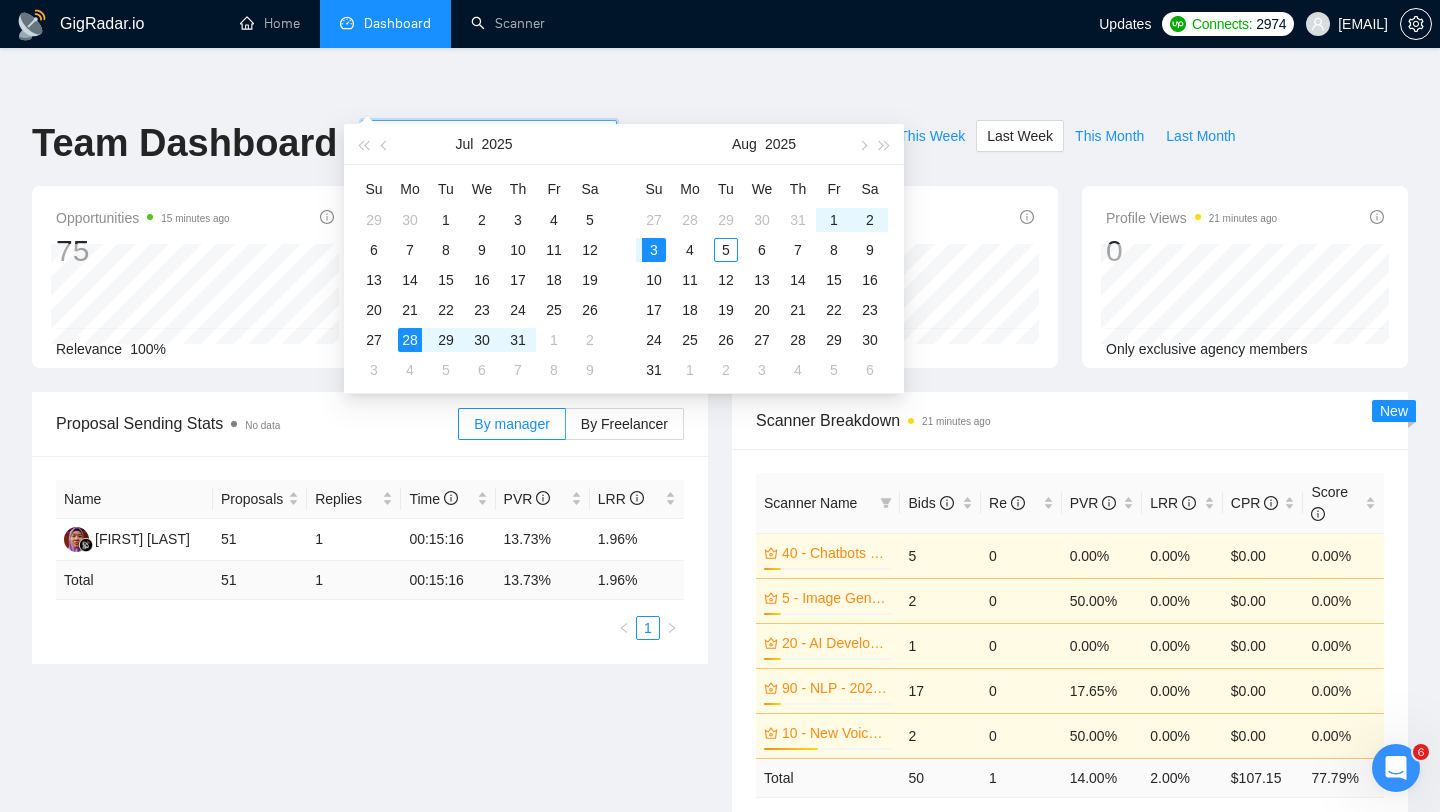 click on "2025-07-28" at bounding box center (418, 136) 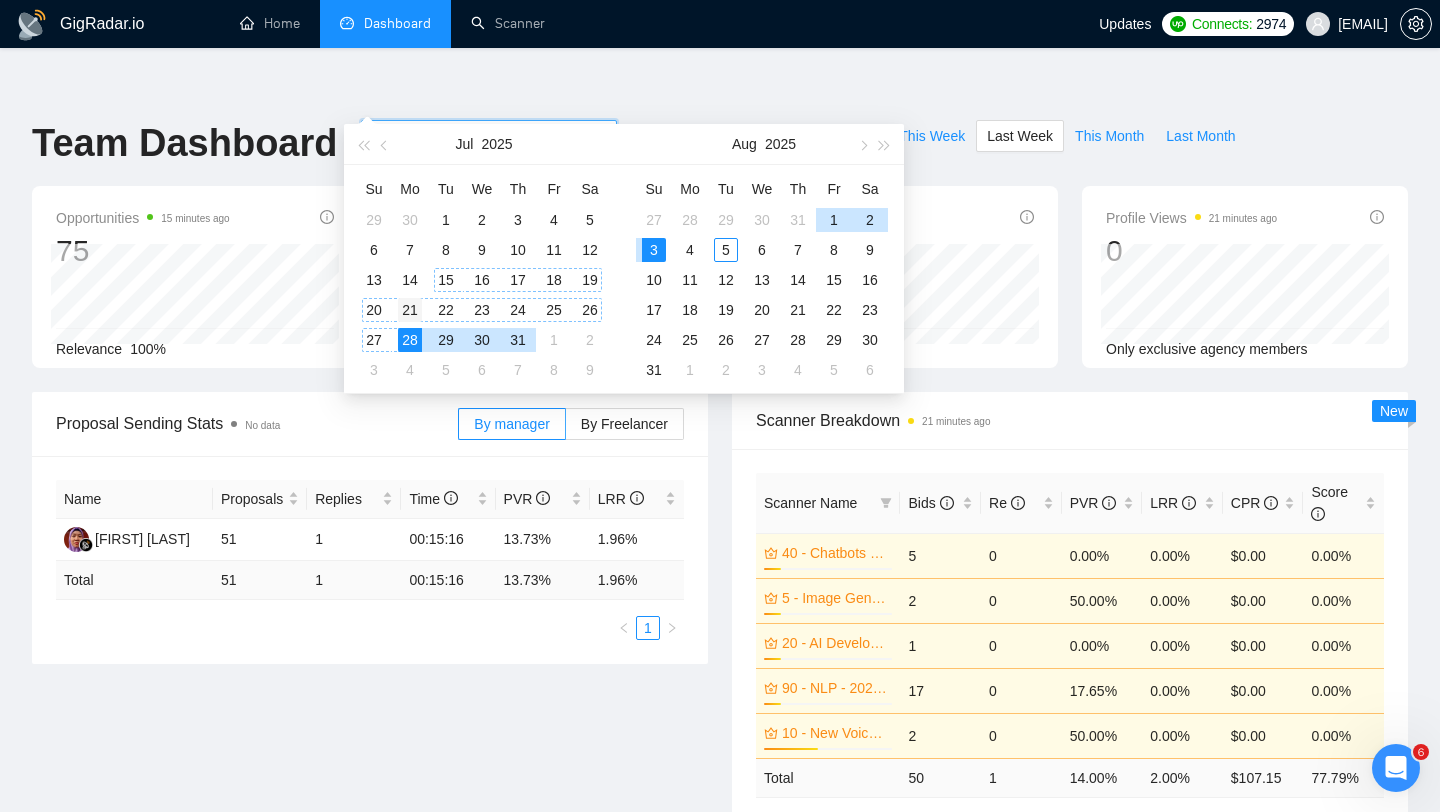 type on "2025-07-21" 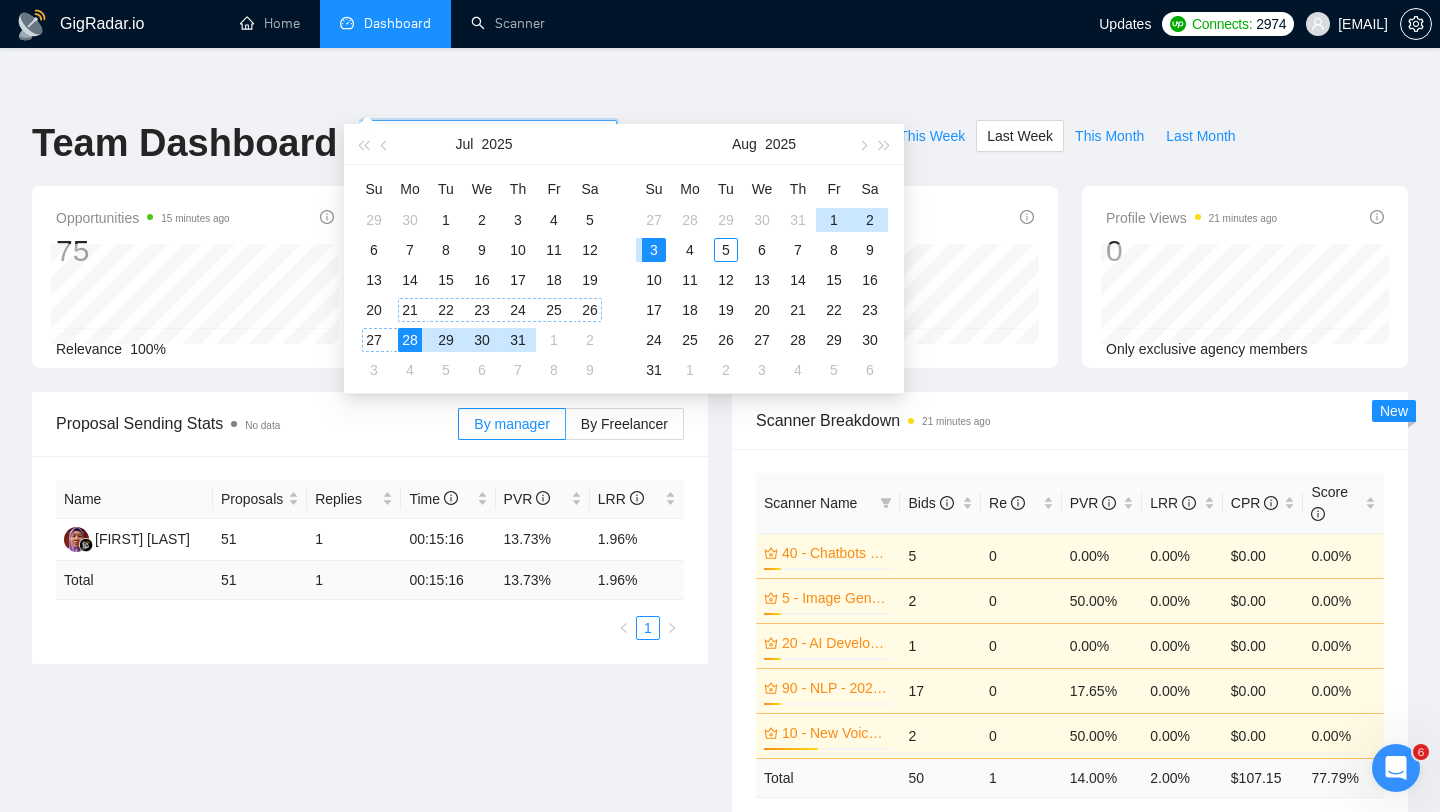 click on "21" at bounding box center (410, 310) 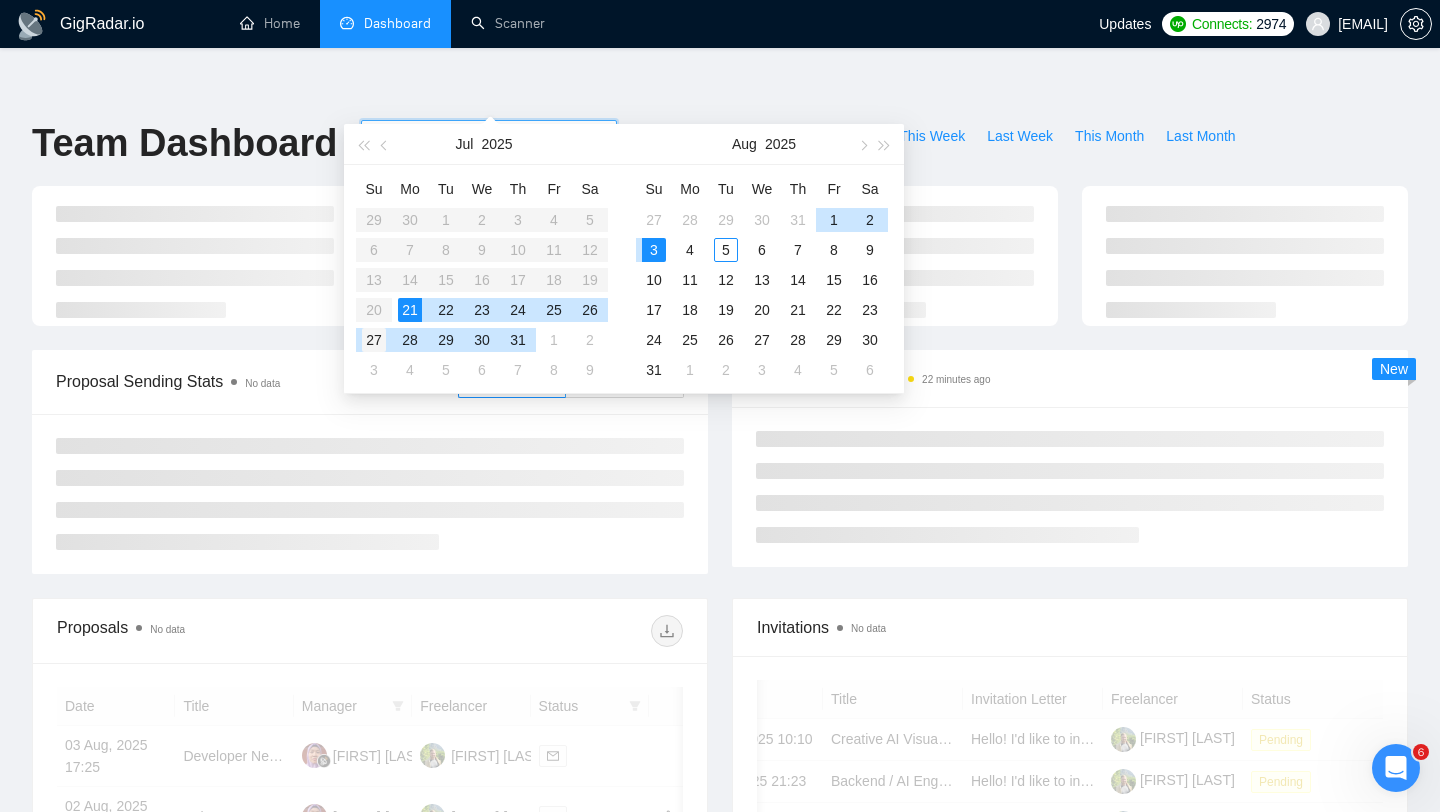 type on "[YEAR]-[MONTH]-[DAY]" 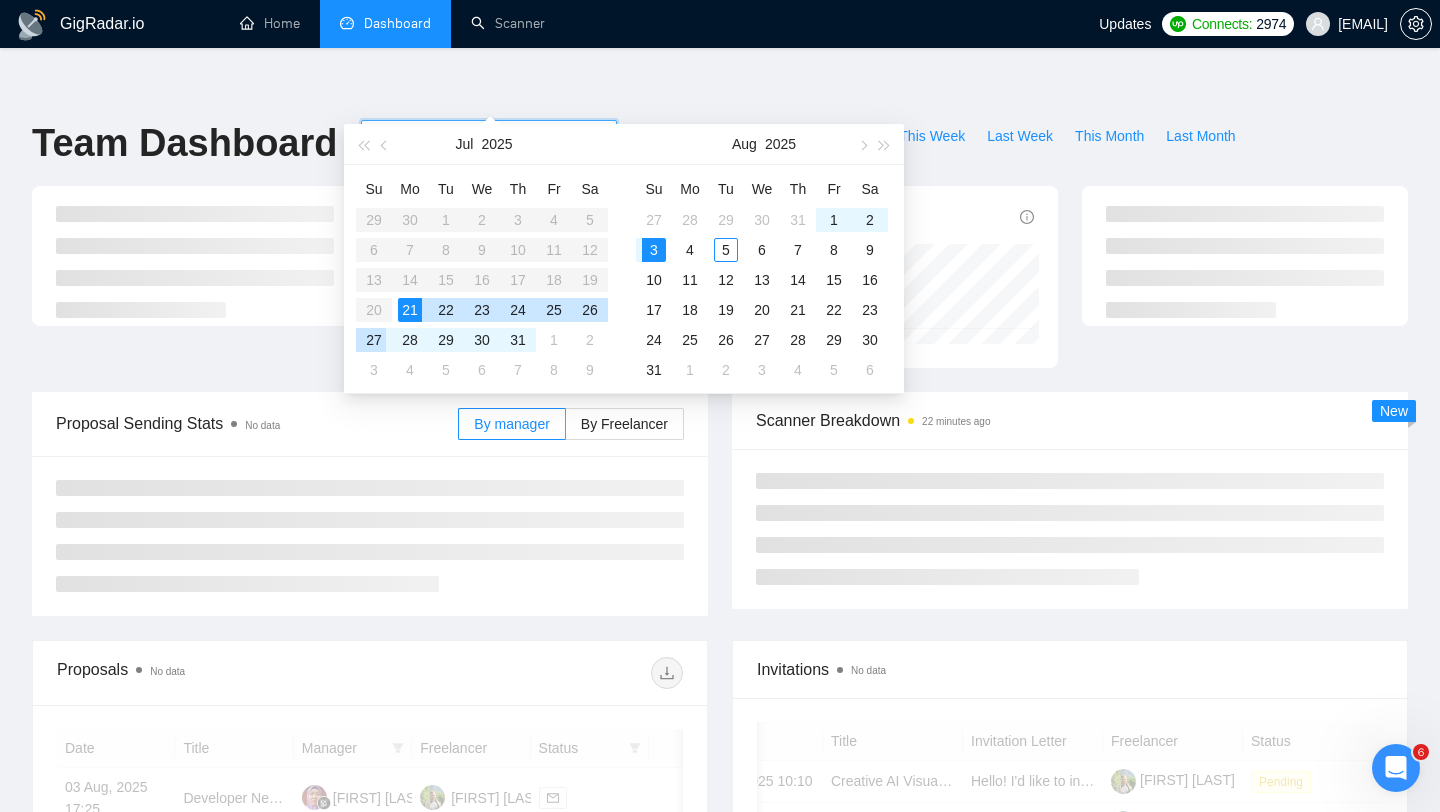 click on "27" at bounding box center (374, 340) 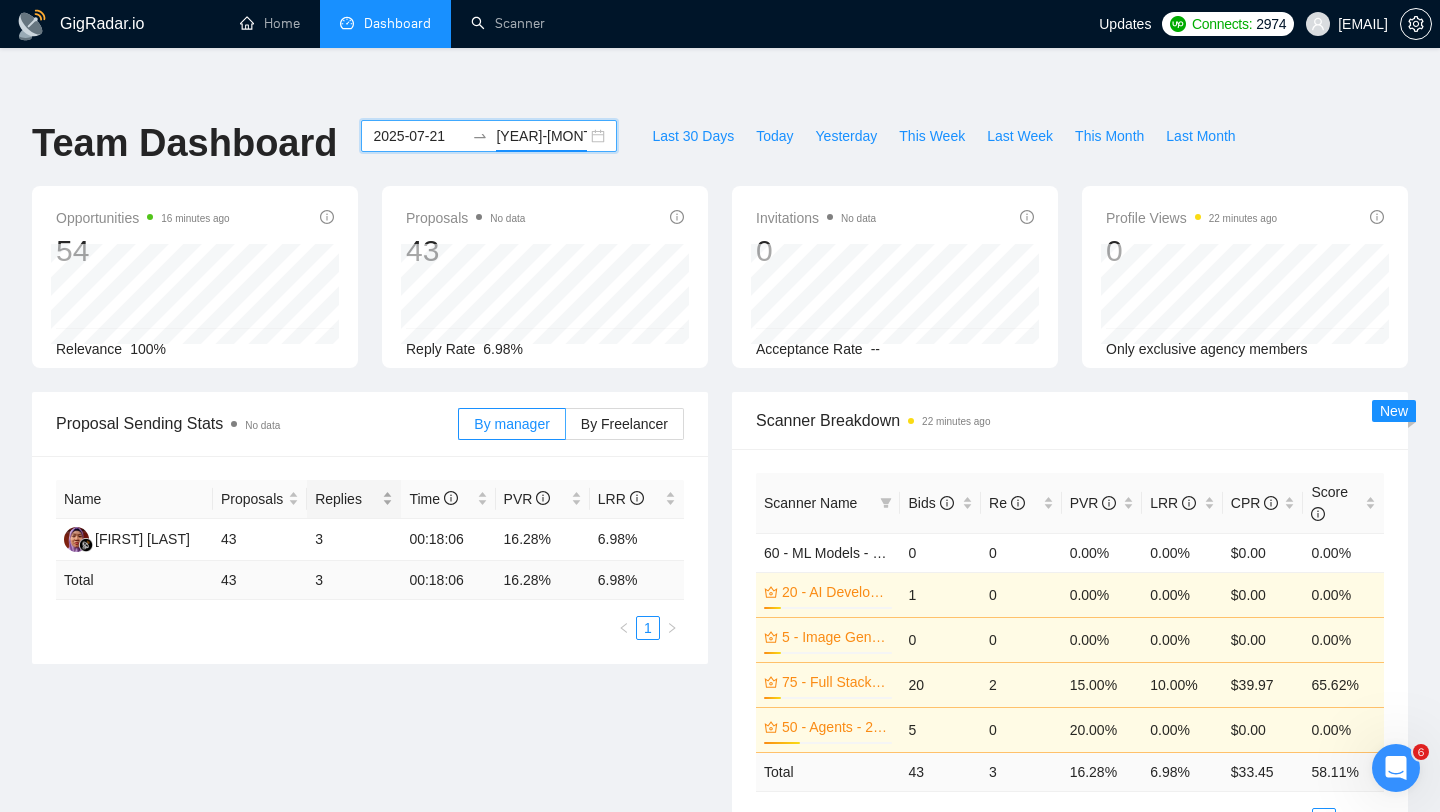 scroll, scrollTop: 5, scrollLeft: 0, axis: vertical 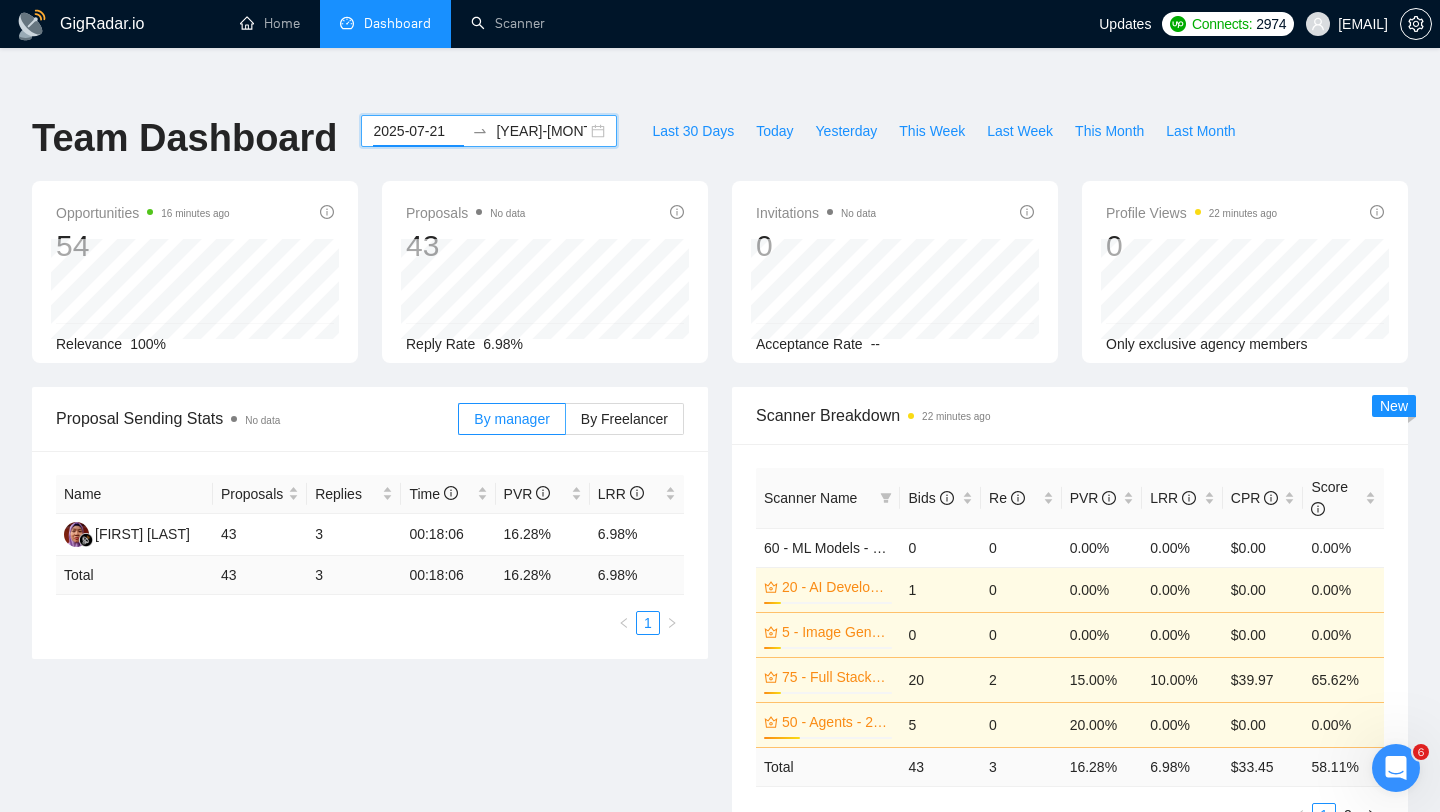 click on "2025-07-21" at bounding box center [418, 131] 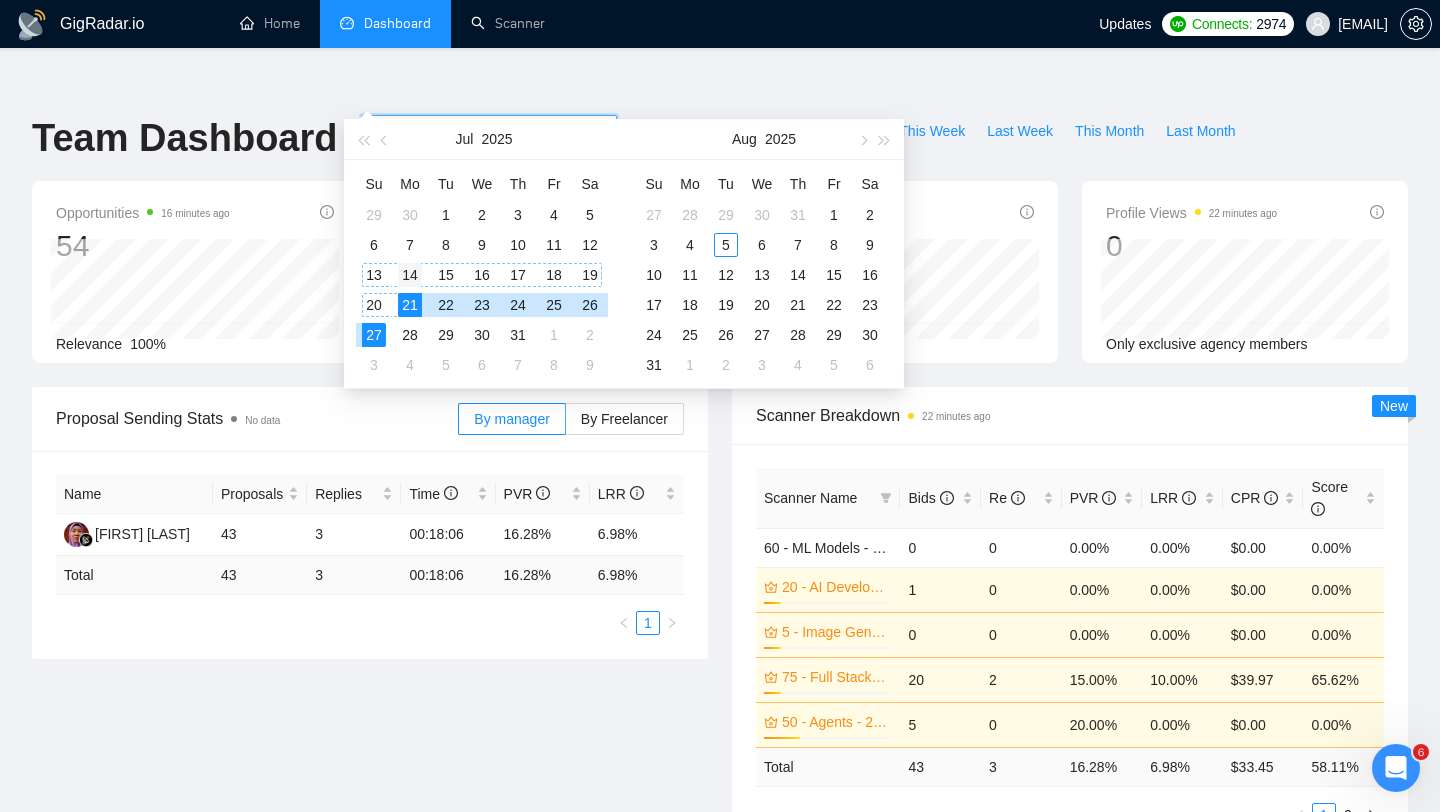 type on "[YYYY]-[MM]-[DD]" 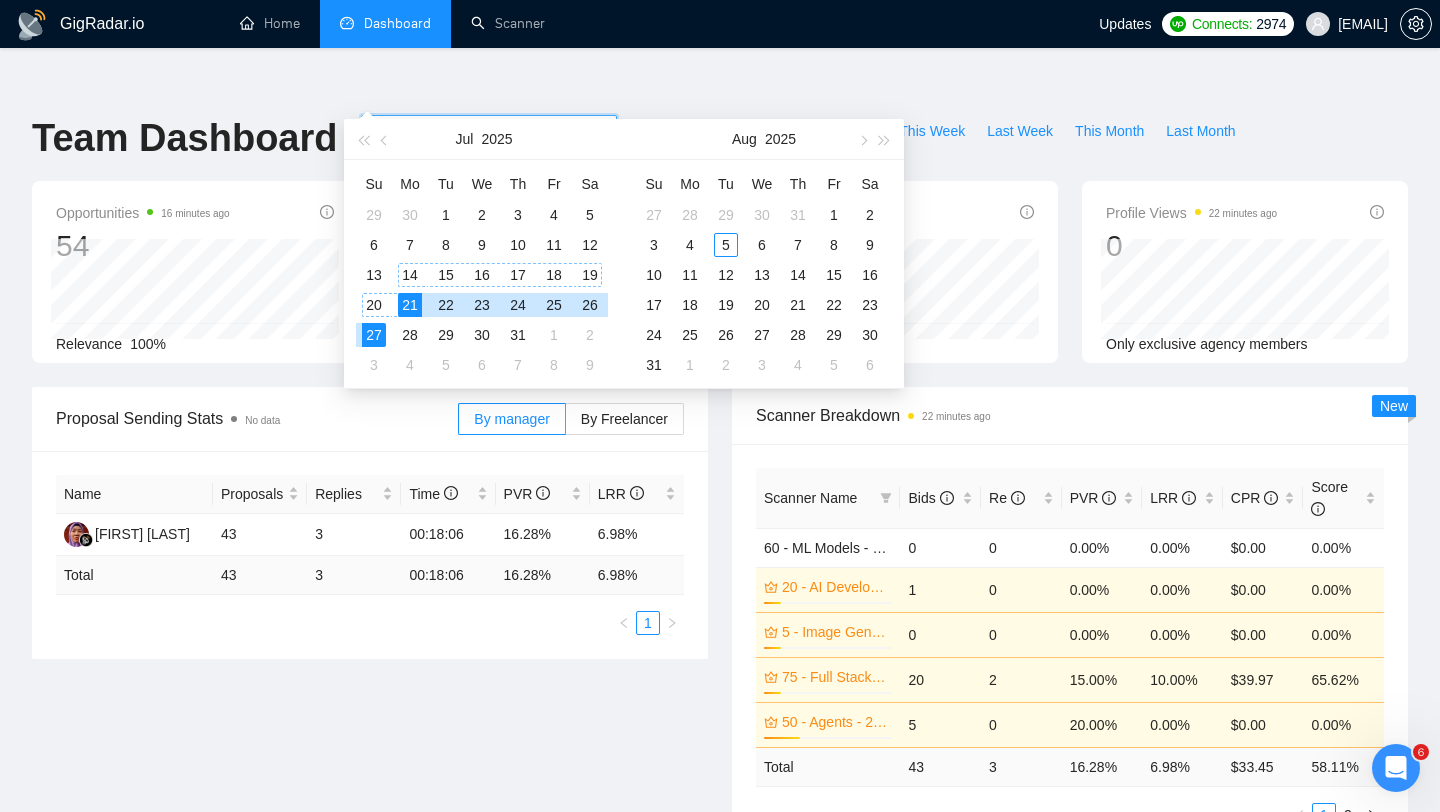 click on "14" at bounding box center [410, 275] 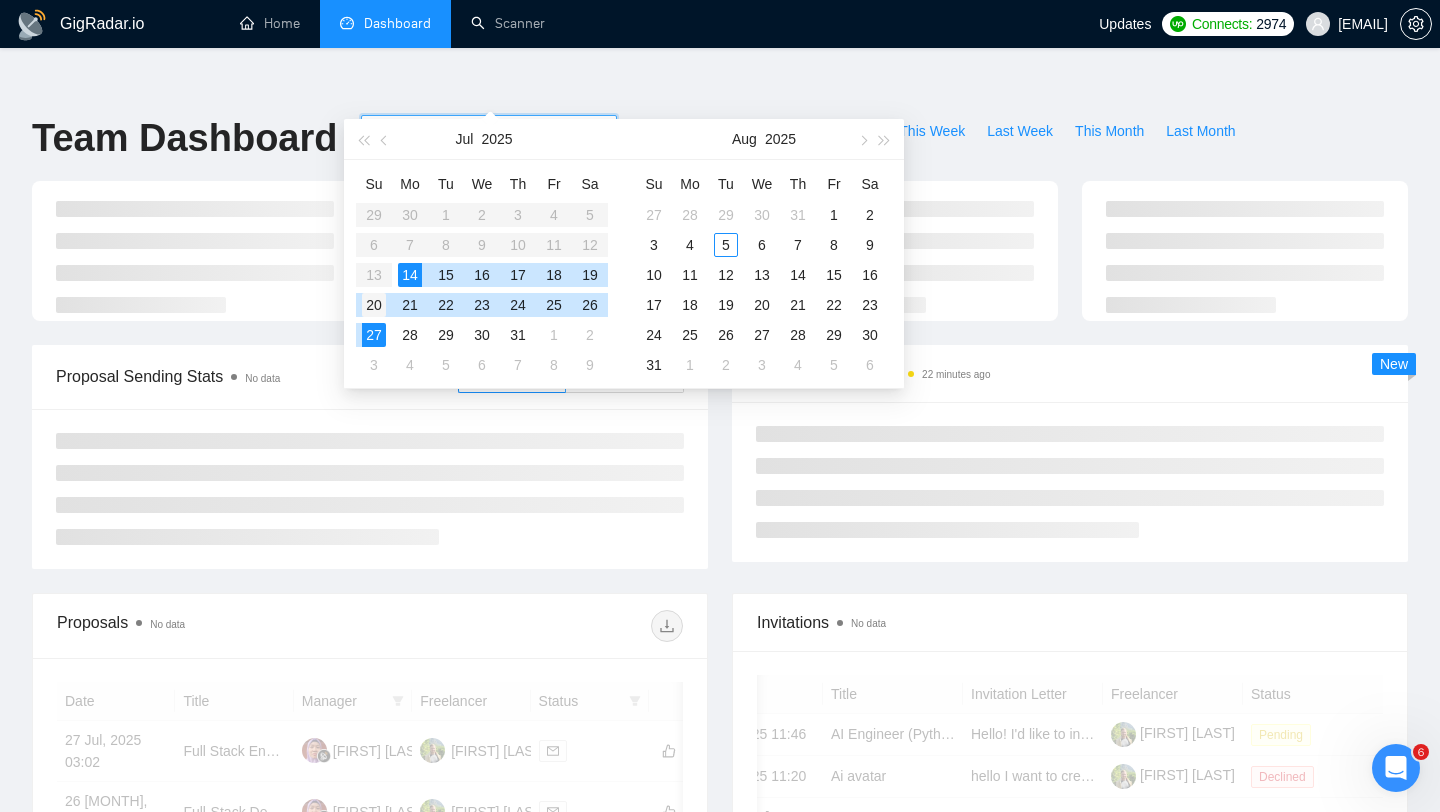 type on "[YYYY]-[MM]-[DD]" 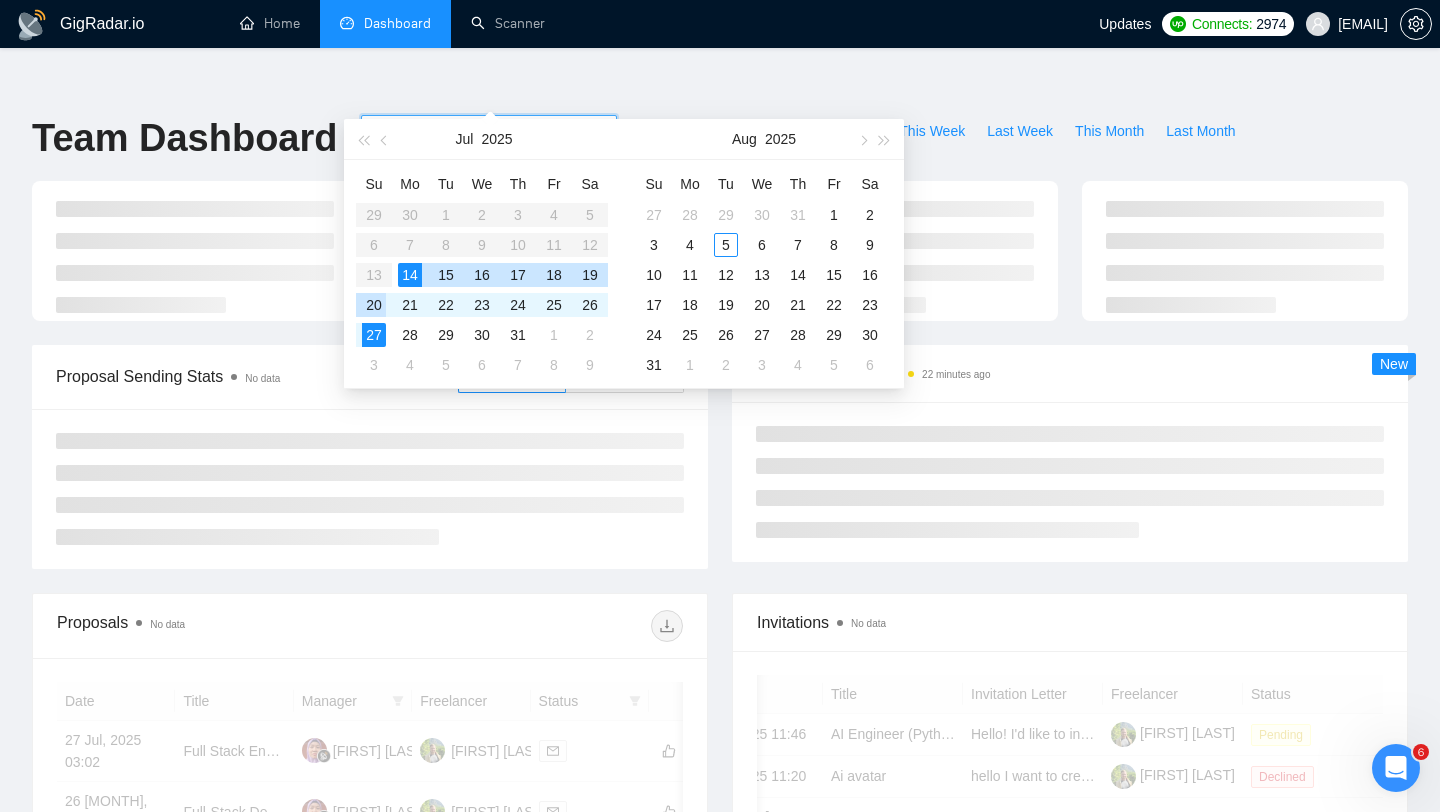 click on "20" at bounding box center [374, 305] 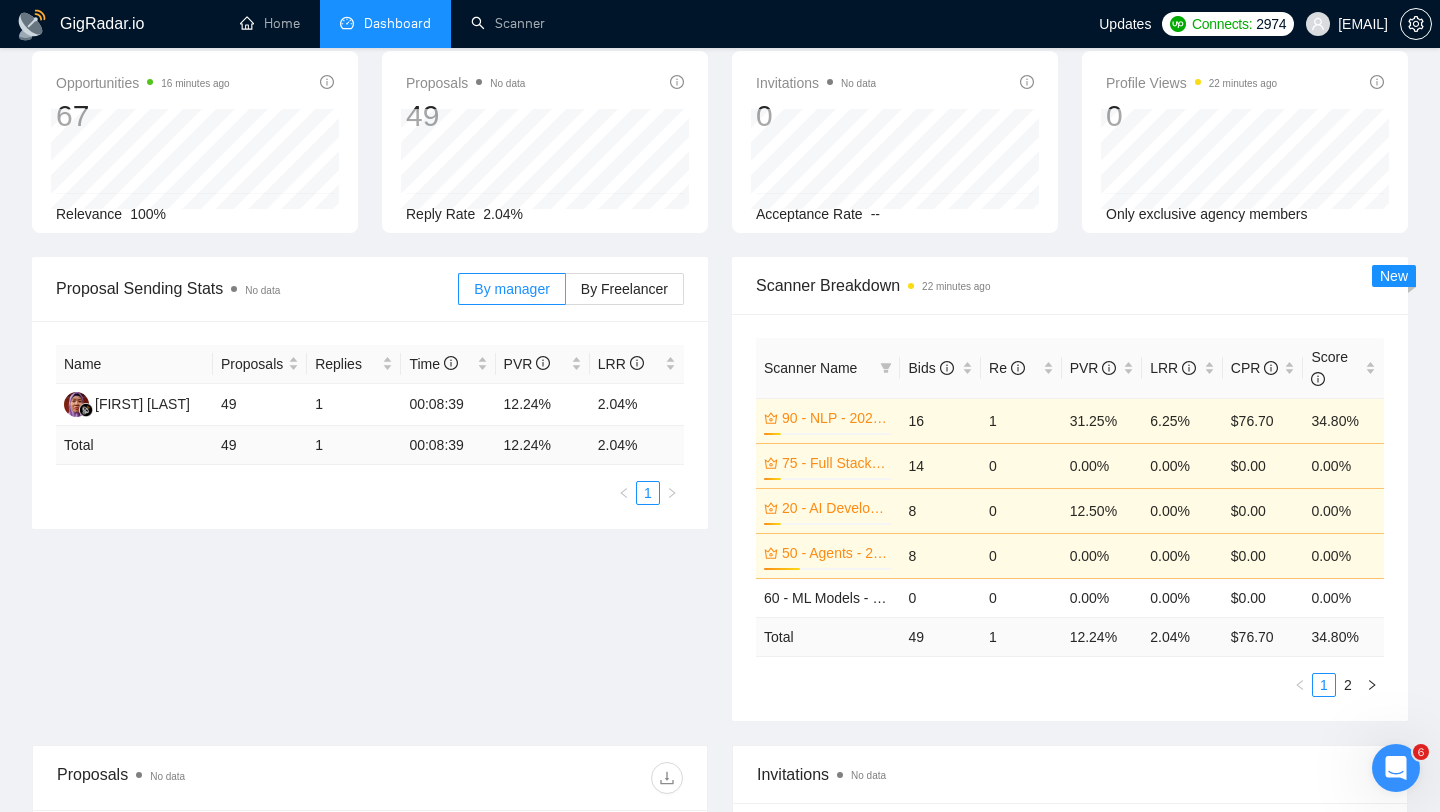 scroll, scrollTop: 0, scrollLeft: 0, axis: both 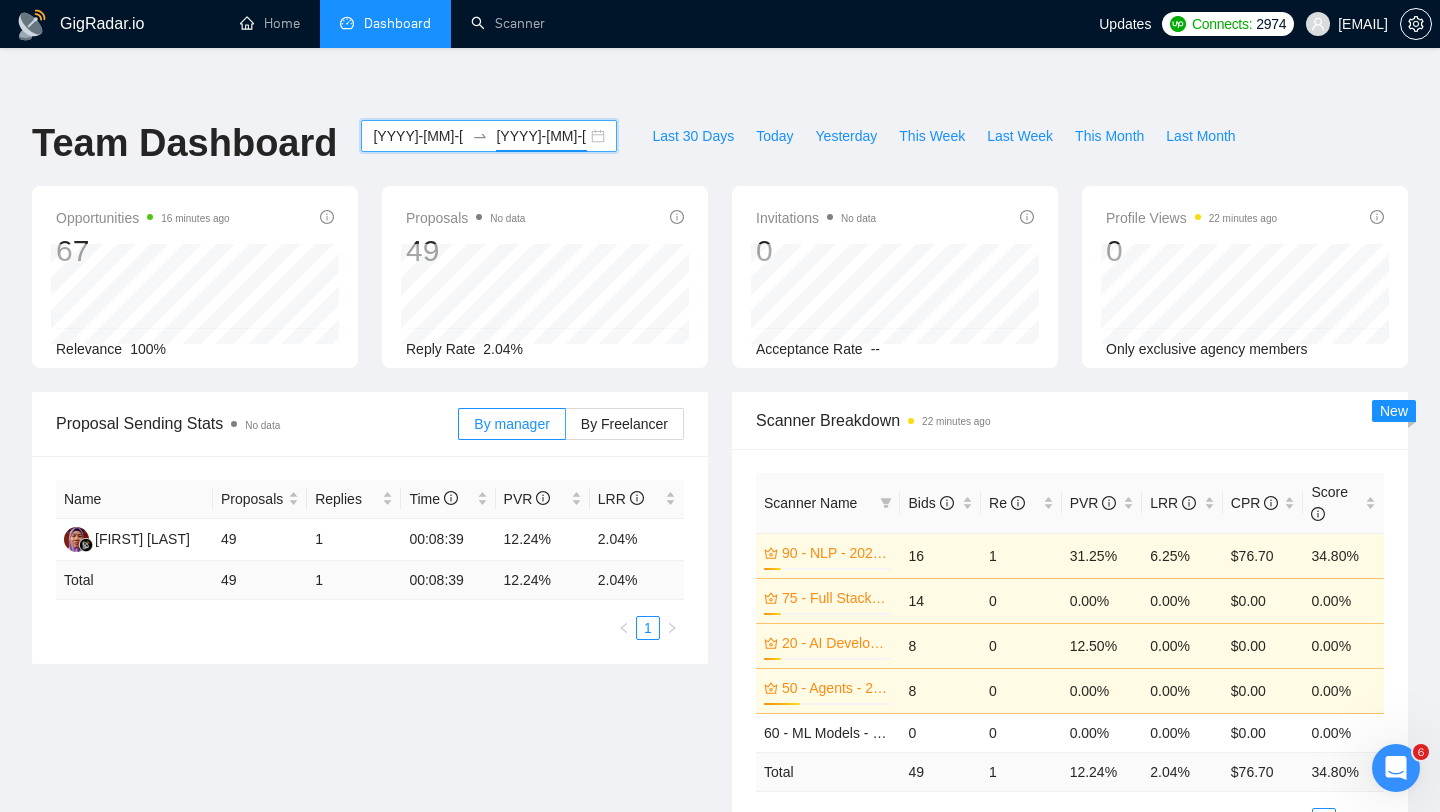 click on "[YYYY]-[MM]-[DD]" at bounding box center (418, 136) 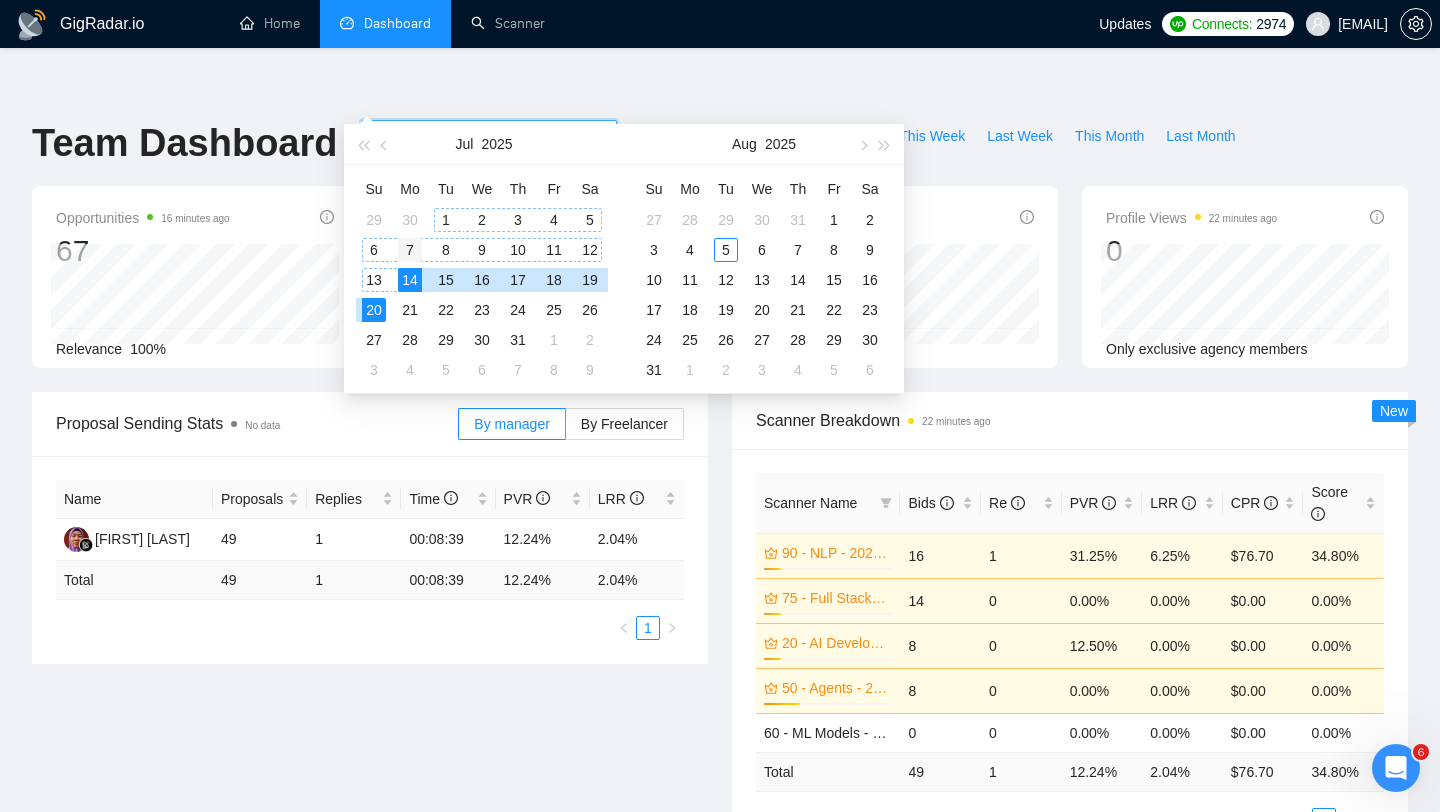 type on "2025-07-07" 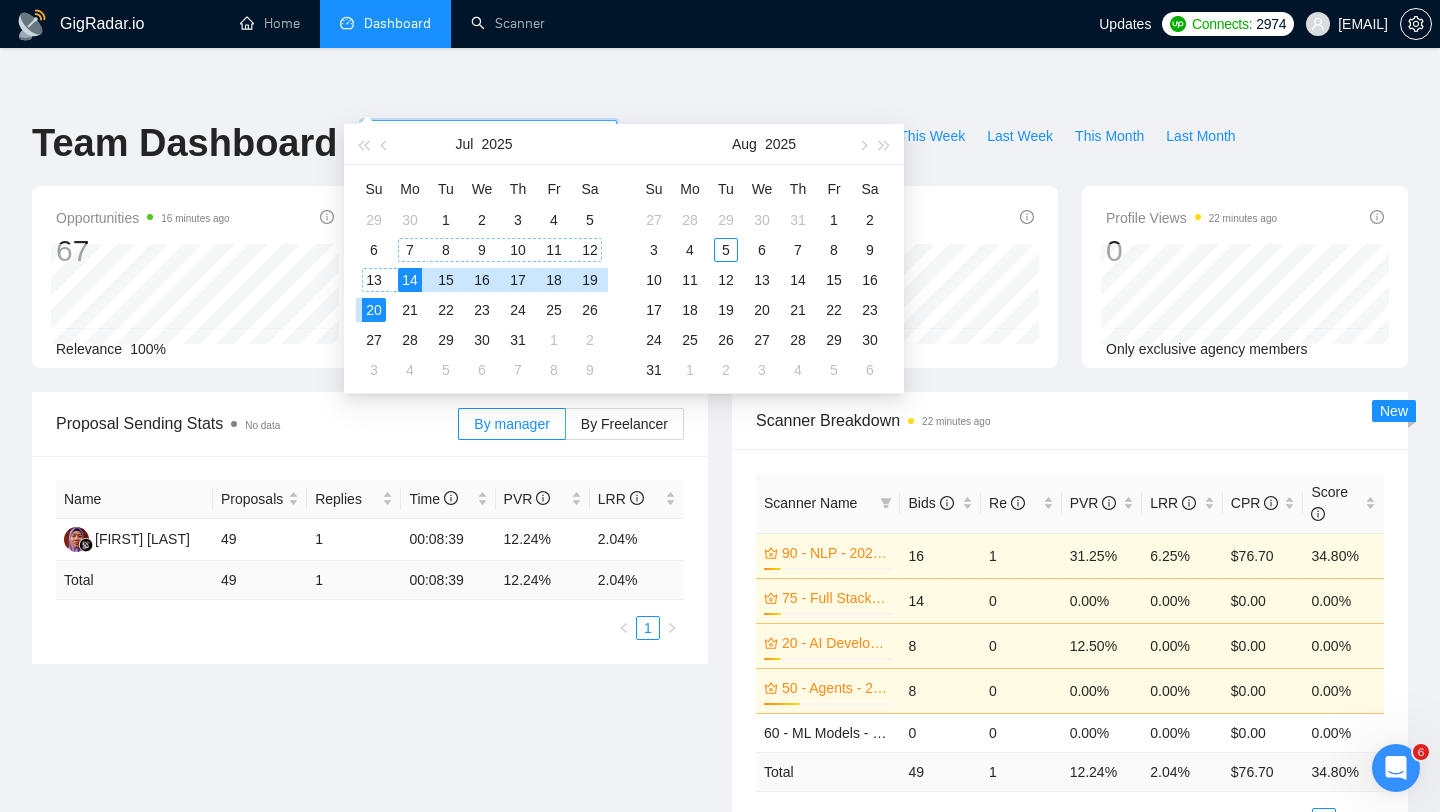 click on "7" at bounding box center [410, 250] 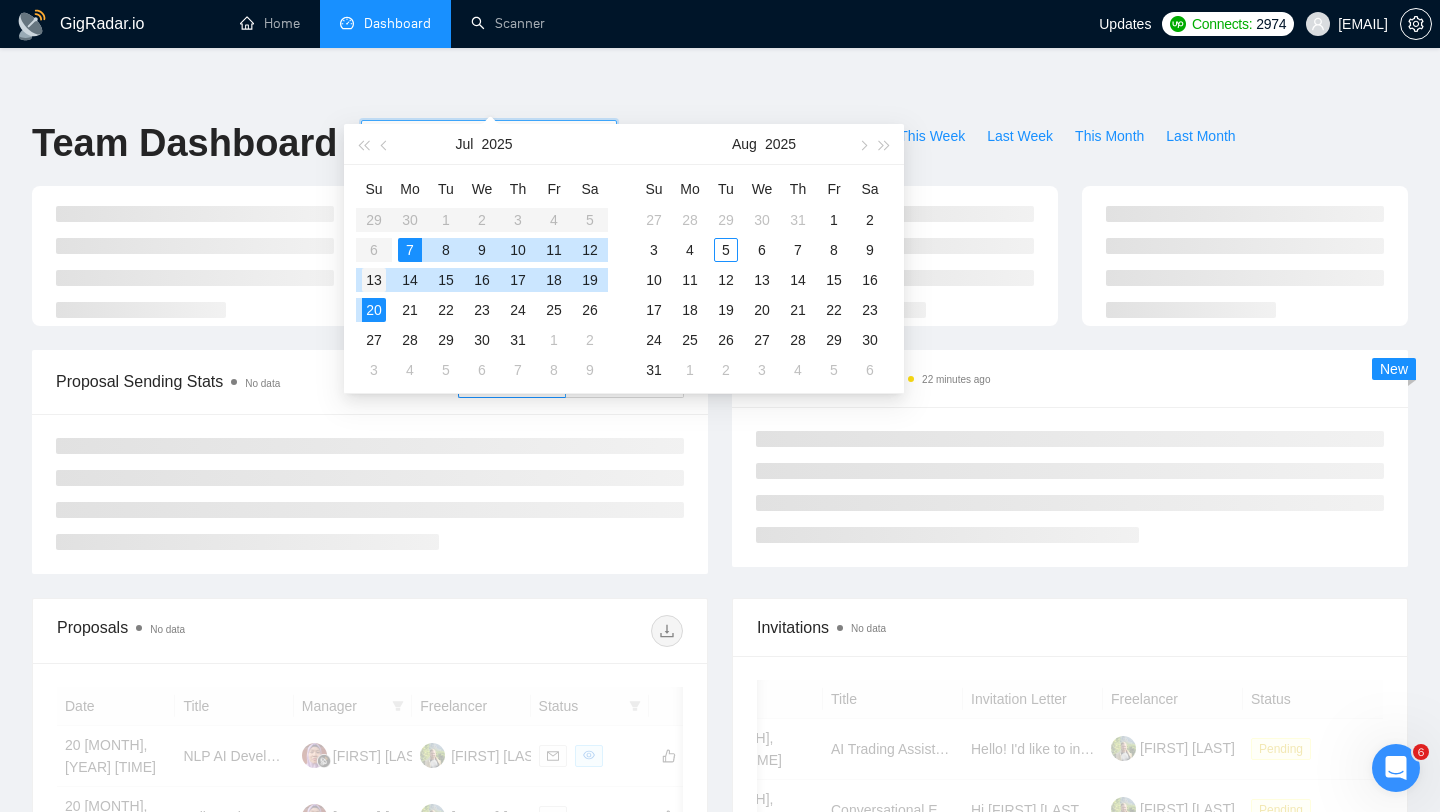 type on "2025-07-13" 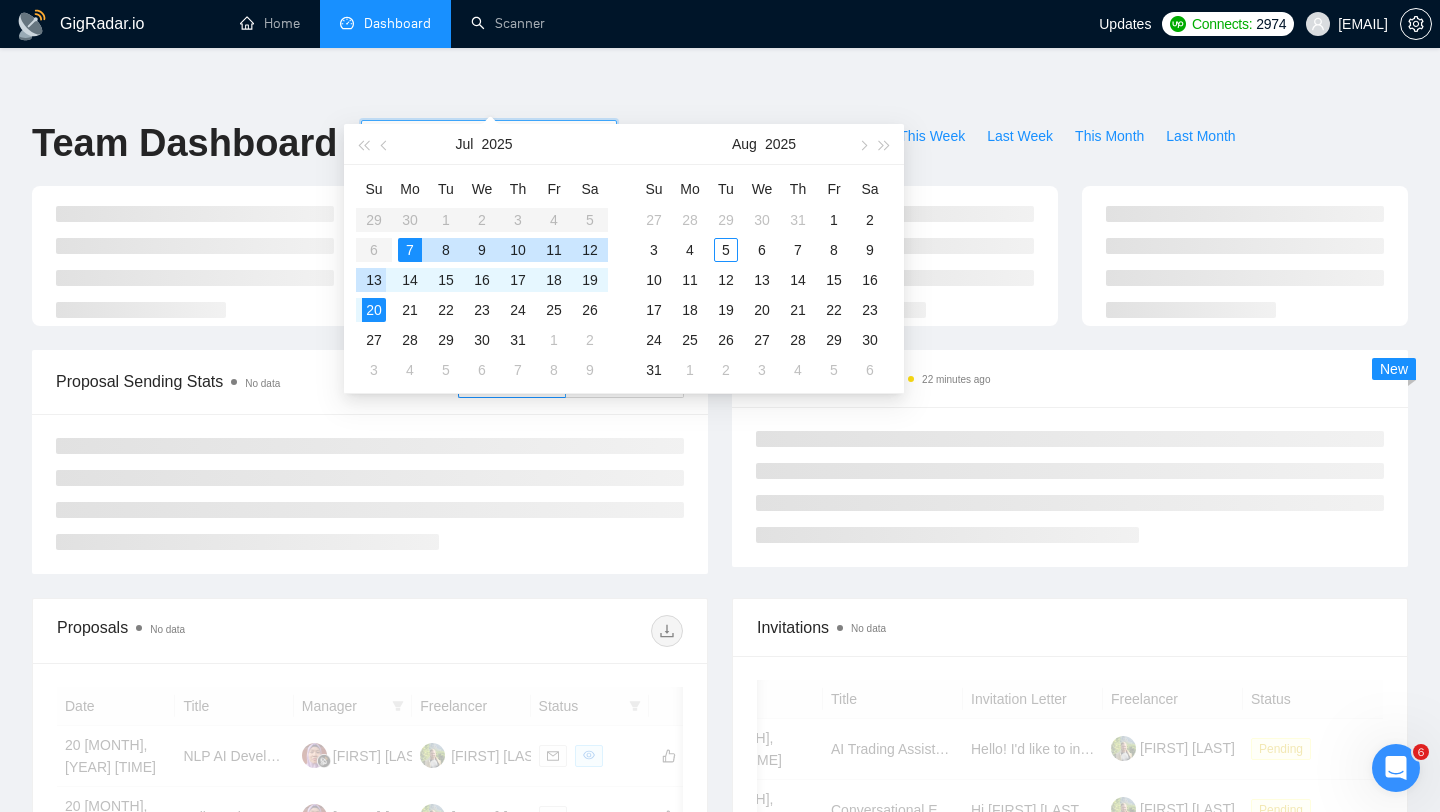 click on "13" at bounding box center [374, 280] 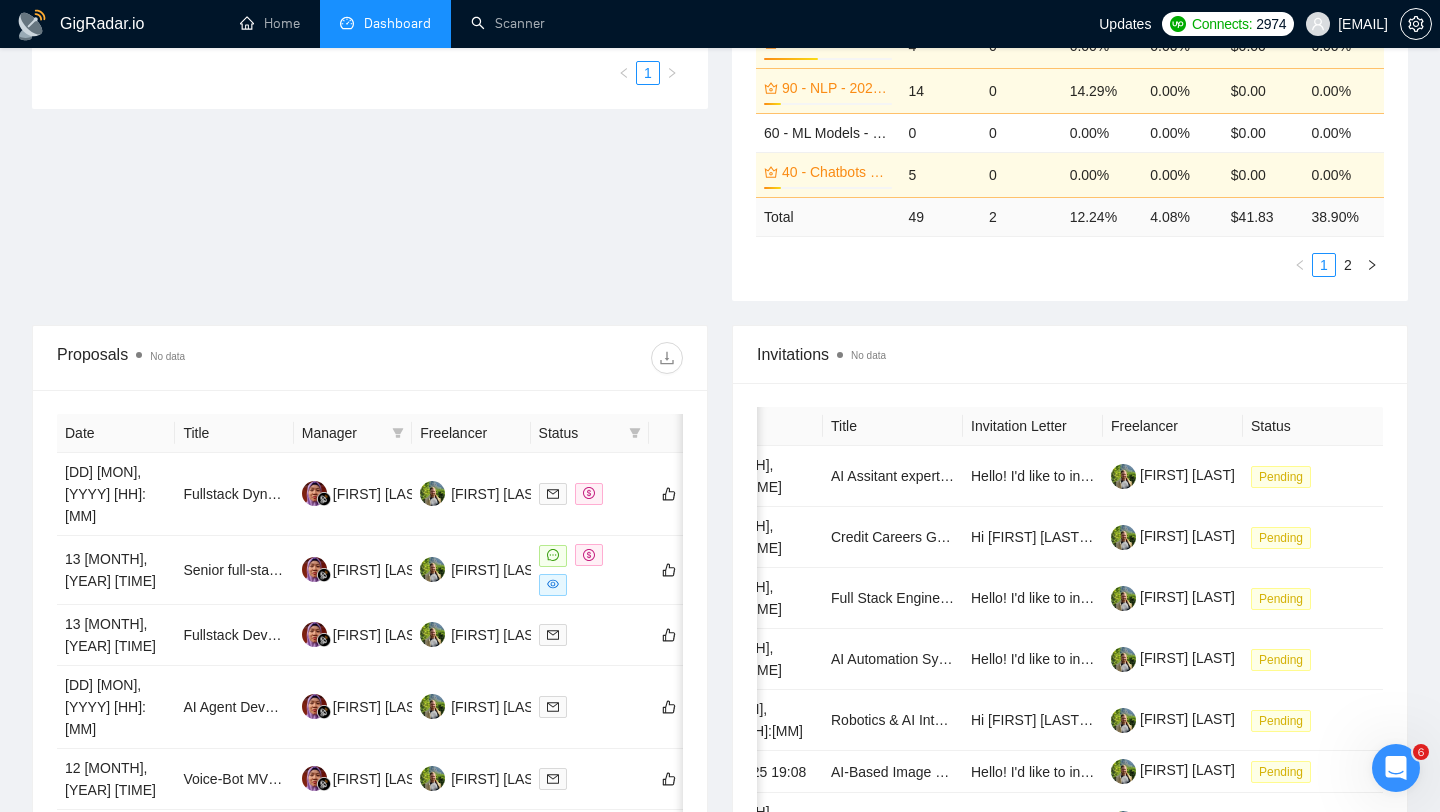 scroll, scrollTop: 0, scrollLeft: 0, axis: both 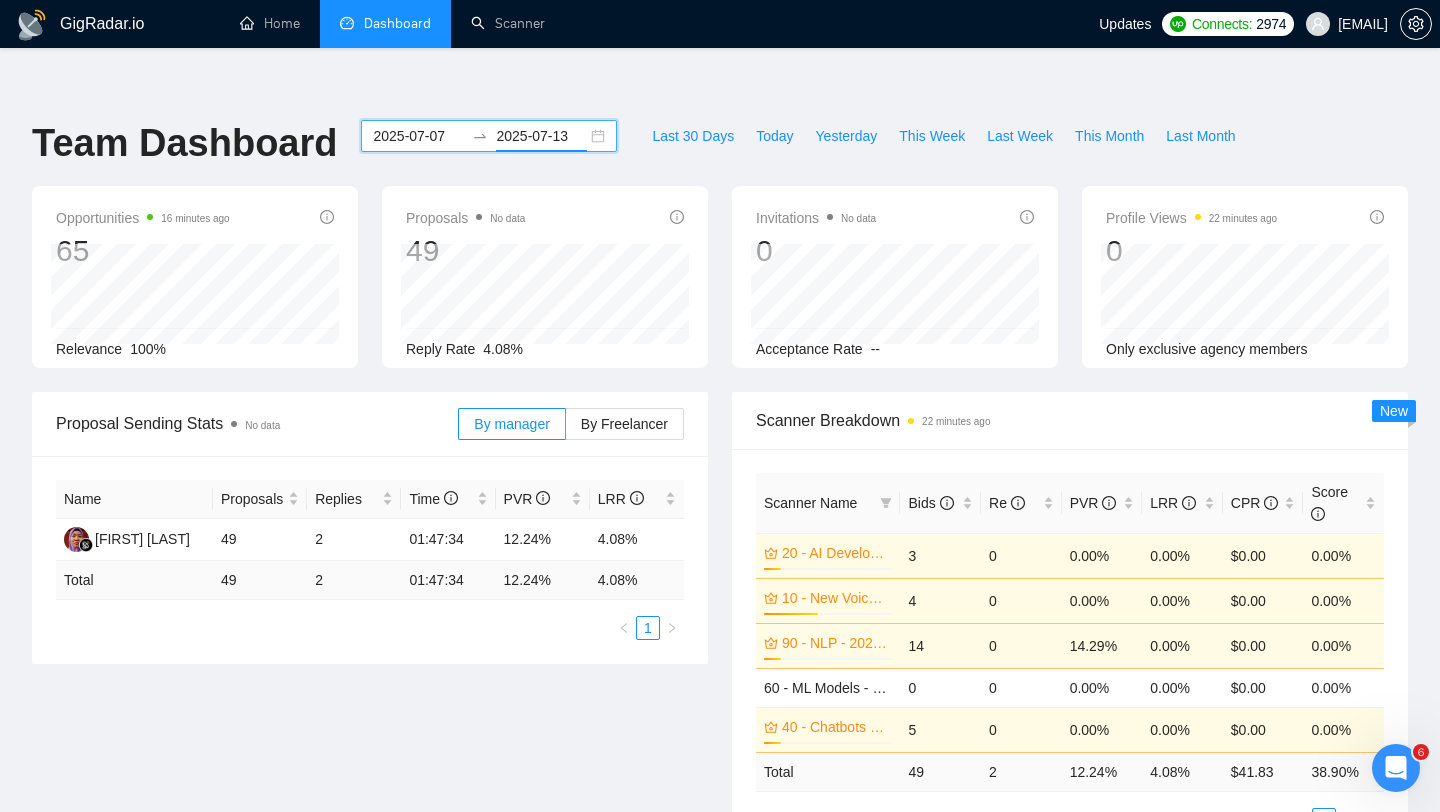 click on "[YEAR]-[MONTH]-[DAY] [YEAR]-[MONTH]-[DAY]" at bounding box center [489, 136] 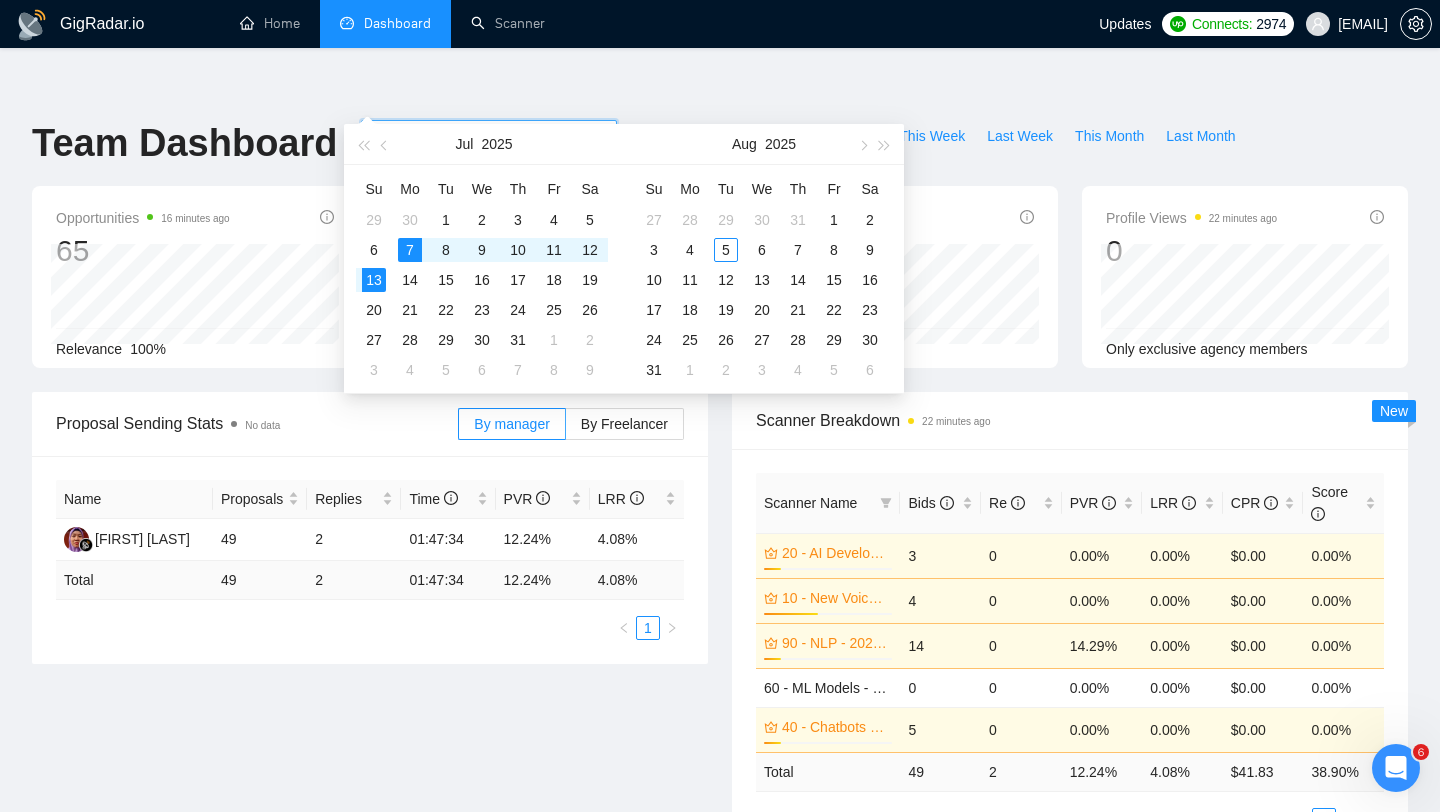 click on "2025-07-07" at bounding box center [418, 136] 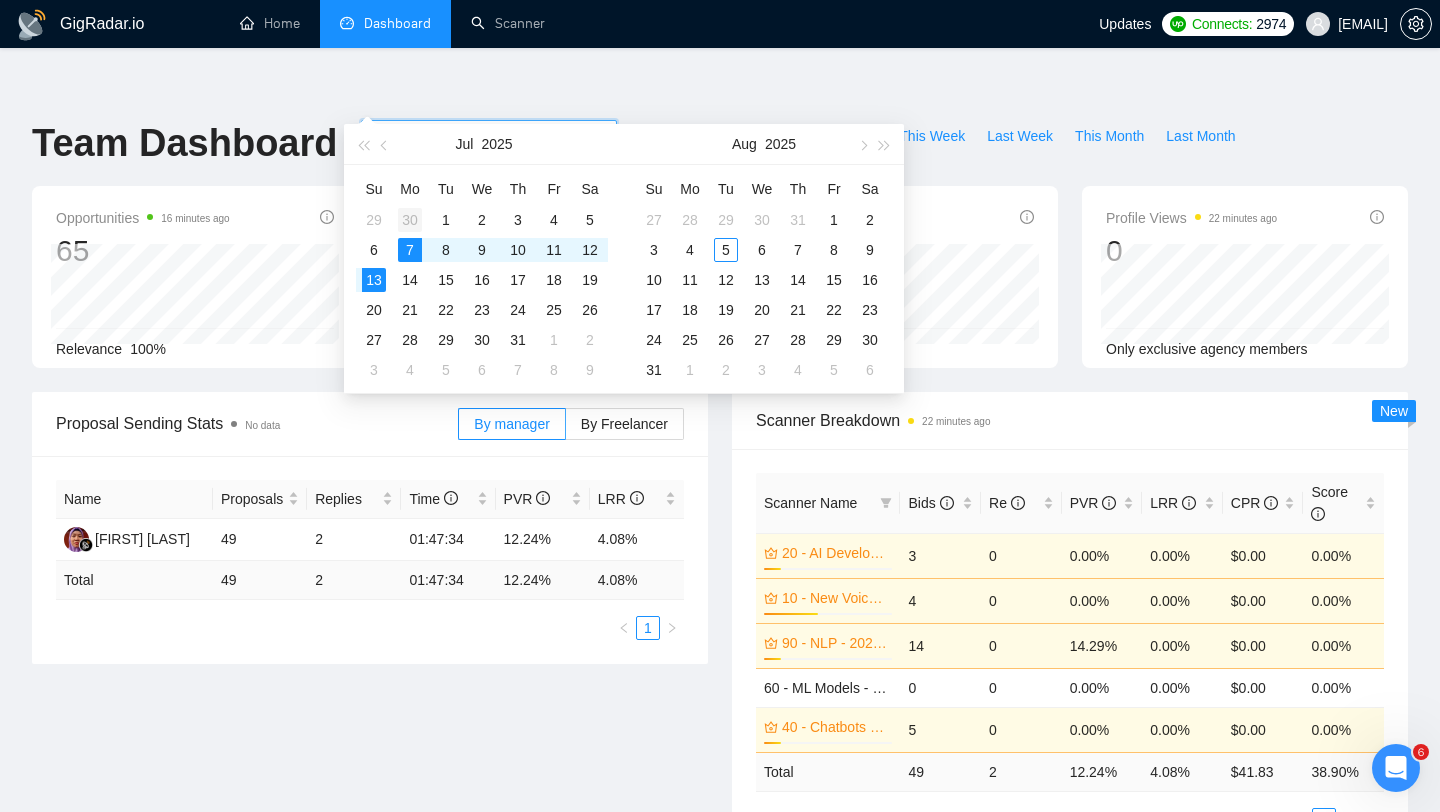 type on "[DD] [MON], [YYYY]" 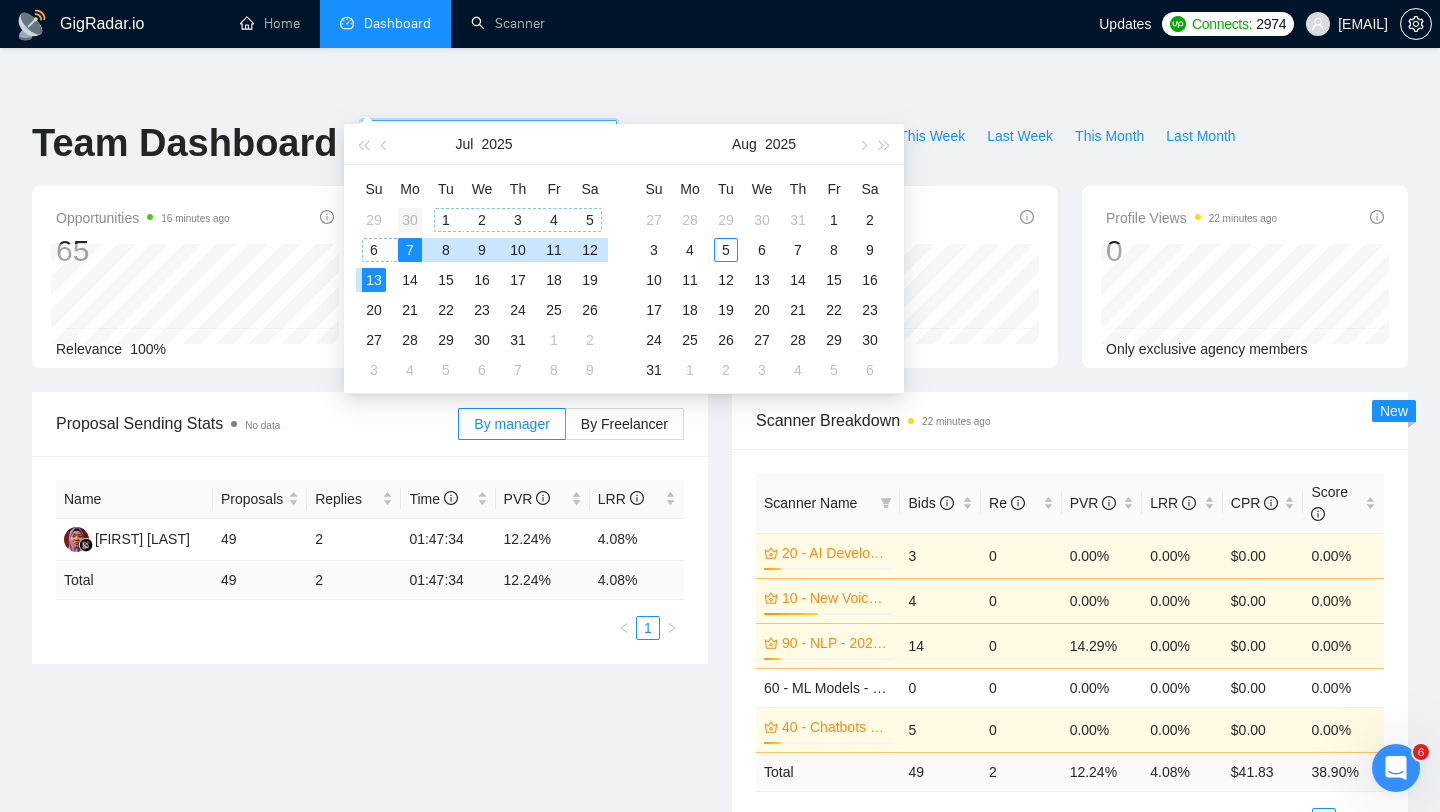 click on "30" at bounding box center (410, 220) 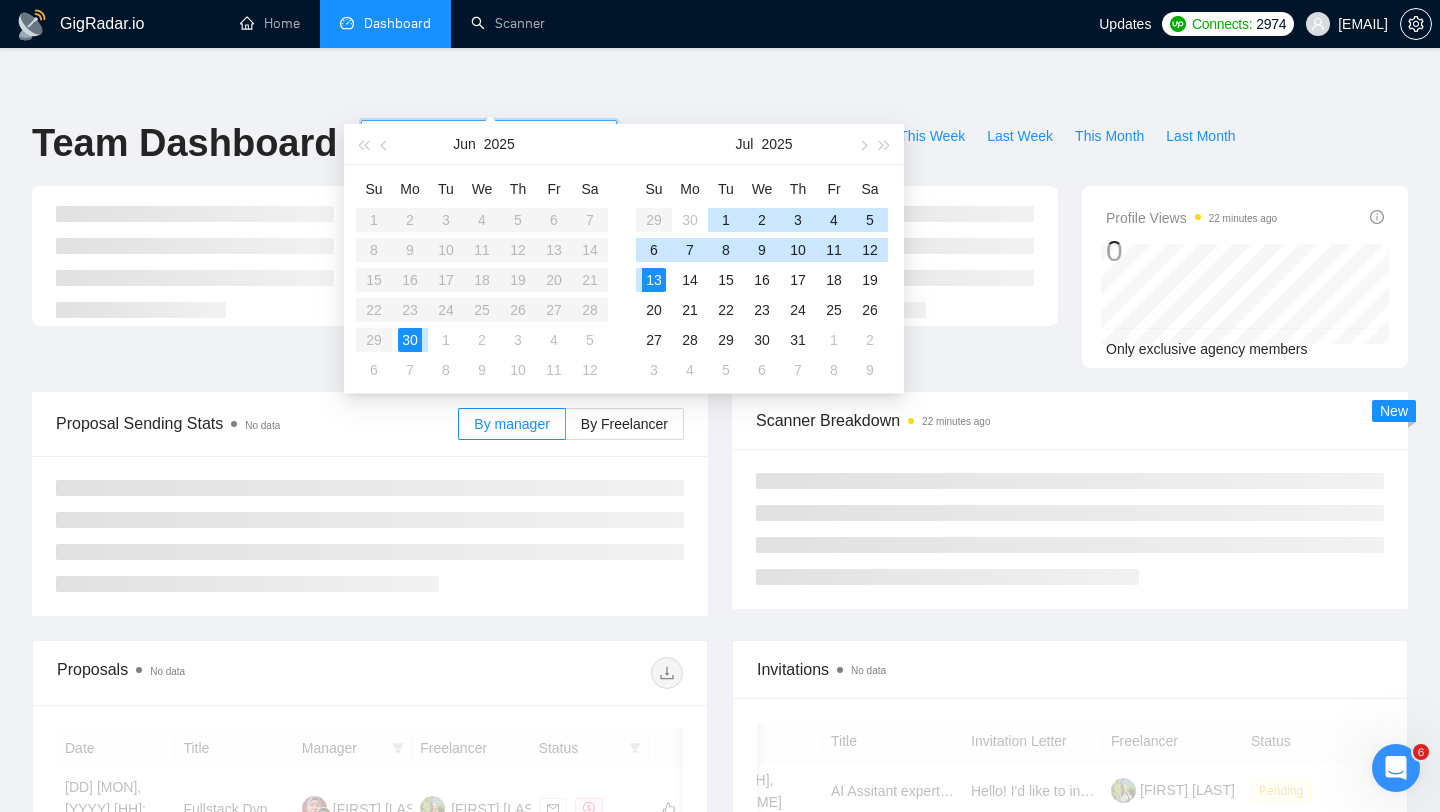 click on "Su Mo Tu We Th Fr Sa 1 2 3 4 5 6 7 8 9 10 11 12 13 14 15 16 17 18 19 20 21 22 23 24 25 26 27 28 29 30 1 2 3 4 5 6 7 8 9 10 11 12" at bounding box center [482, 279] 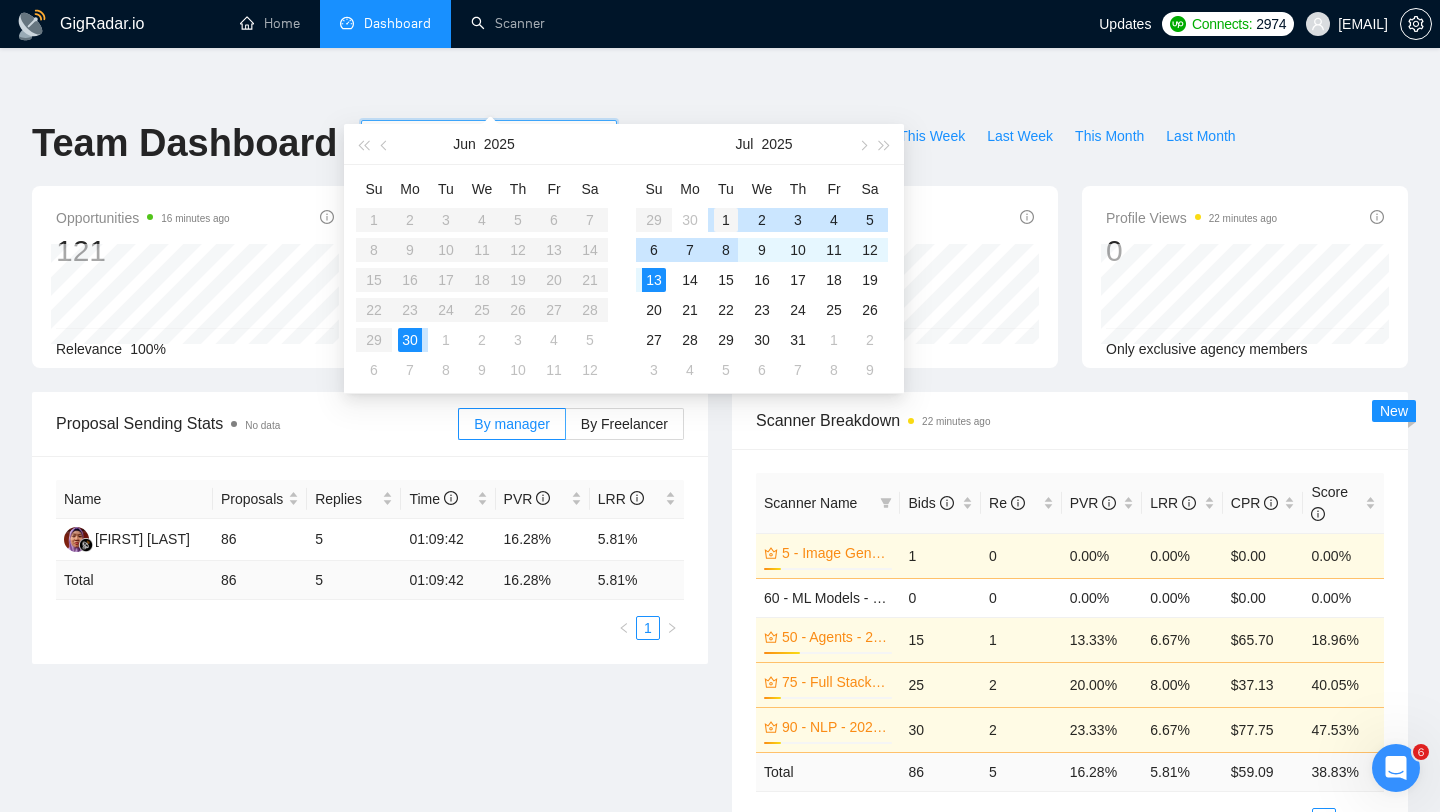 type on "[YEAR]-[MONTH]-[DAY]" 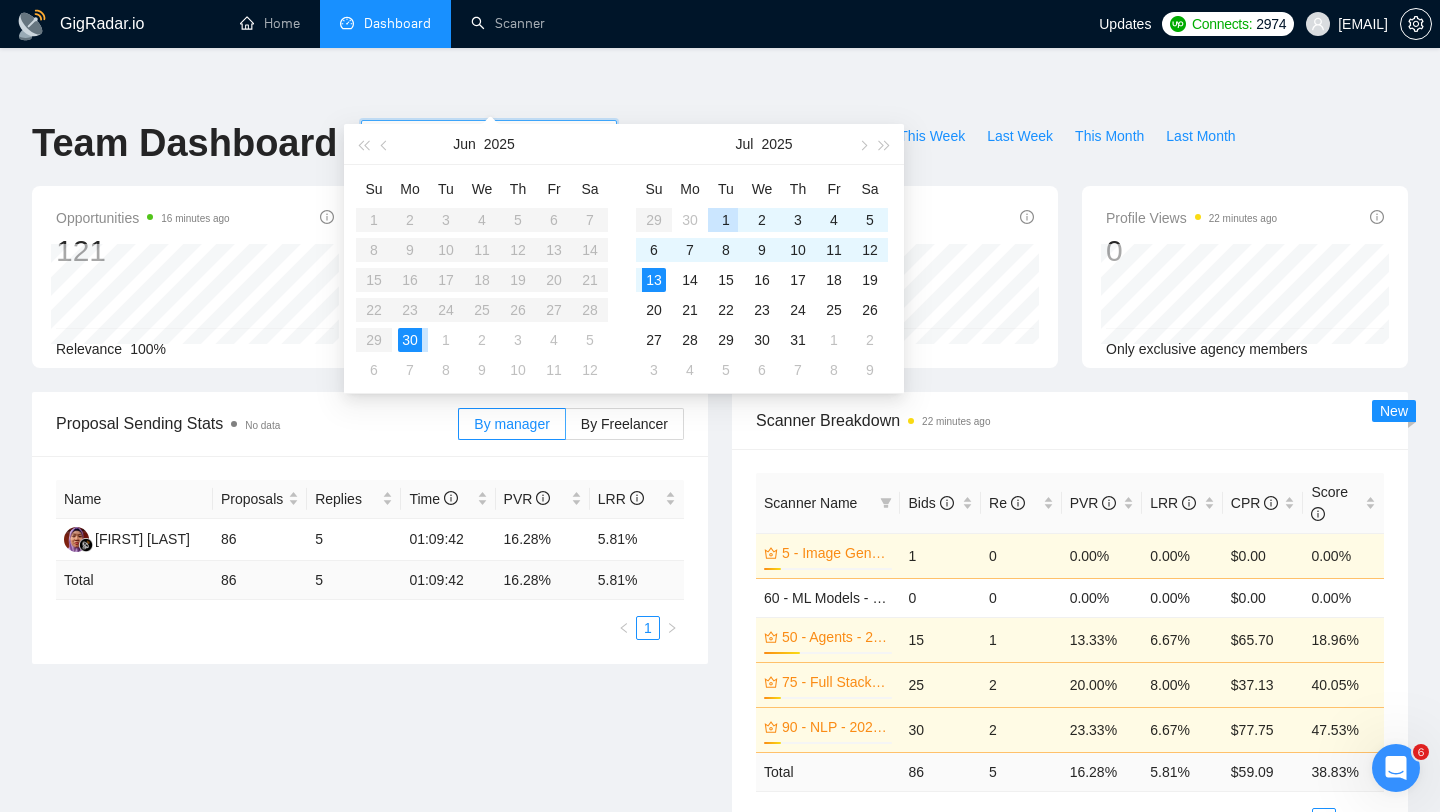 click on "1" at bounding box center [726, 220] 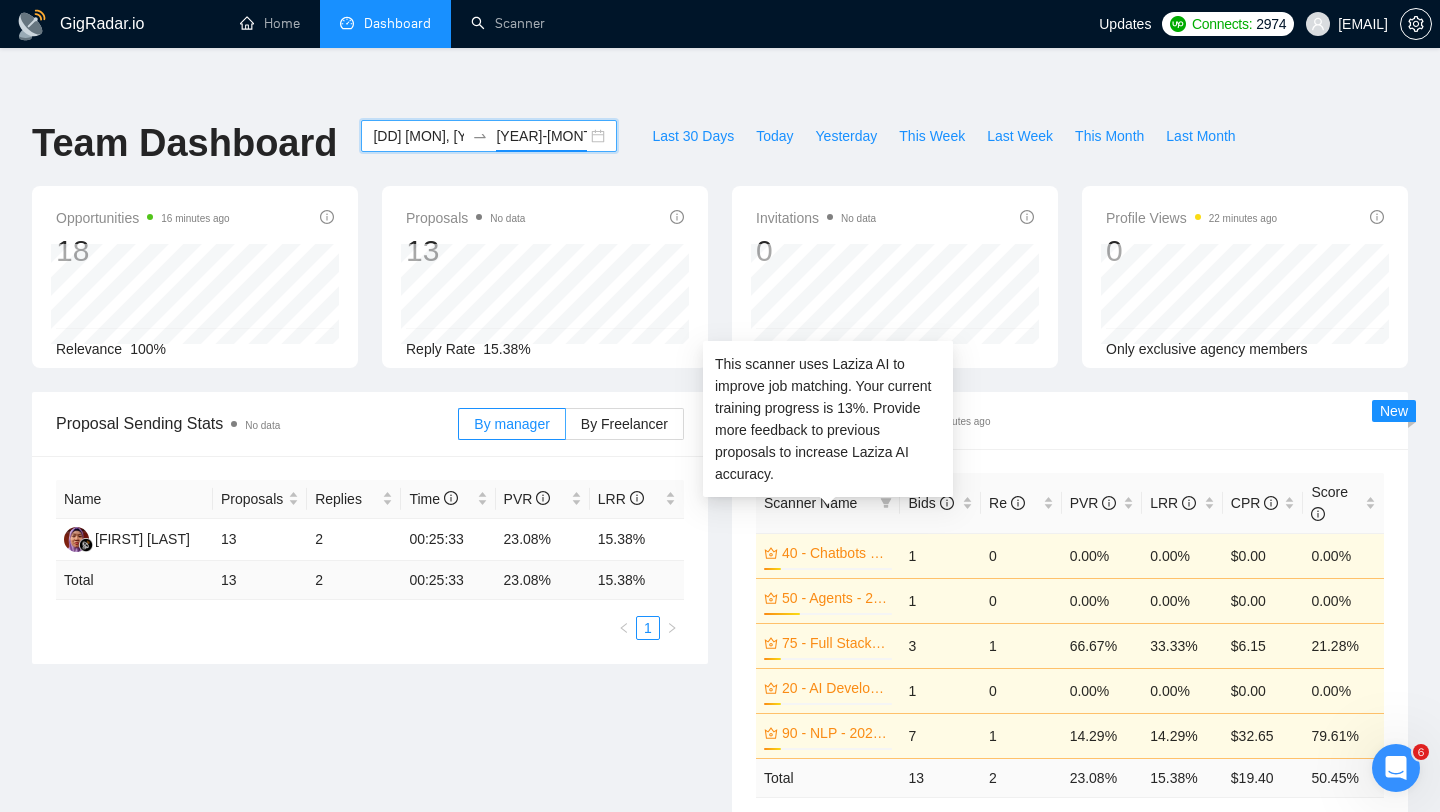 scroll, scrollTop: 1015, scrollLeft: 0, axis: vertical 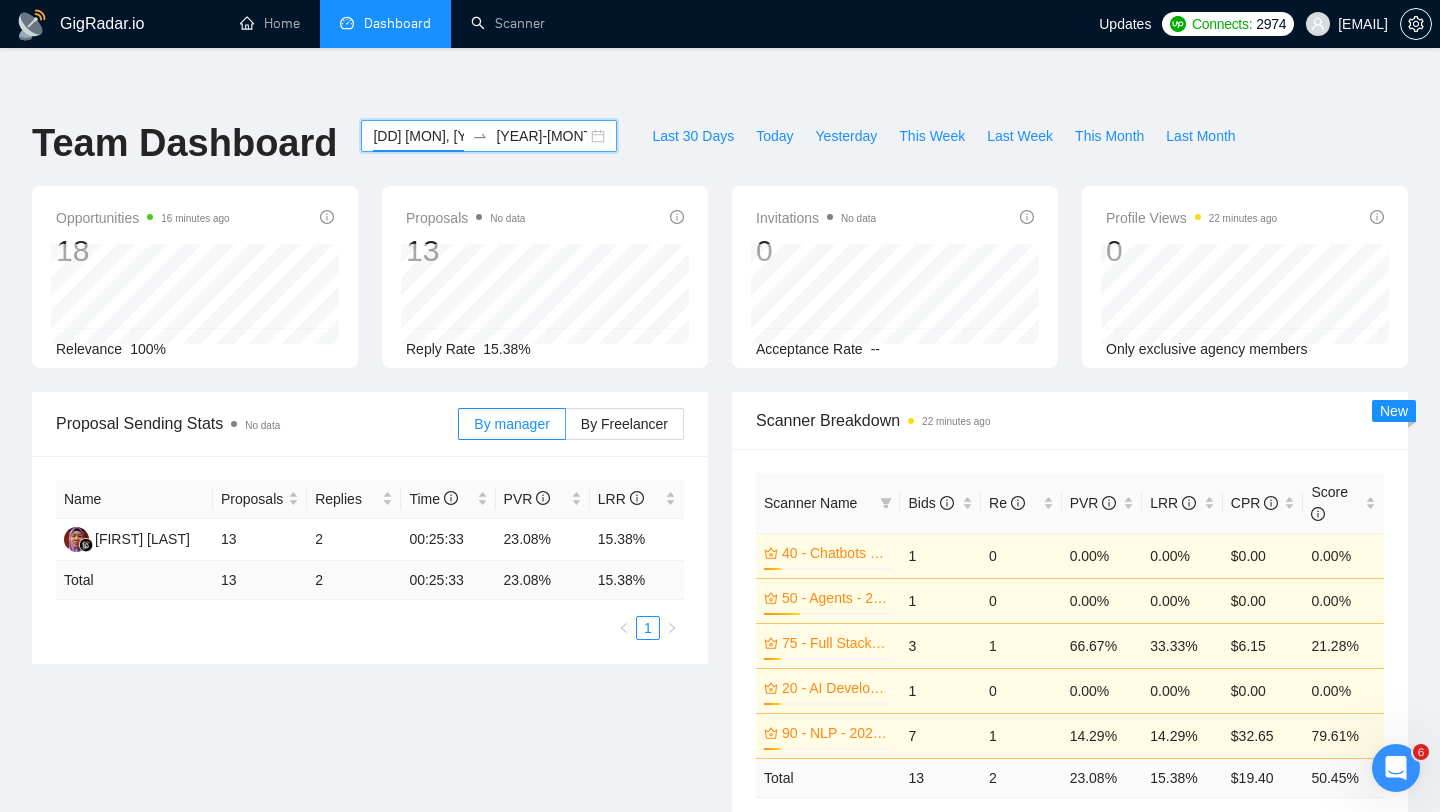 click on "[DD] [MON], [YYYY]" at bounding box center (418, 136) 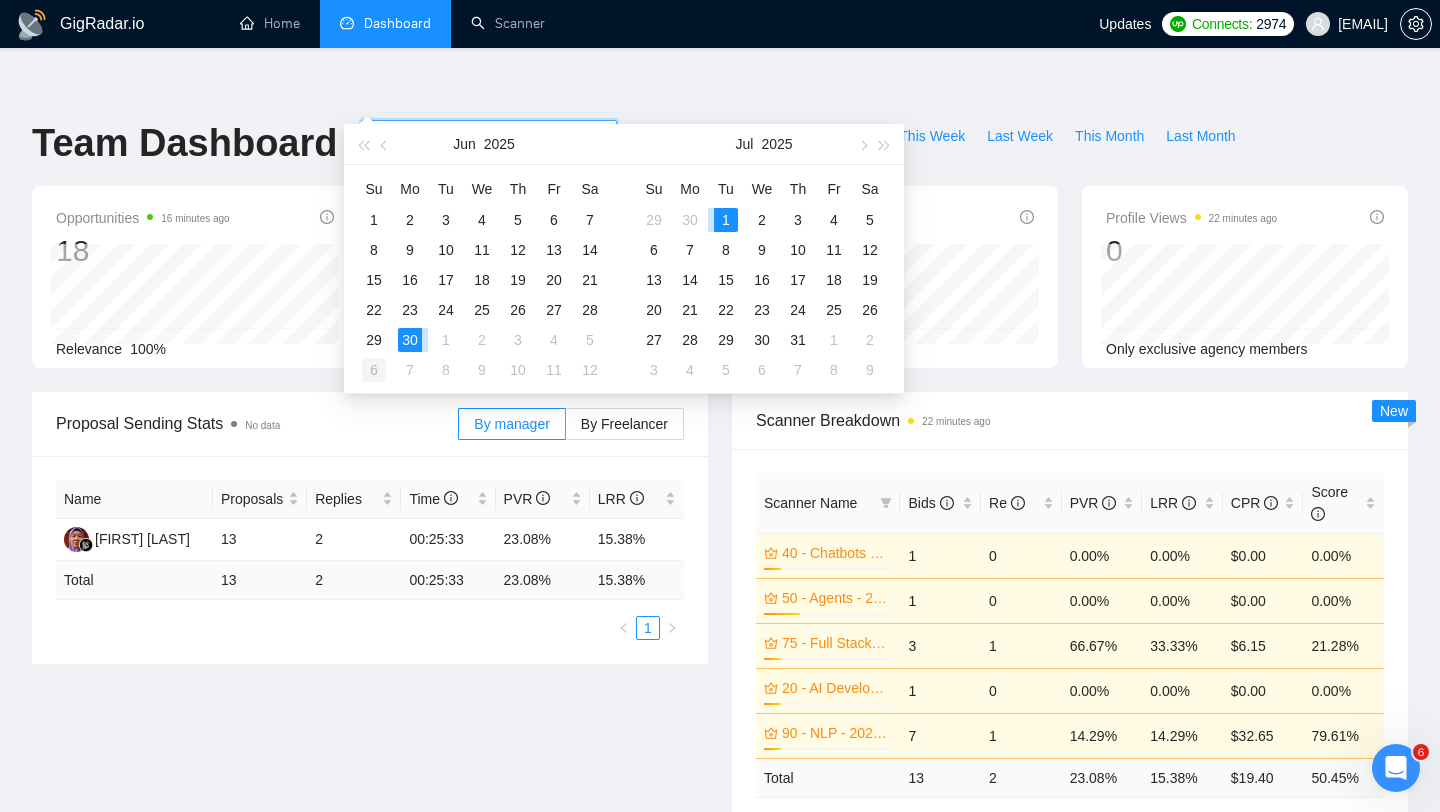 type on "2025-07-06" 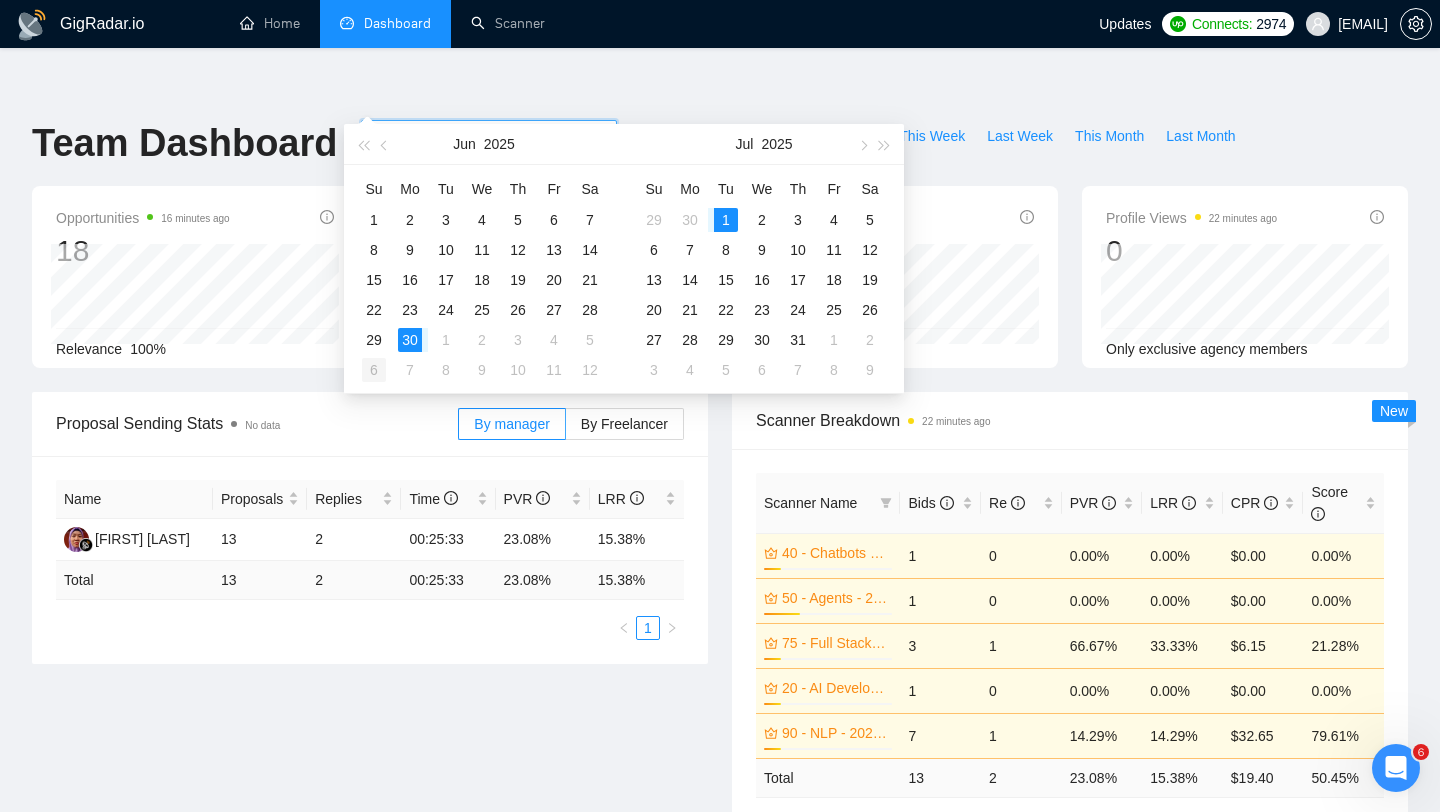 click on "6" at bounding box center (374, 370) 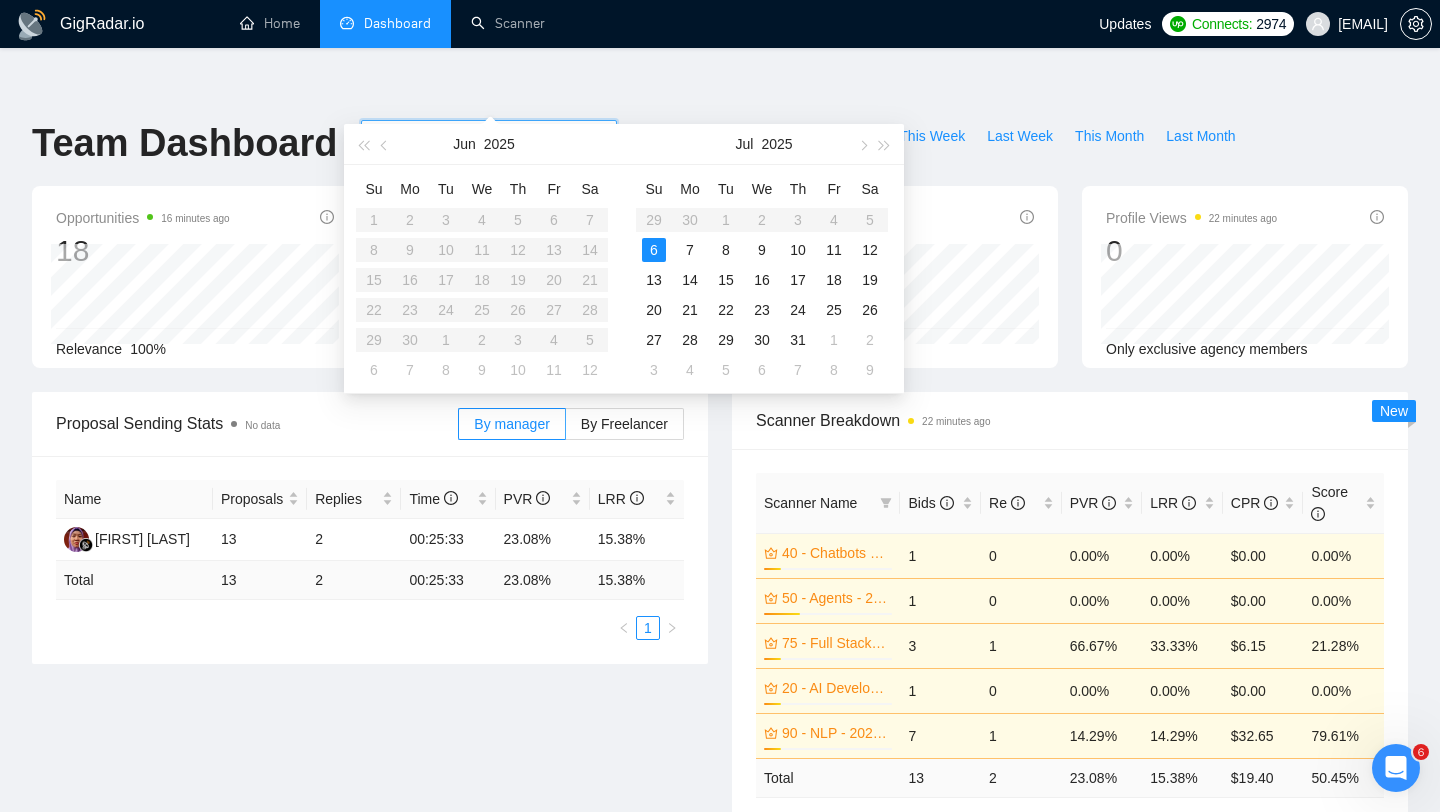 click on "Su Mo Tu We Th Fr Sa 1 2 3 4 5 6 7 8 9 10 11 12 13 14 15 16 17 18 19 20 21 22 23 24 25 26 27 28 29 30 1 2 3 4 5 6 7 8 9 10 11 12" at bounding box center (482, 279) 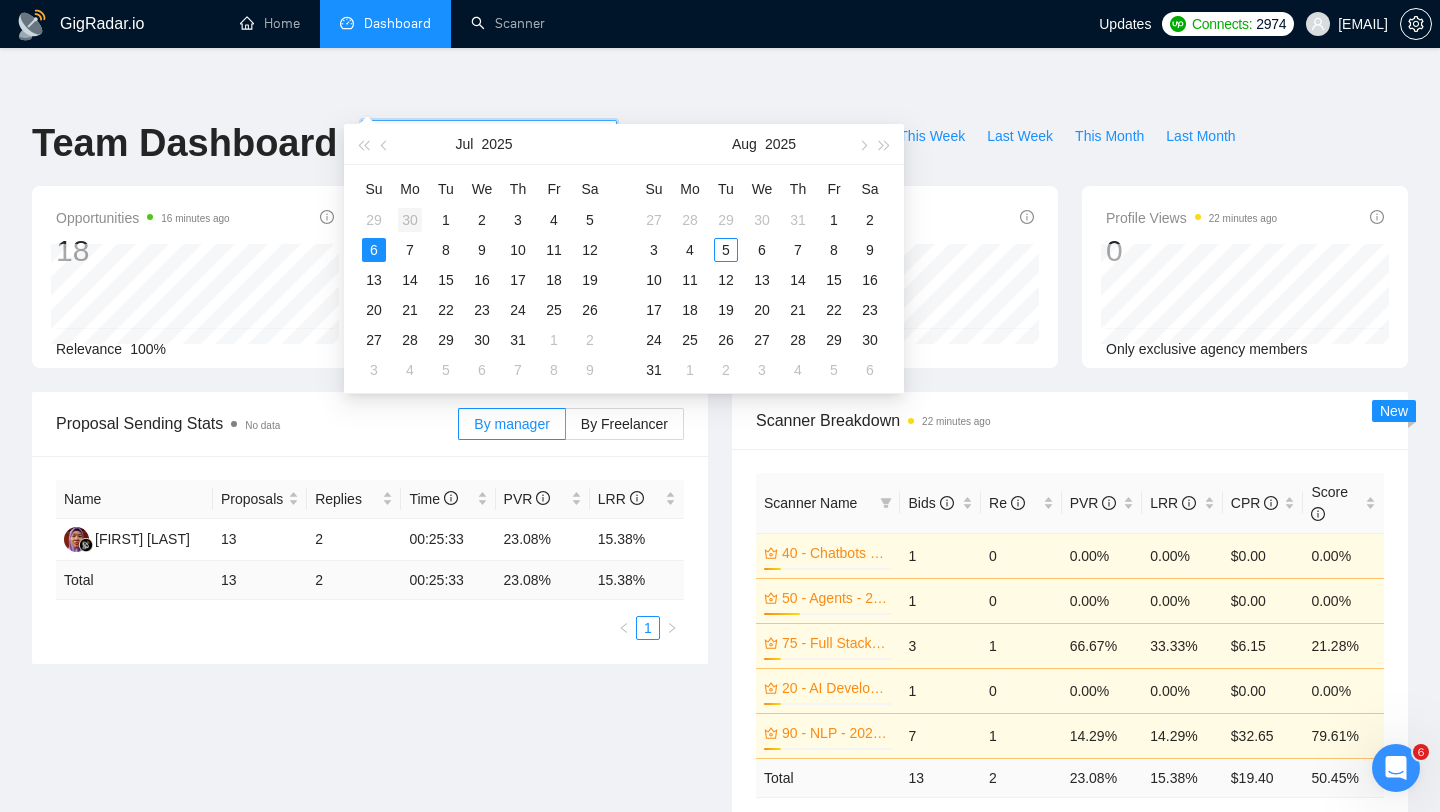 type on "[DD] [MON], [YYYY]" 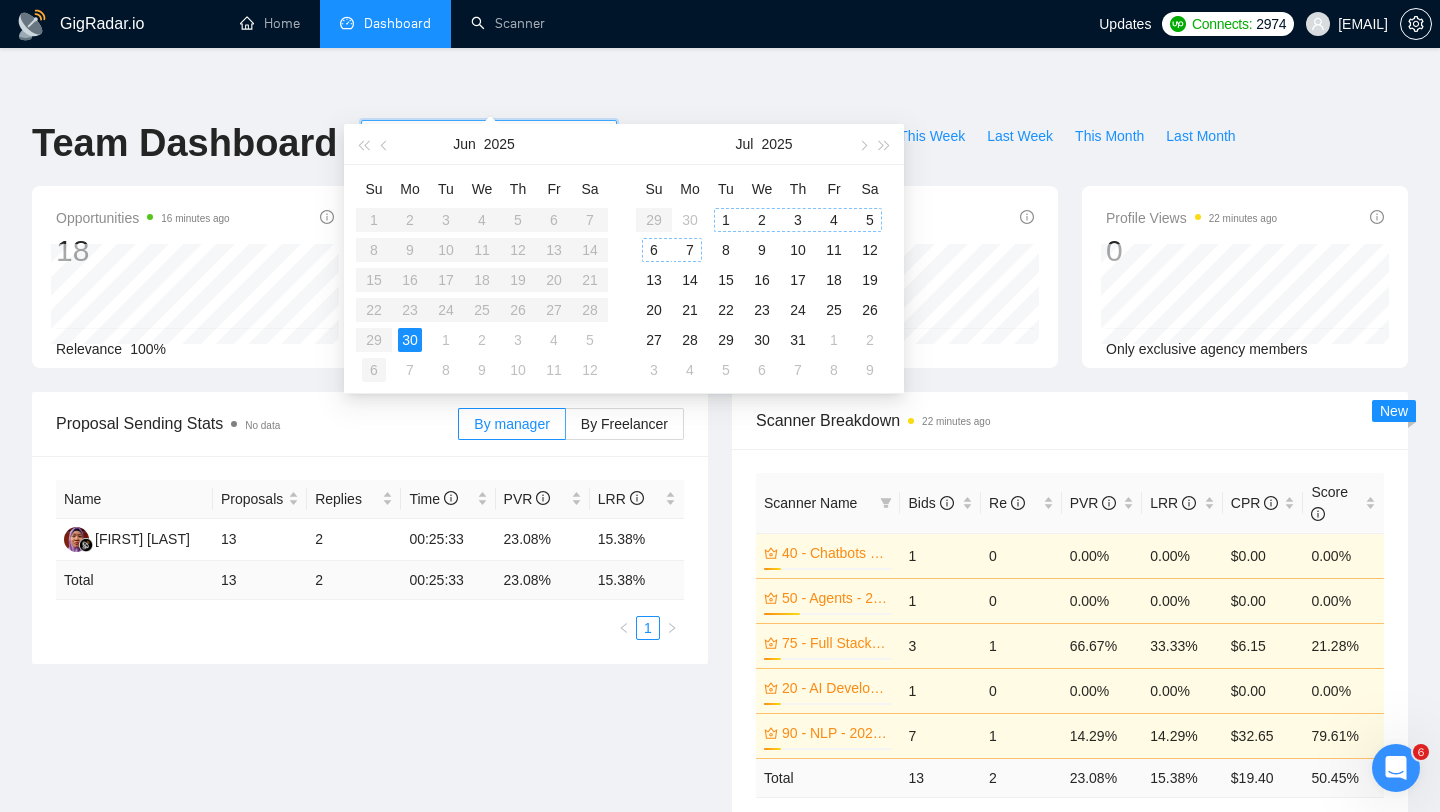 type on "2025-07-06" 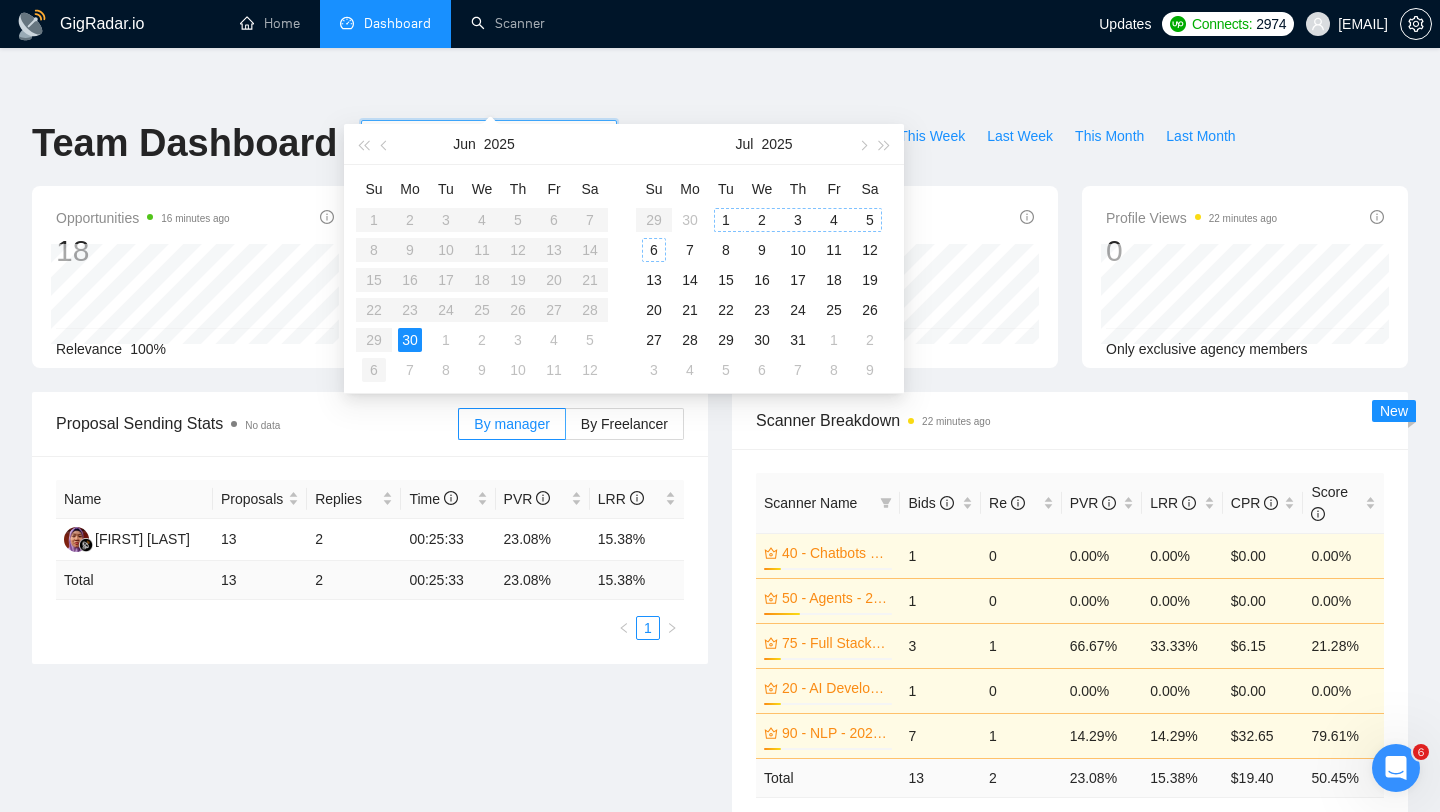 click on "6" at bounding box center [374, 370] 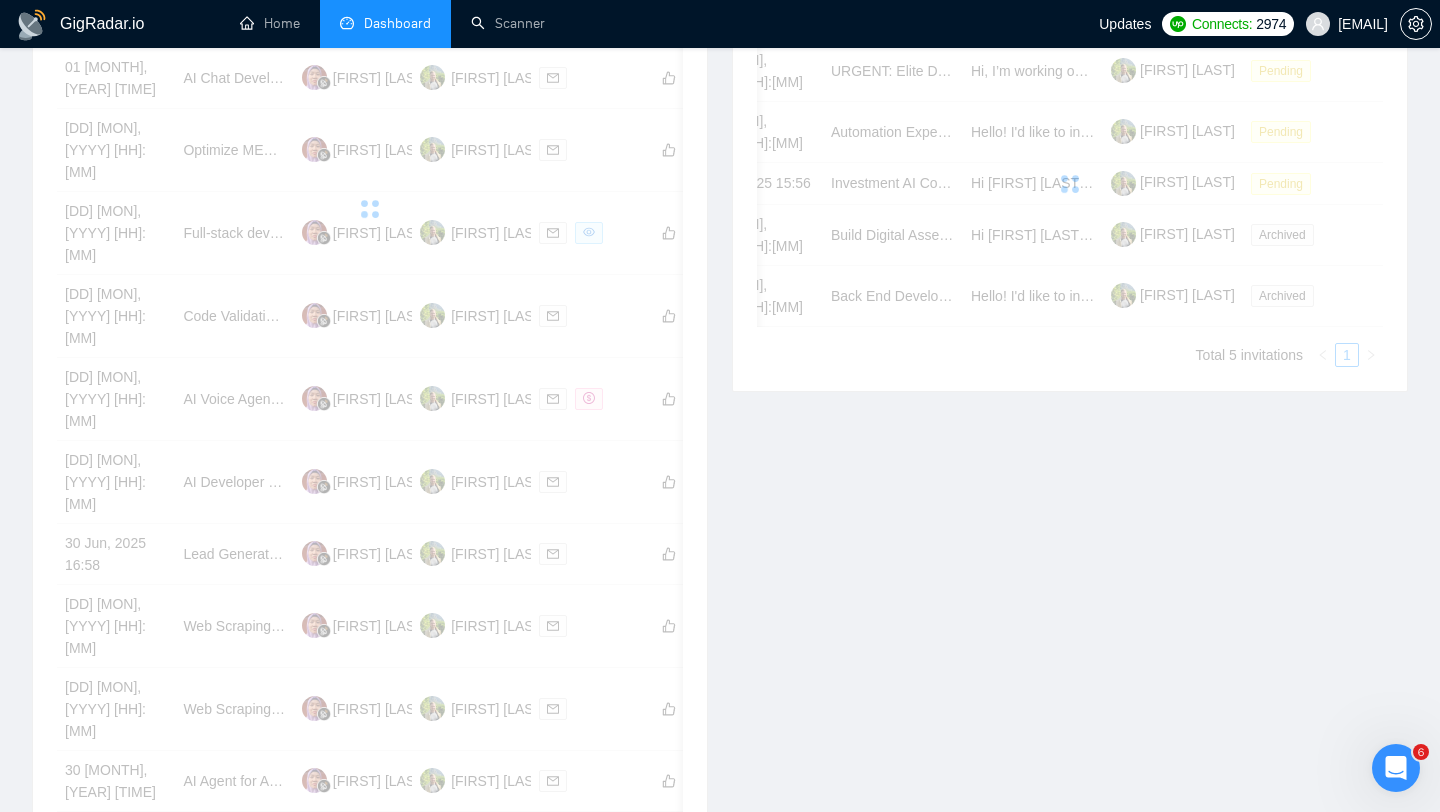 scroll, scrollTop: 1009, scrollLeft: 0, axis: vertical 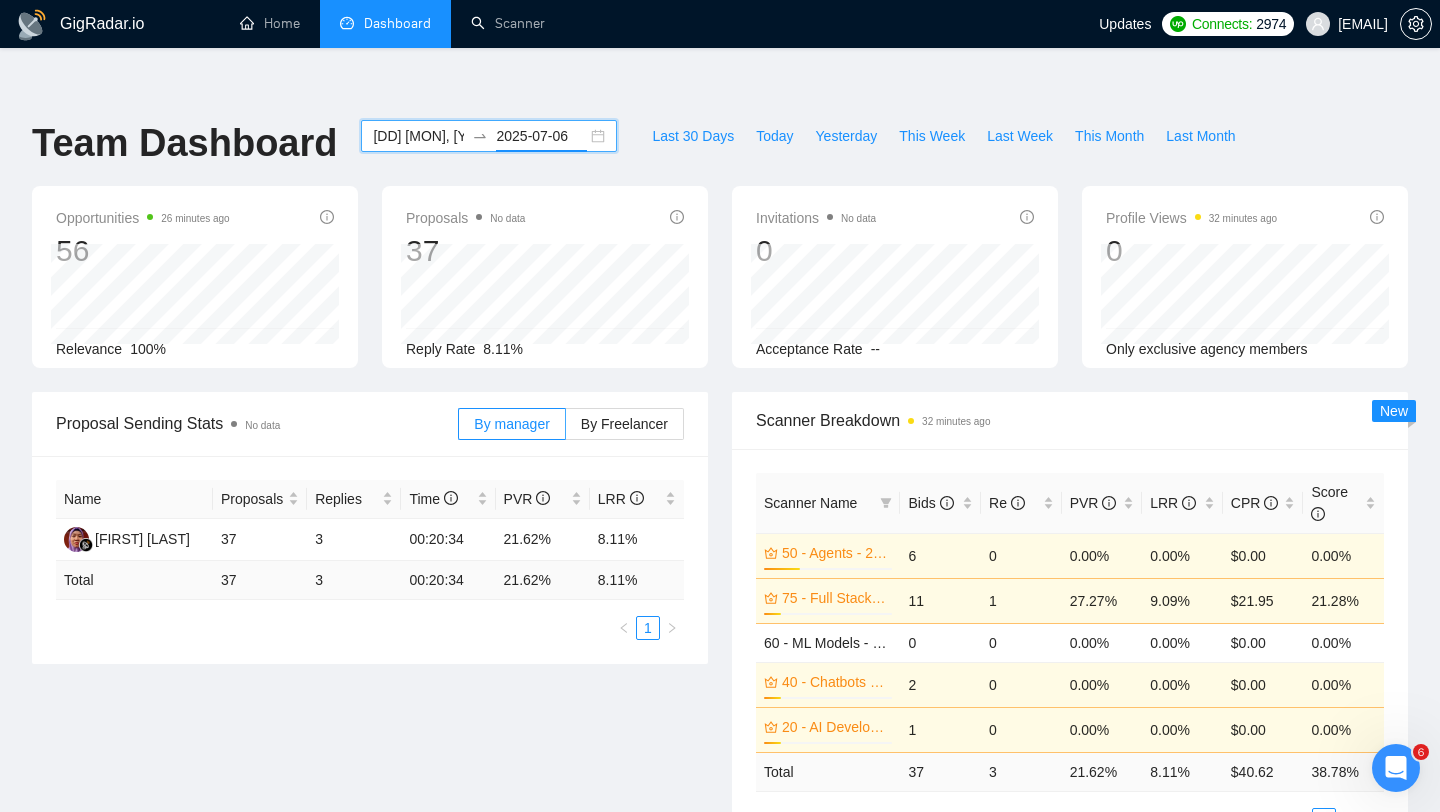click on "[DD] [MON], [YYYY]" at bounding box center [418, 136] 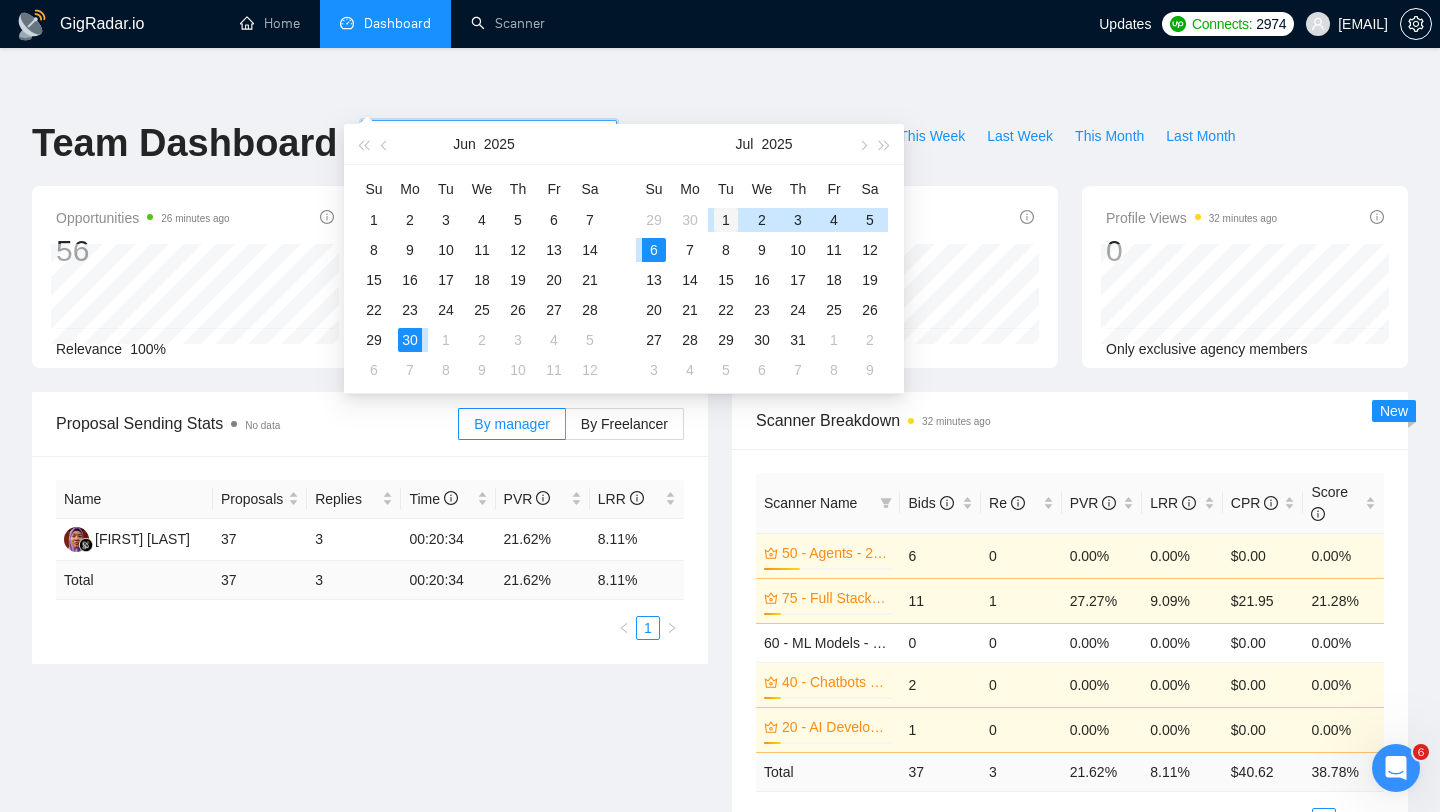 type on "[YEAR]-[MONTH]-[DAY]" 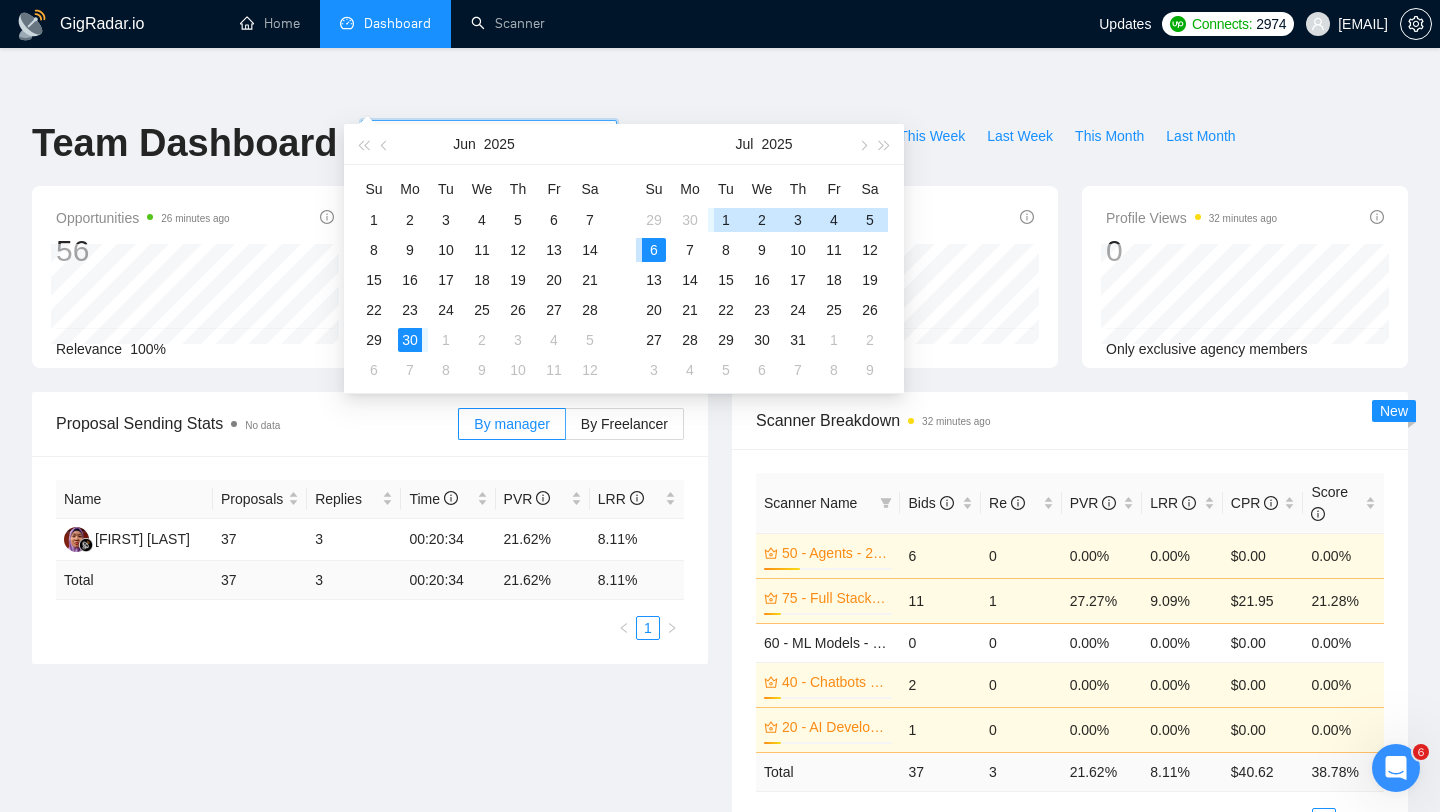 click on "1" at bounding box center [726, 220] 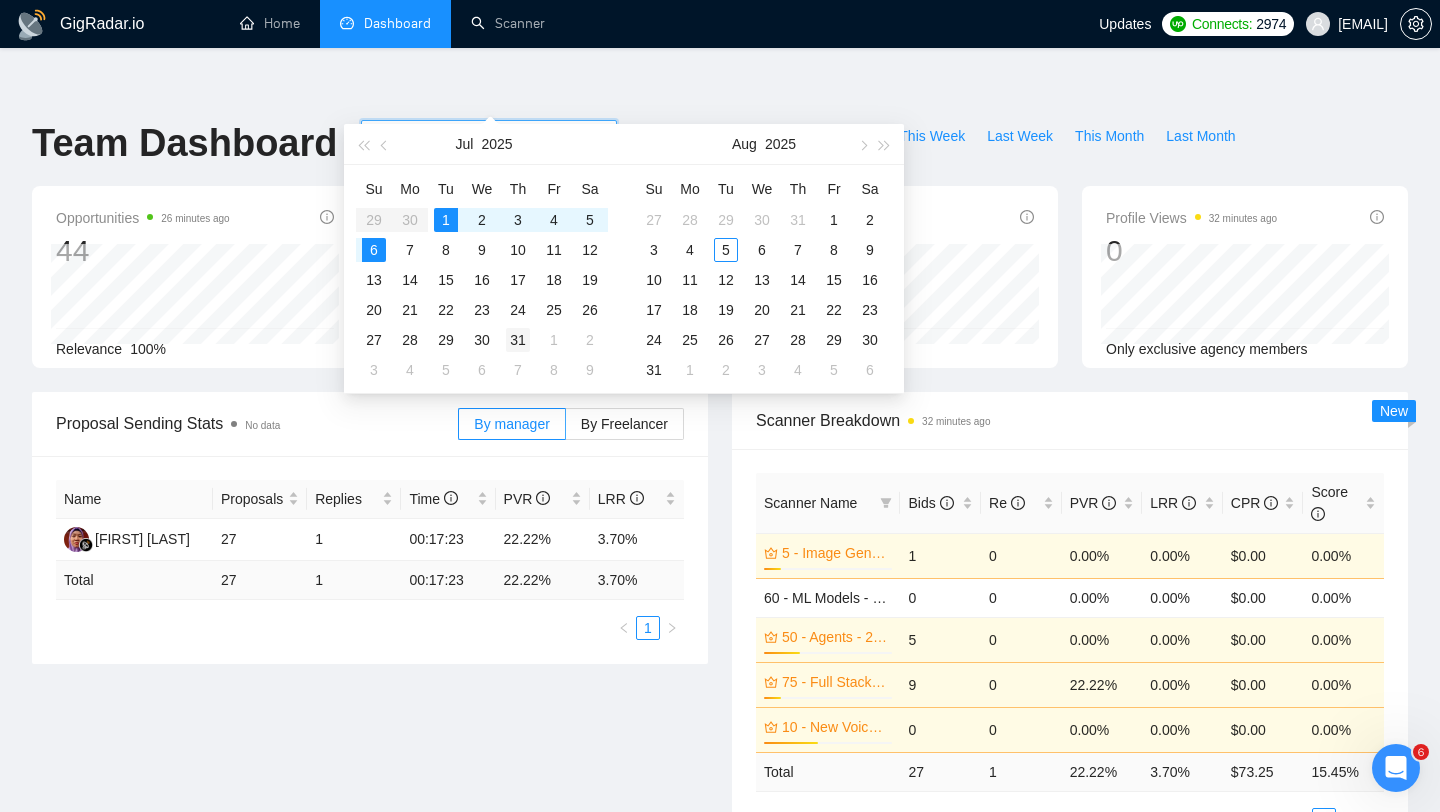 type on "[YYYY]-[MM]-[DD]" 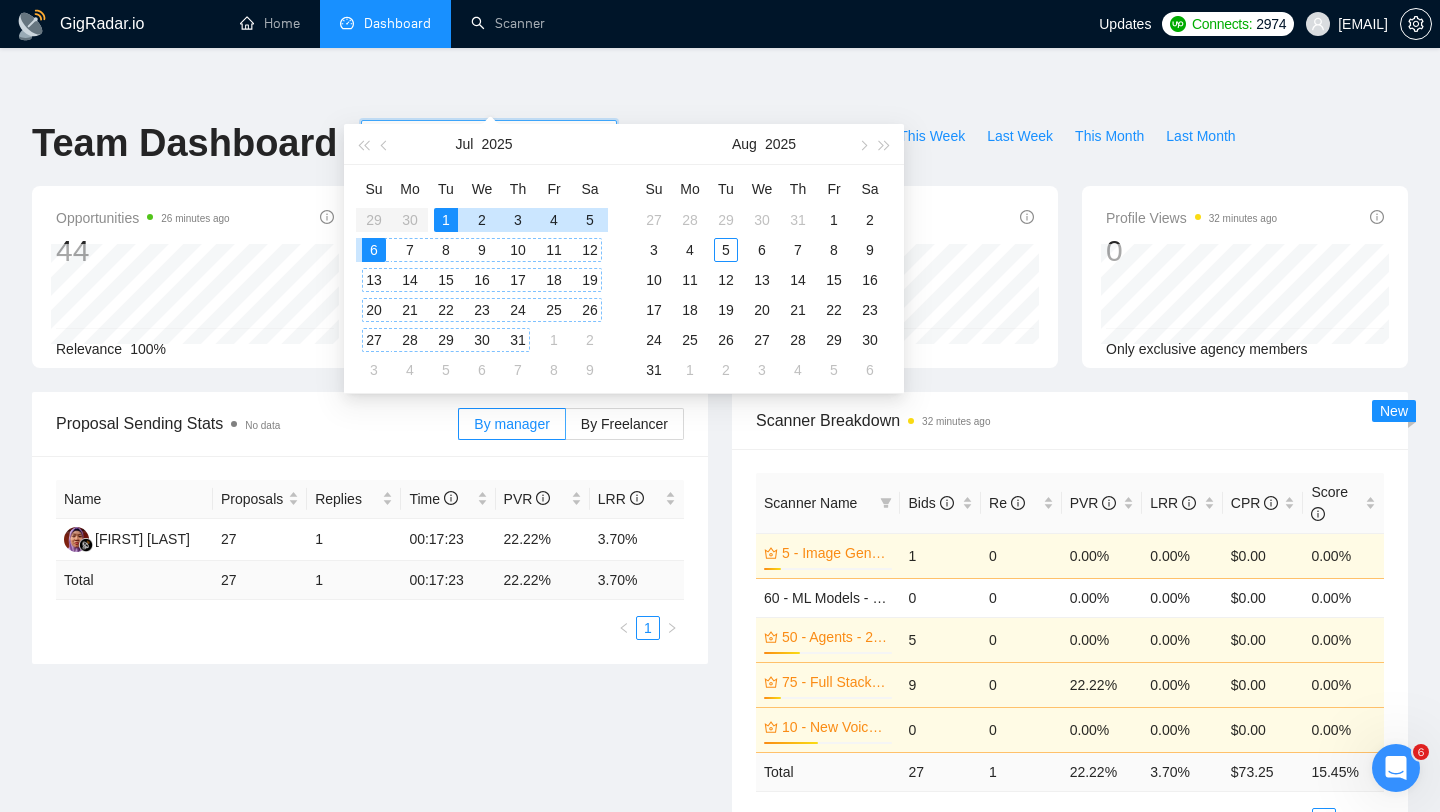 click on "31" at bounding box center [518, 340] 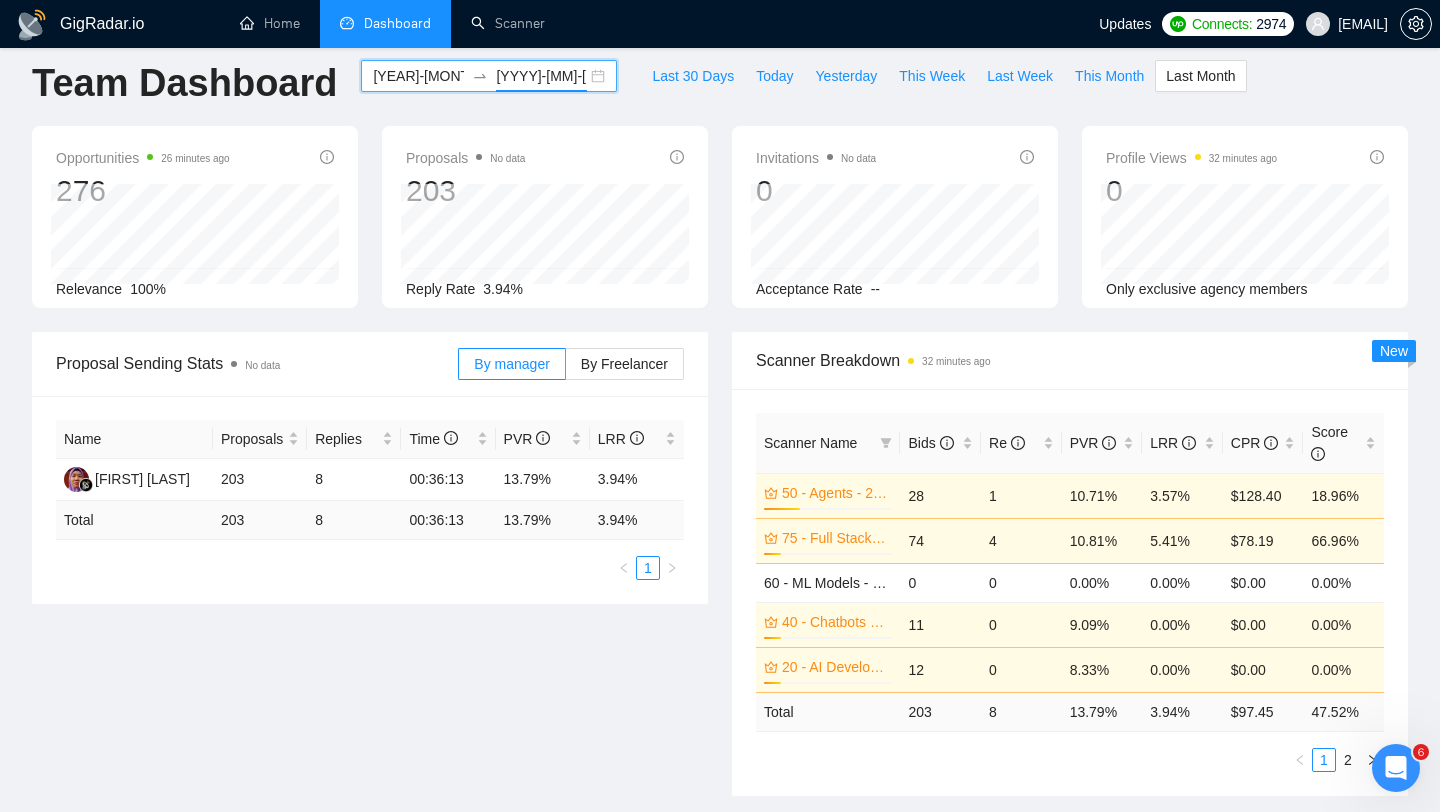 scroll, scrollTop: 0, scrollLeft: 0, axis: both 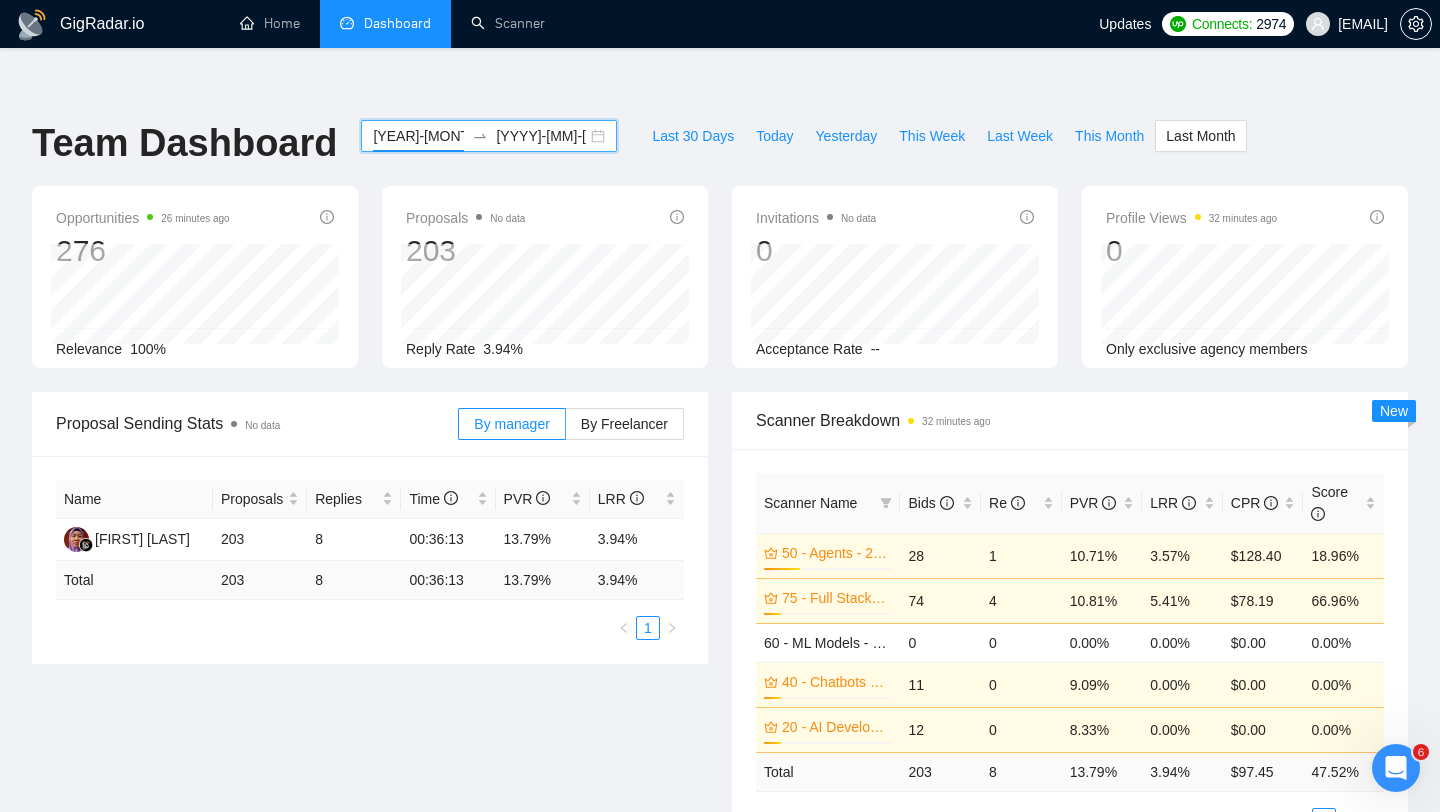 click on "[YEAR]-[MONTH]-[DAY]" at bounding box center [418, 136] 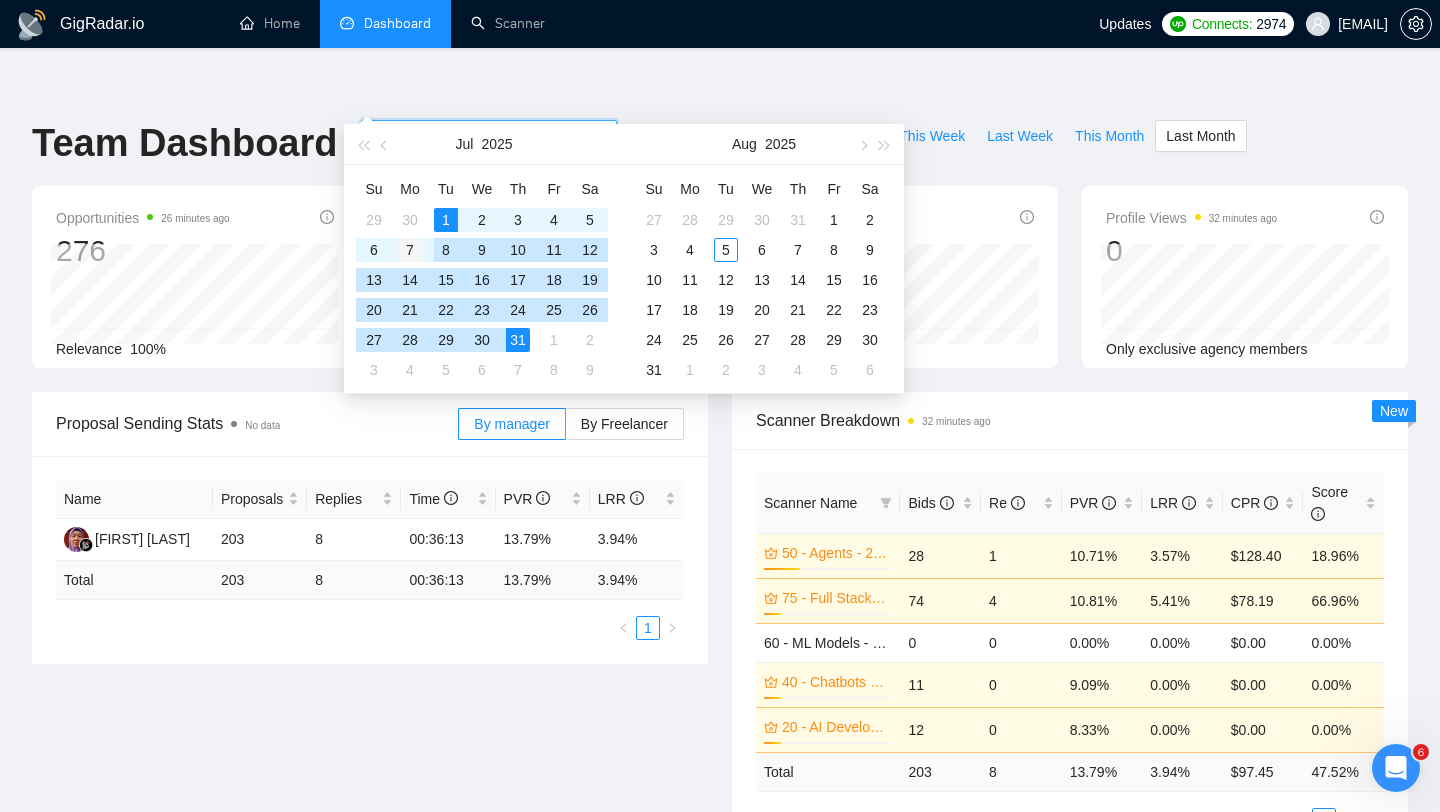 type on "2025-07-07" 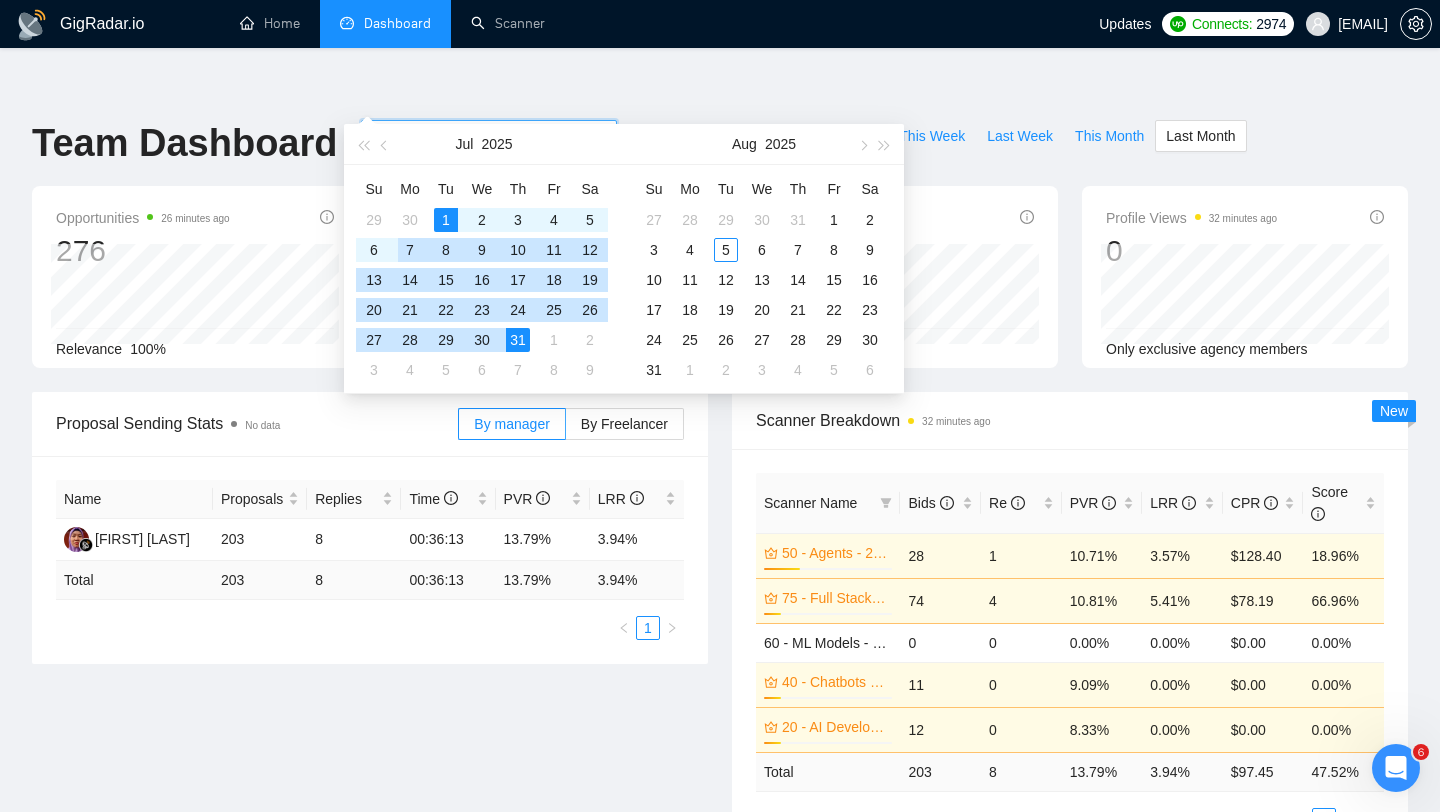 click on "7" at bounding box center (410, 250) 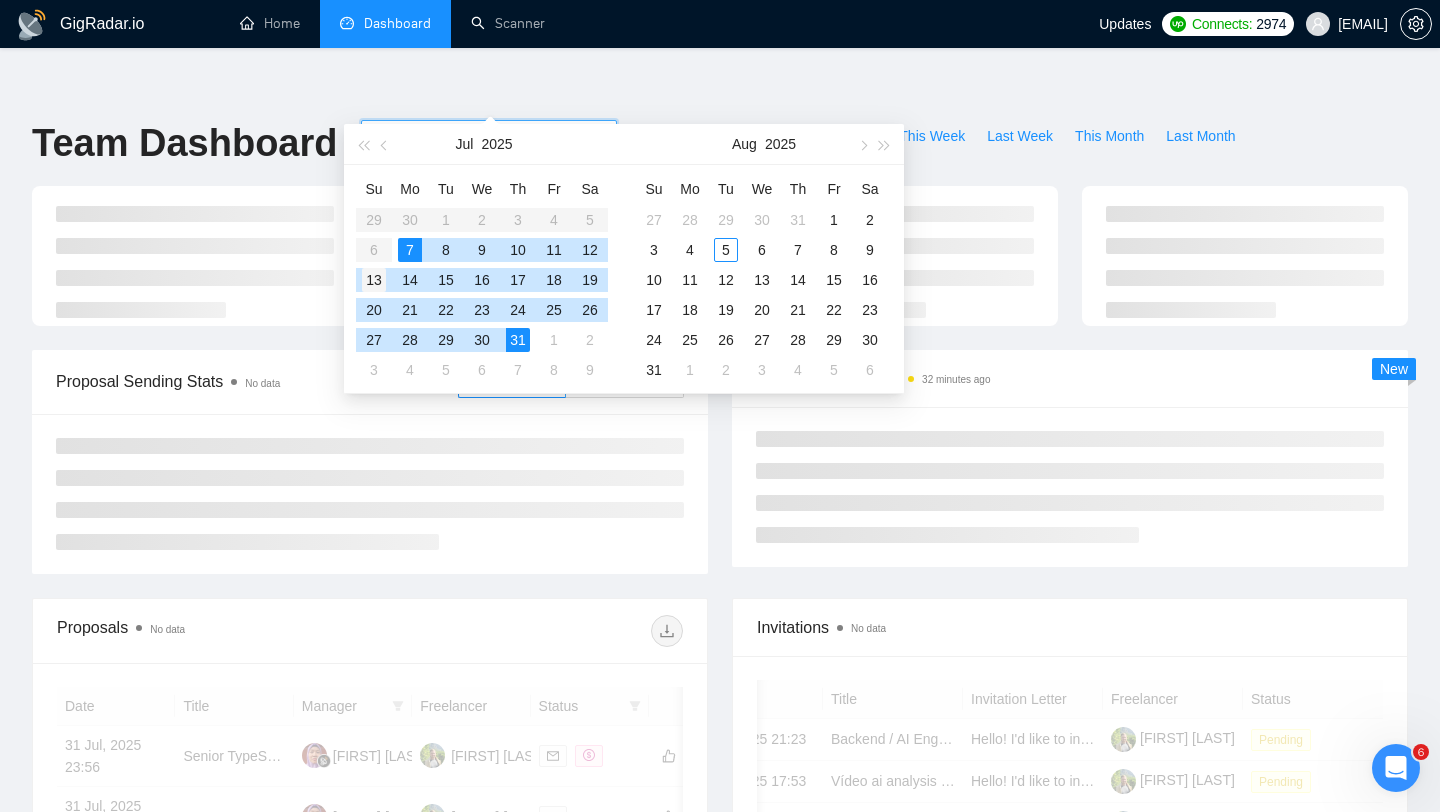 type on "2025-07-13" 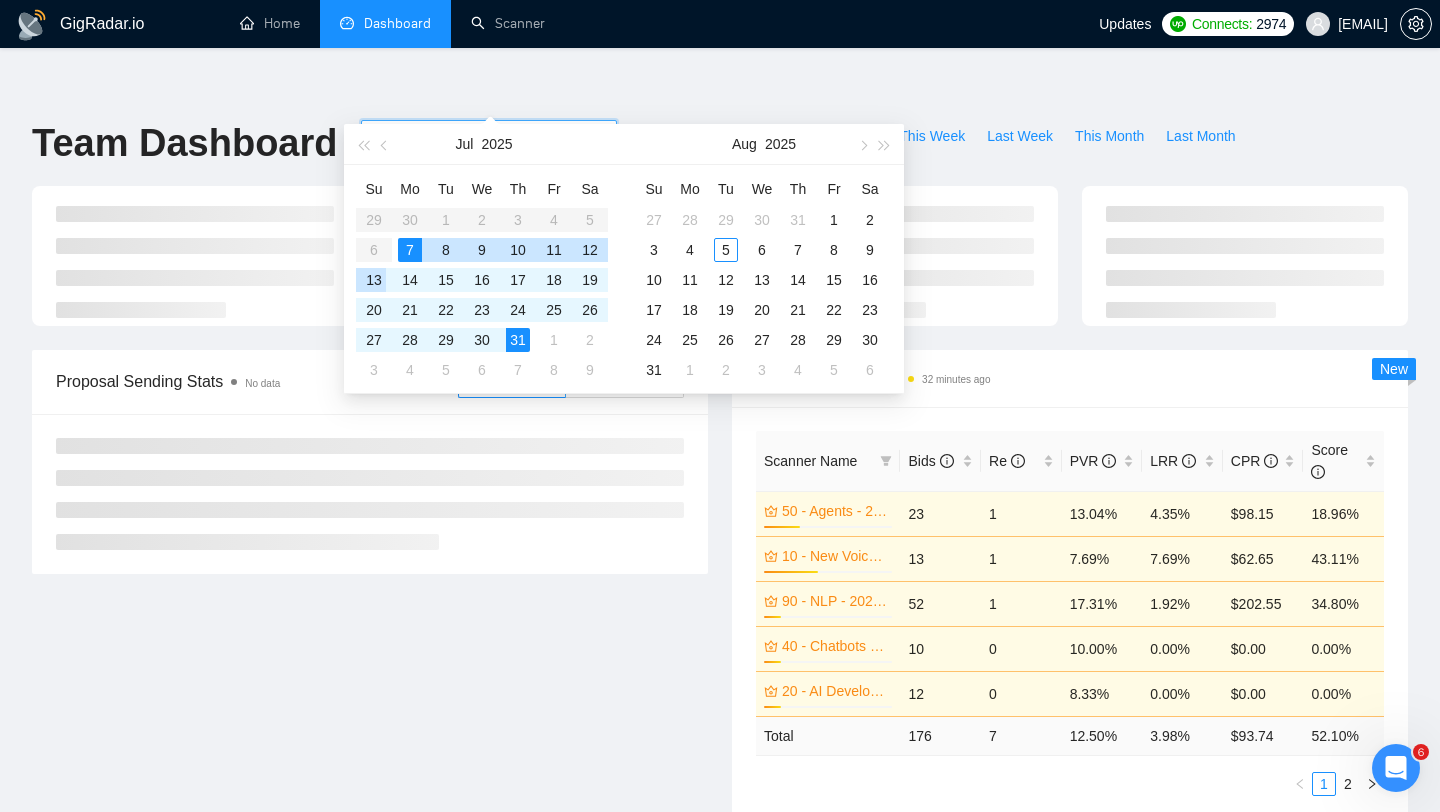 click on "13" at bounding box center (374, 280) 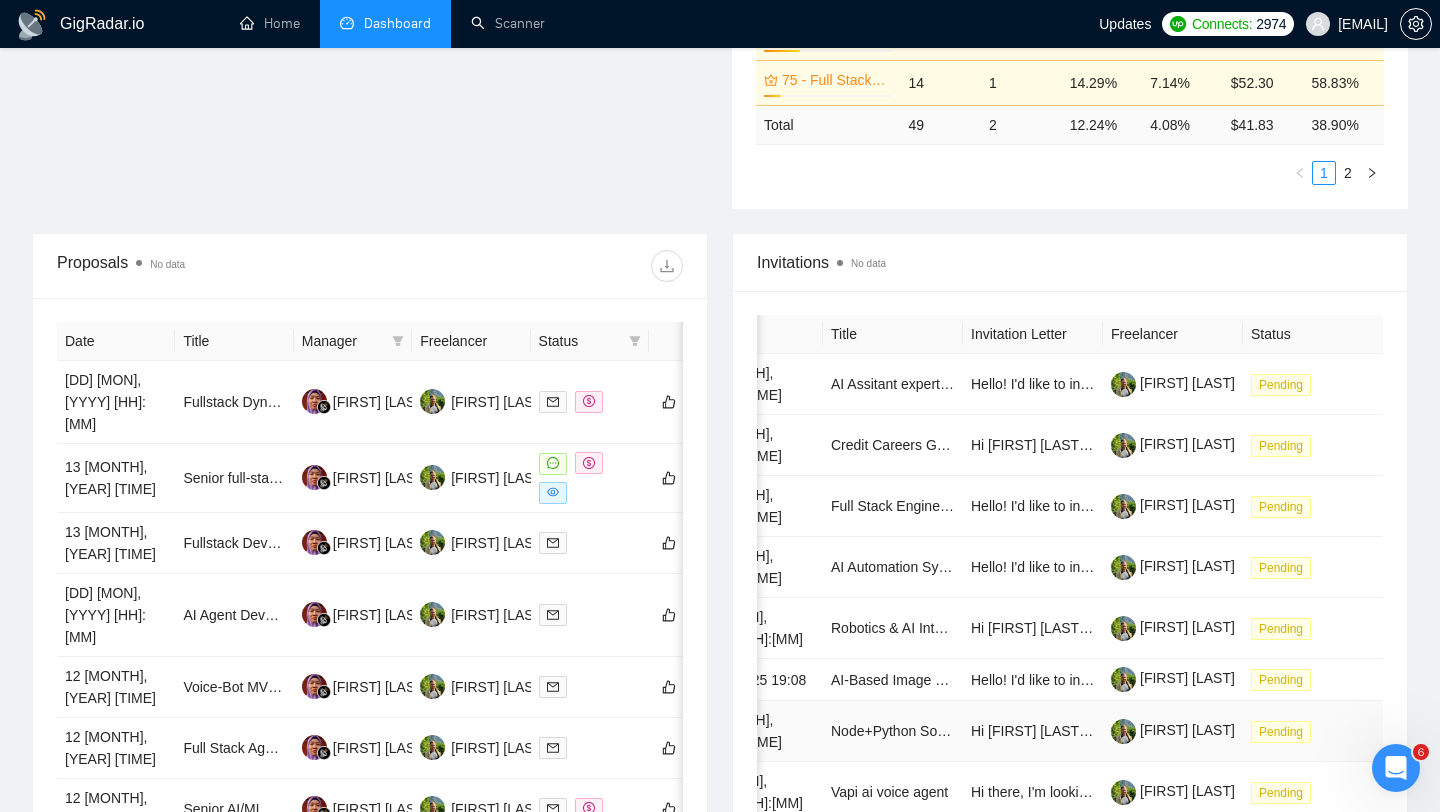 scroll, scrollTop: 639, scrollLeft: 0, axis: vertical 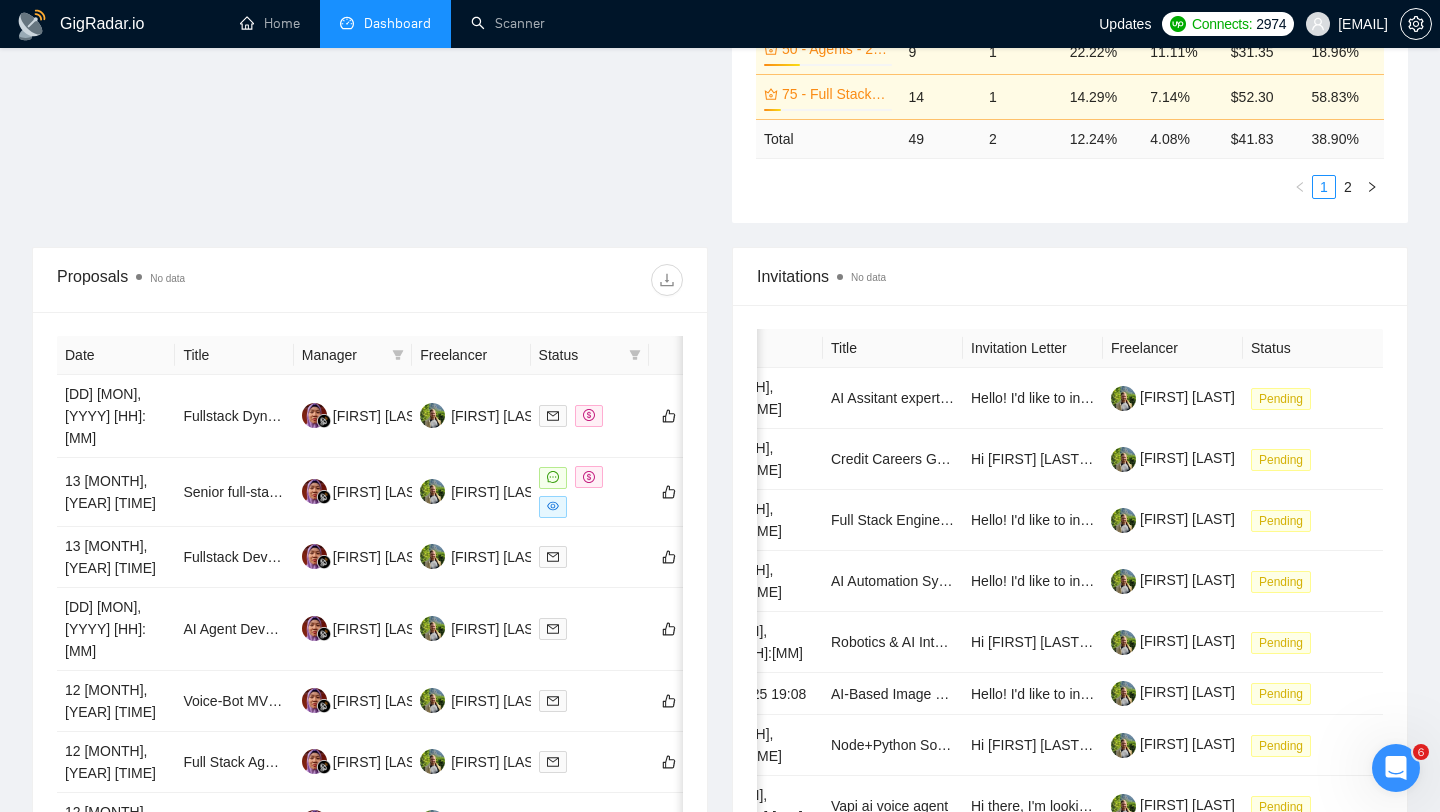 click on "Invitations No data" at bounding box center [1070, 276] 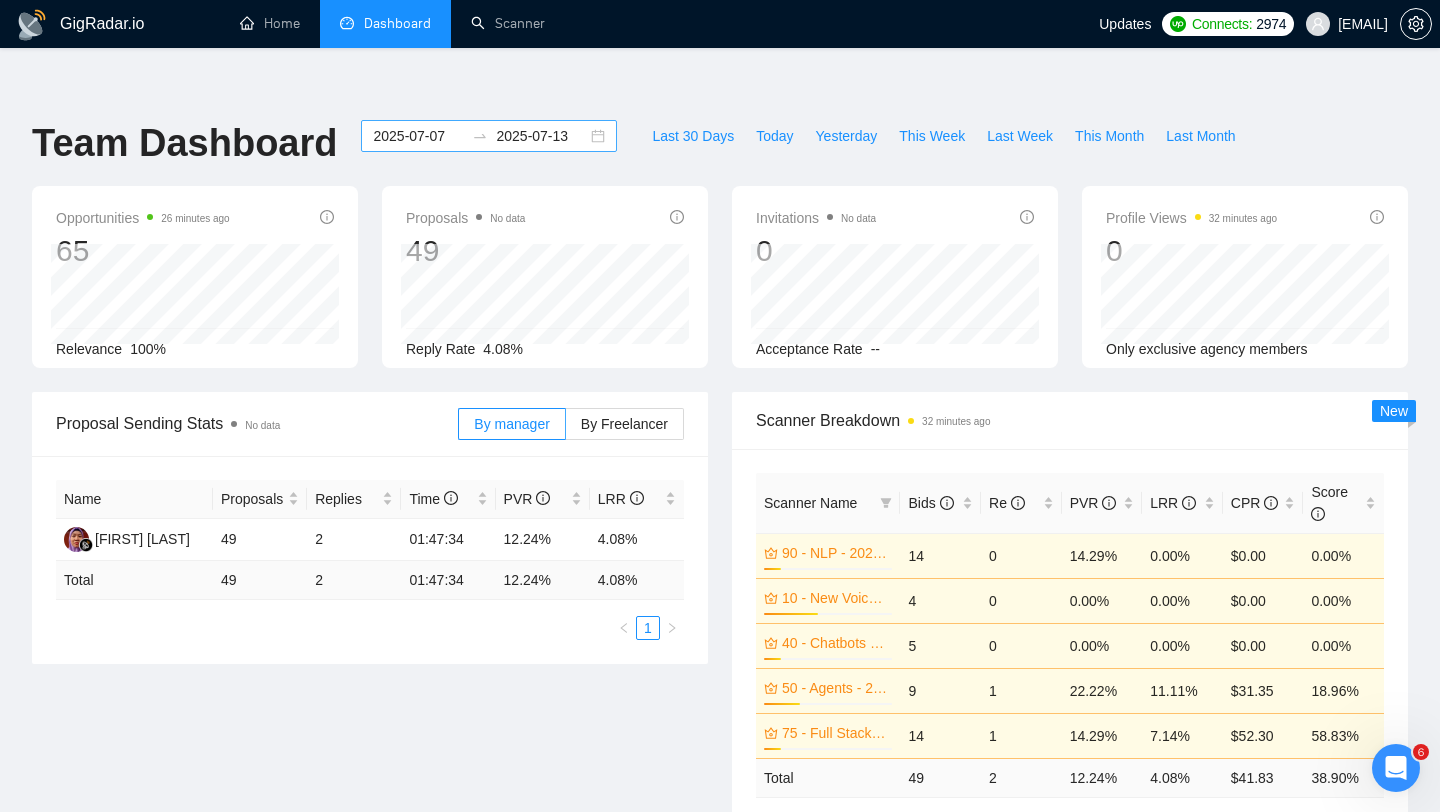 click on "2025-07-07" at bounding box center (418, 136) 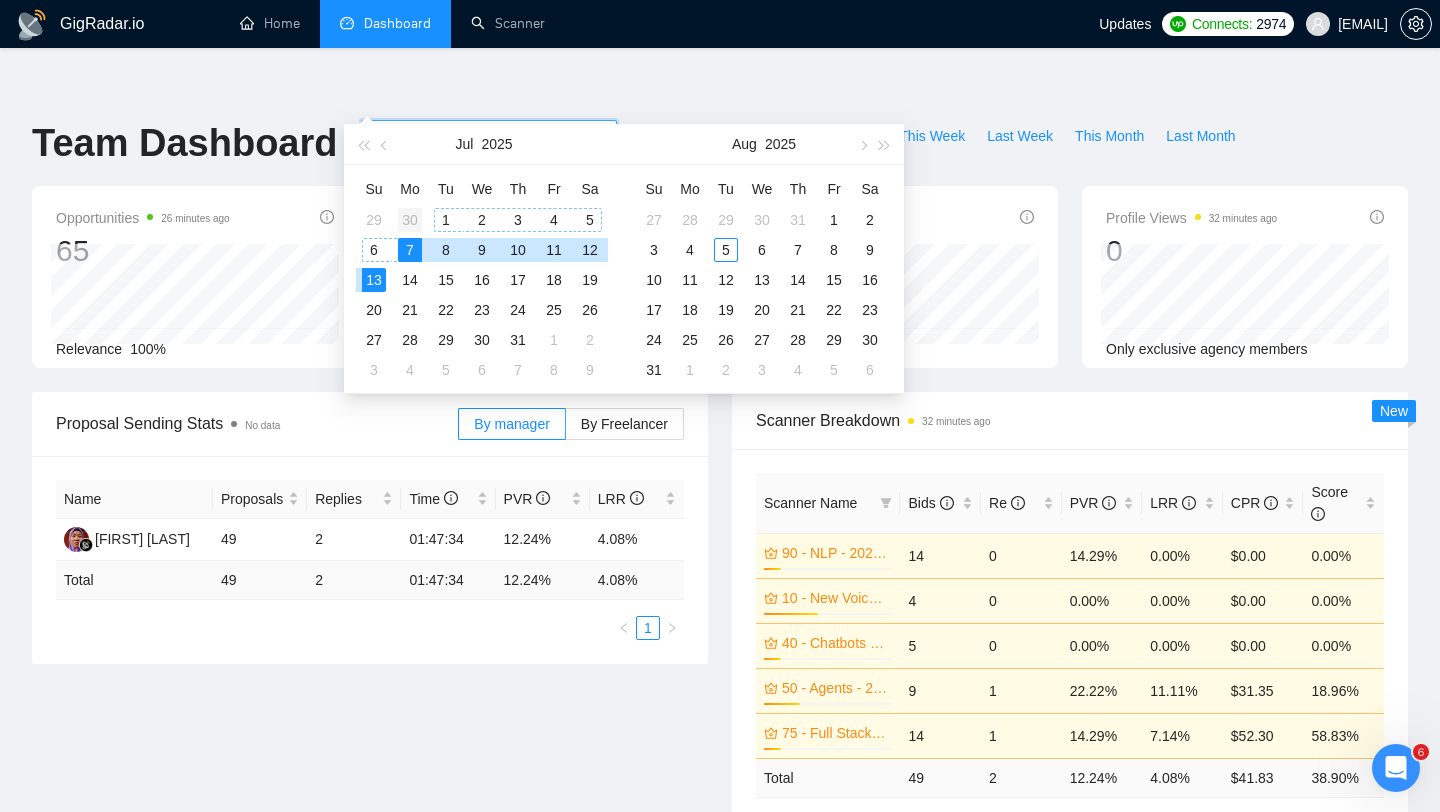 type on "[DD] [MON], [YYYY]" 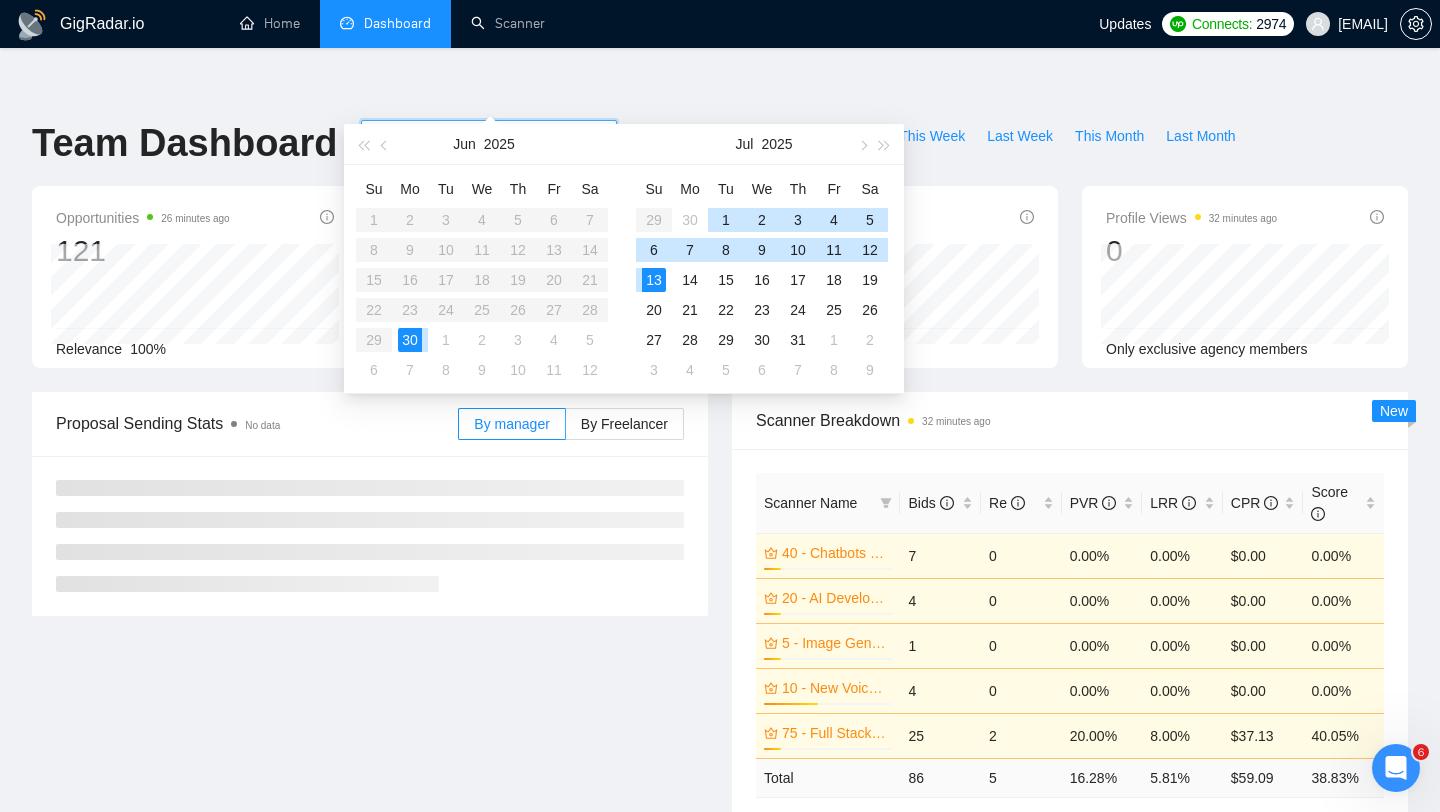 click on "Su Mo Tu We Th Fr Sa 1 2 3 4 5 6 7 8 9 10 11 12 13 14 15 16 17 18 19 20 21 22 23 24 25 26 27 28 29 30 1 2 3 4 5 6 7 8 9 10 11 12" at bounding box center [482, 279] 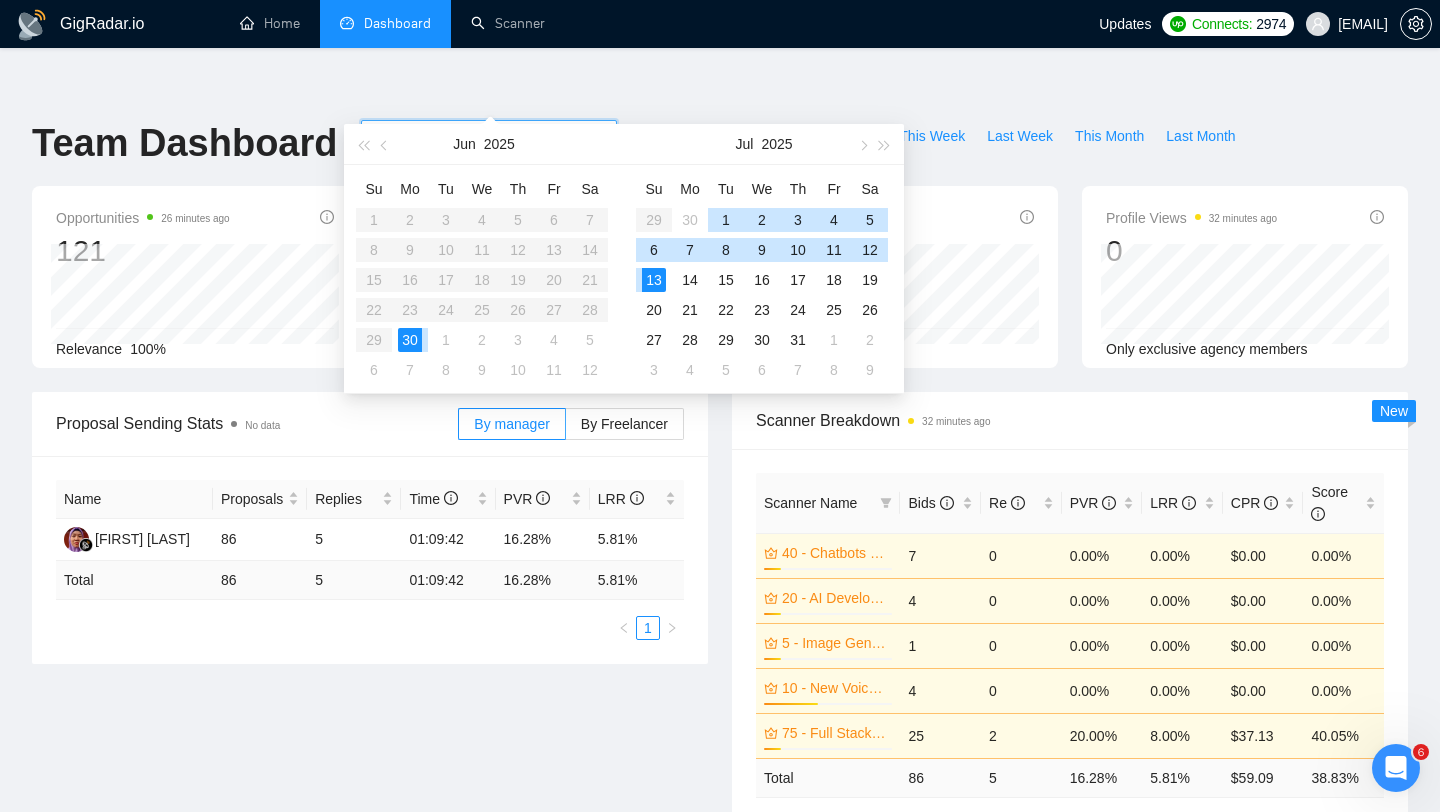 click on "Su Mo Tu We Th Fr Sa 1 2 3 4 5 6 7 8 9 10 11 12 13 14 15 16 17 18 19 20 21 22 23 24 25 26 27 28 29 30 1 2 3 4 5 6 7 8 9 10 11 12" at bounding box center [482, 279] 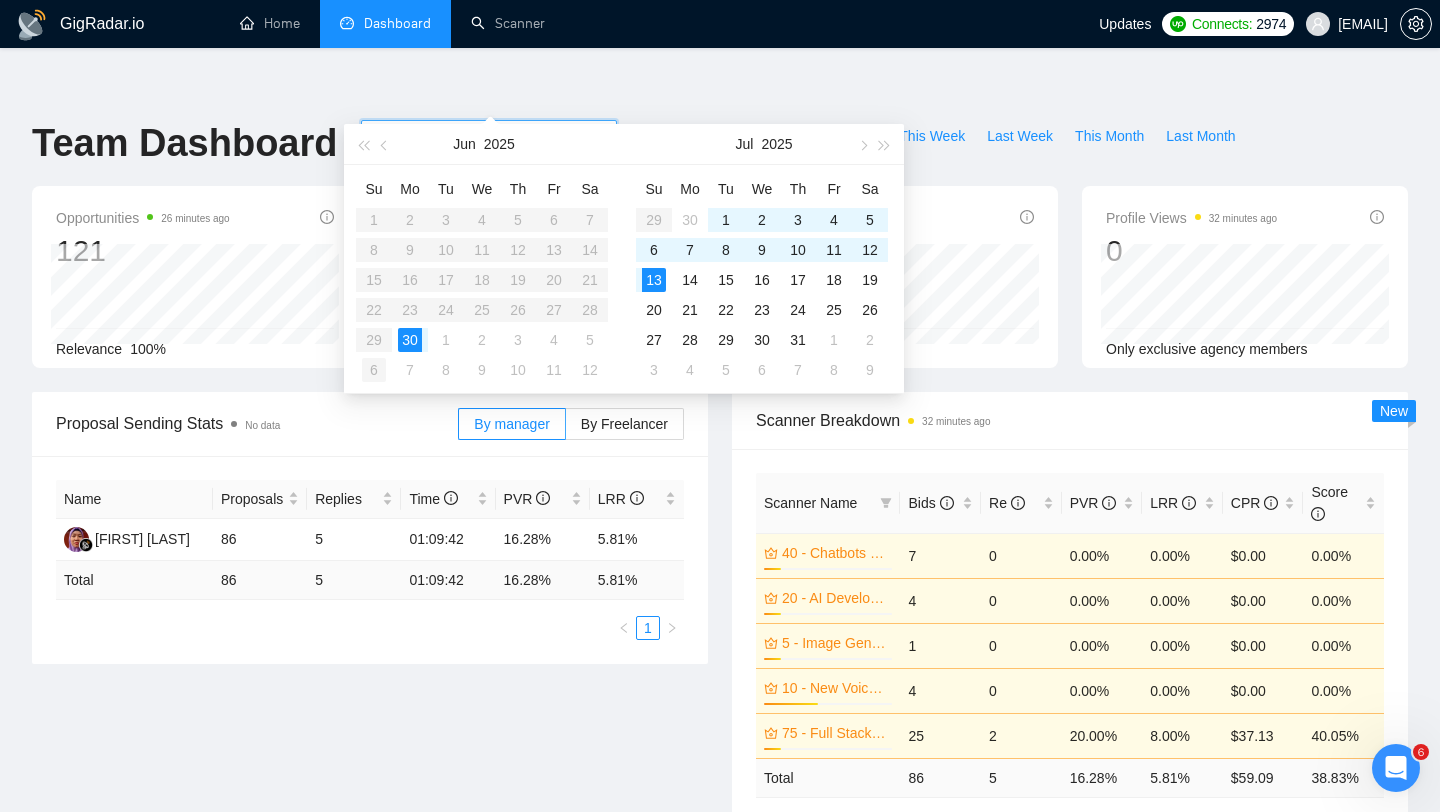 type on "2025-07-06" 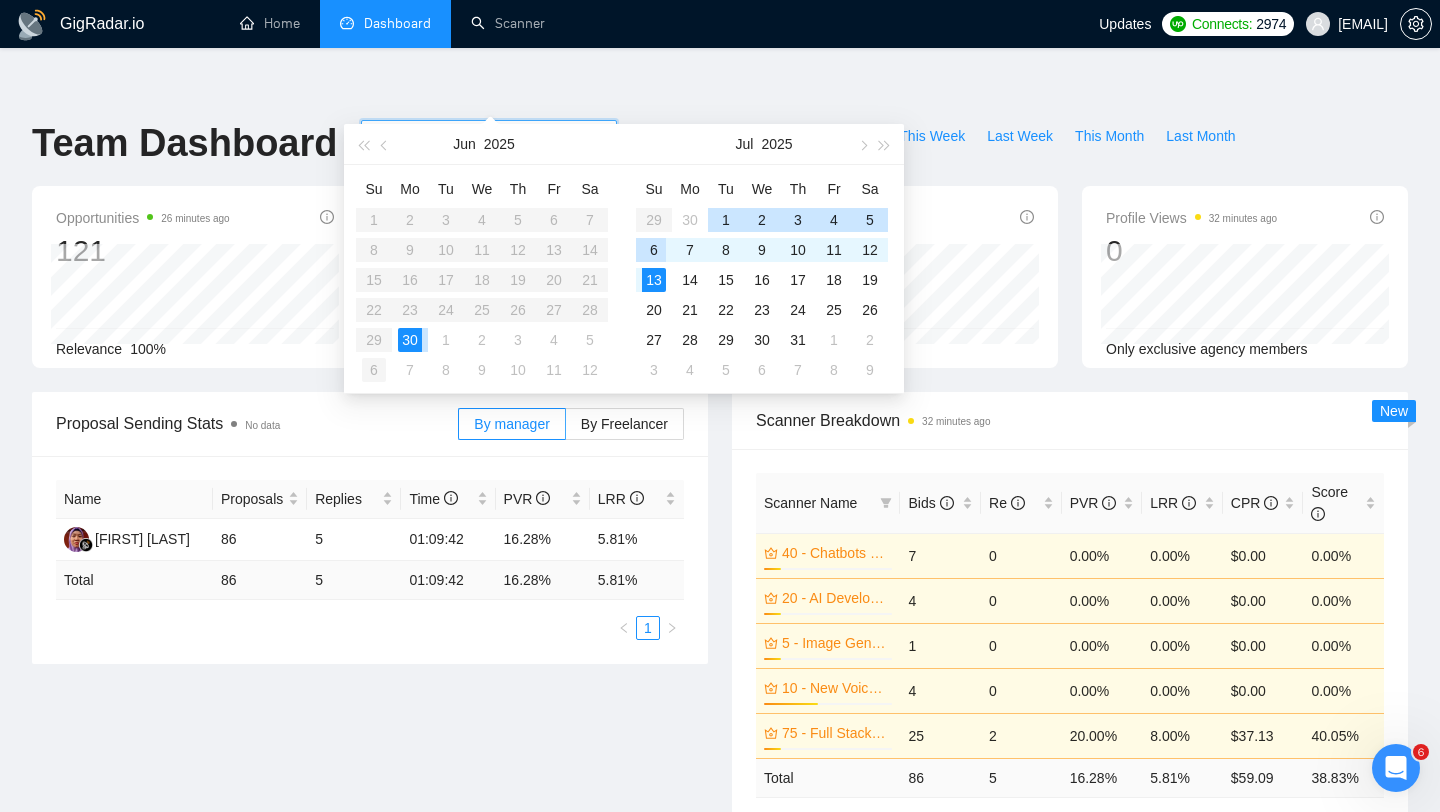 click on "6" at bounding box center (374, 370) 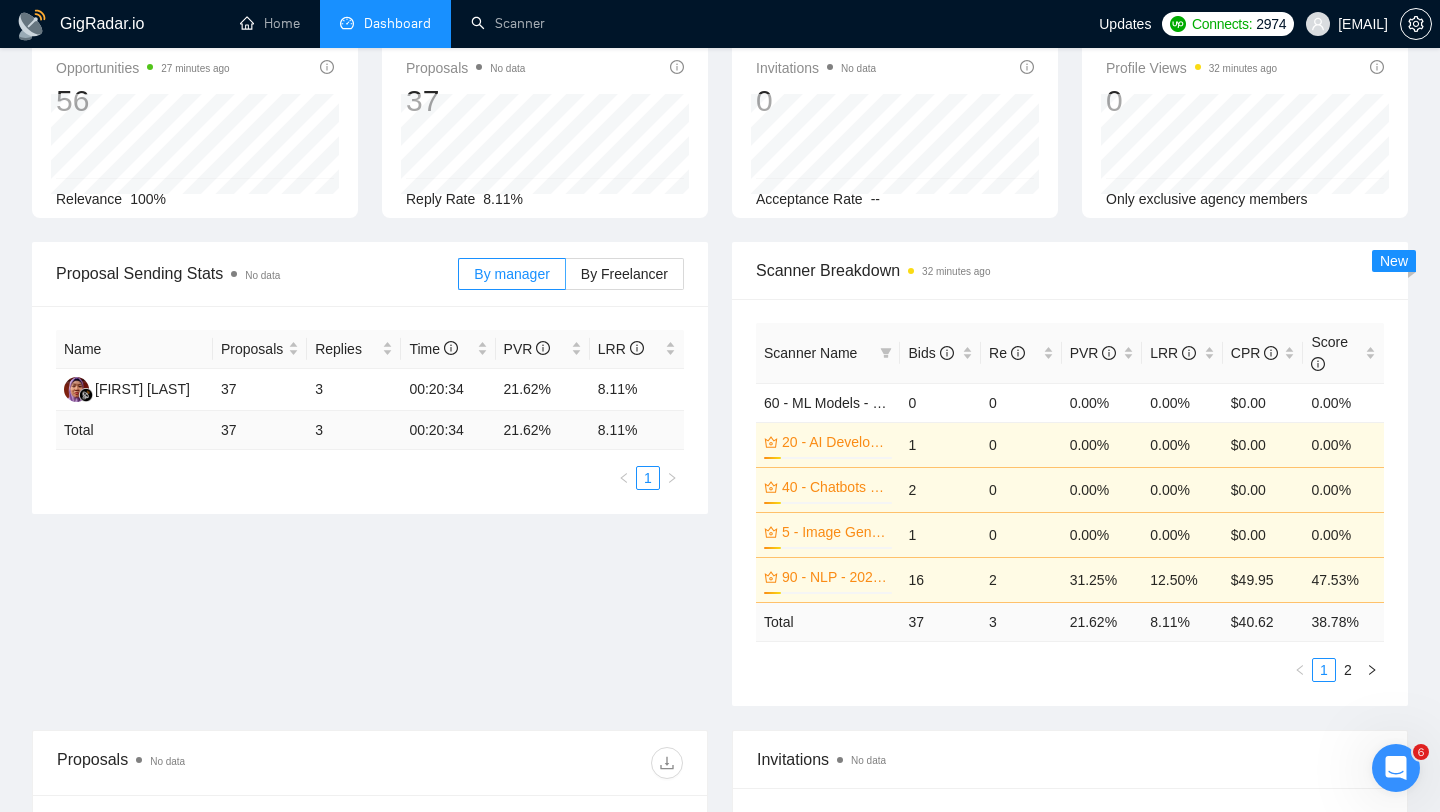 scroll, scrollTop: 0, scrollLeft: 0, axis: both 